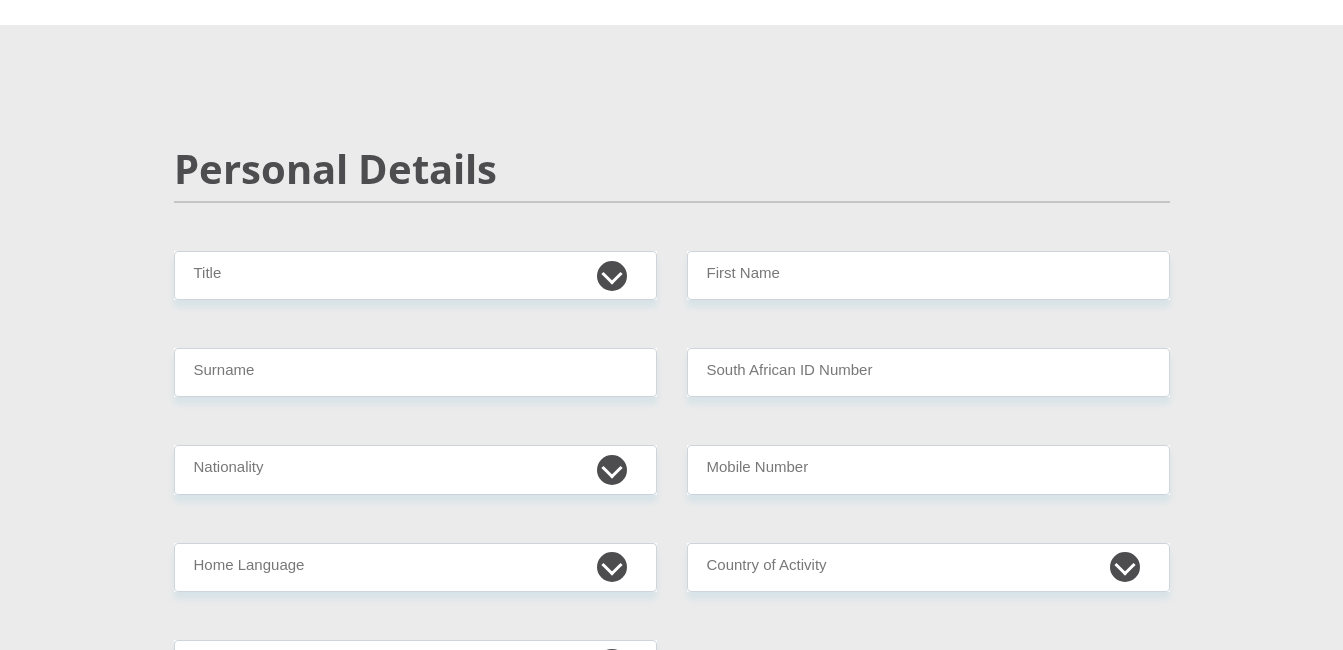 scroll, scrollTop: 0, scrollLeft: 0, axis: both 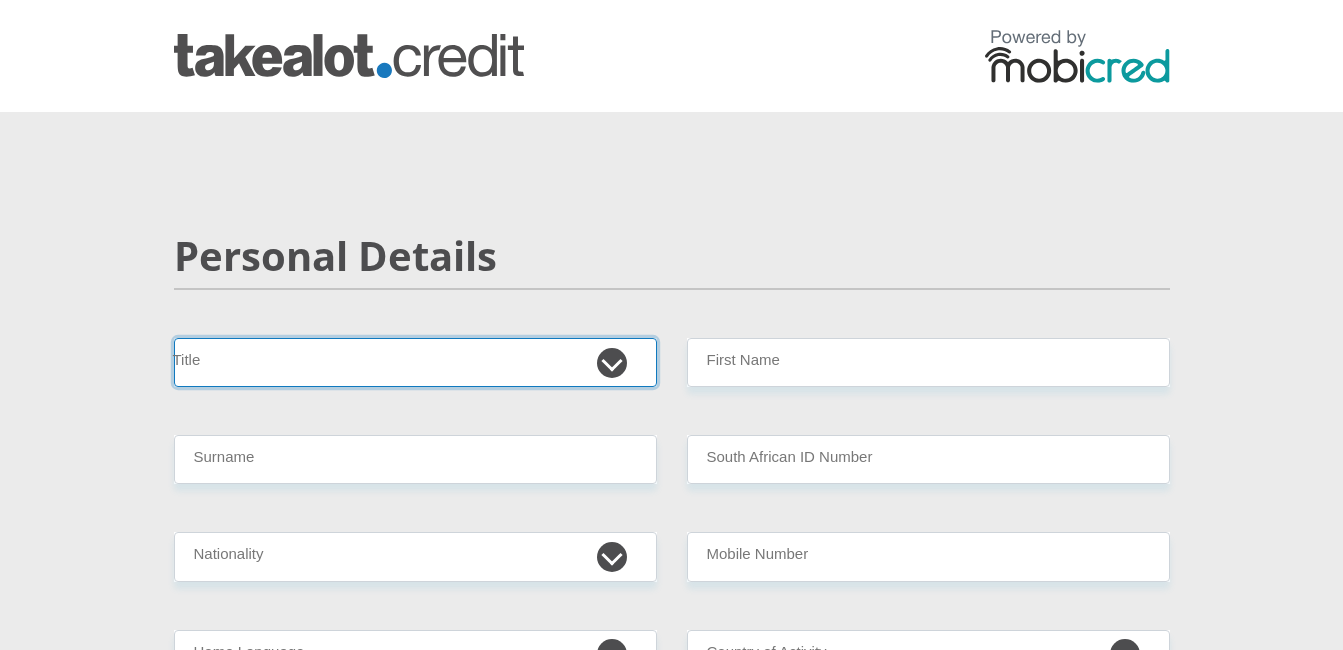 click on "Mr
Ms
Mrs
Dr
Other" at bounding box center (415, 362) 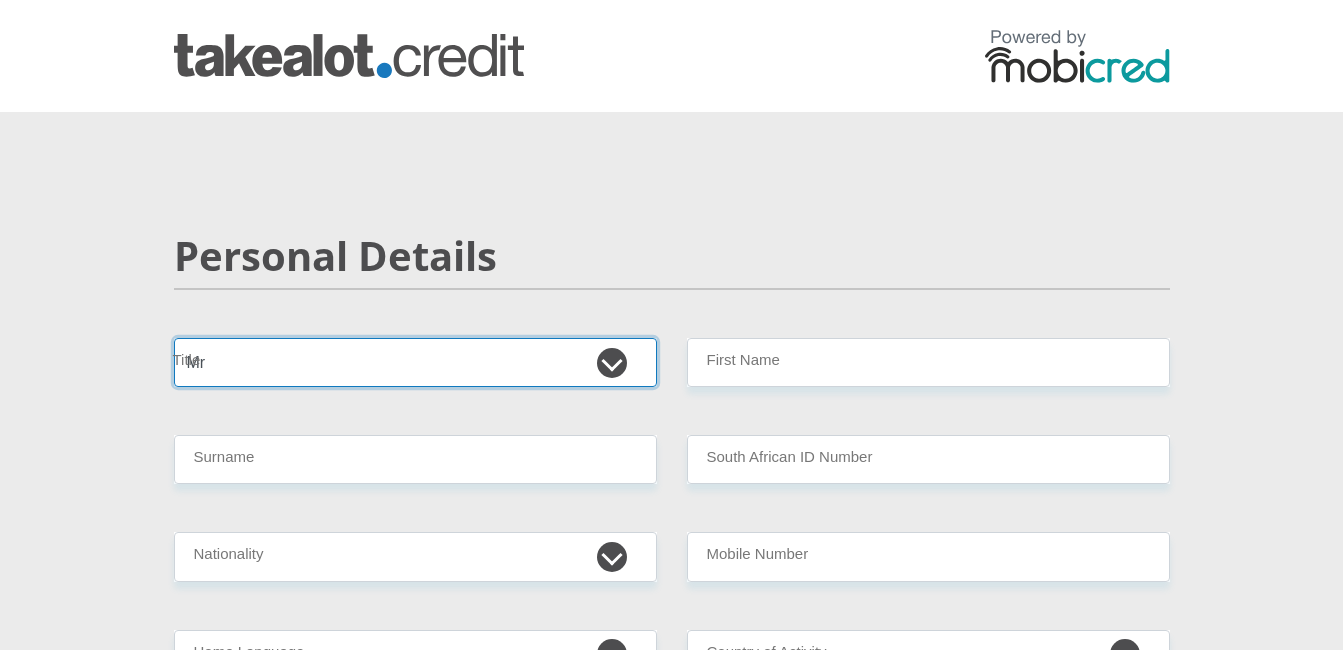 click on "Mr
Ms
Mrs
Dr
Other" at bounding box center [415, 362] 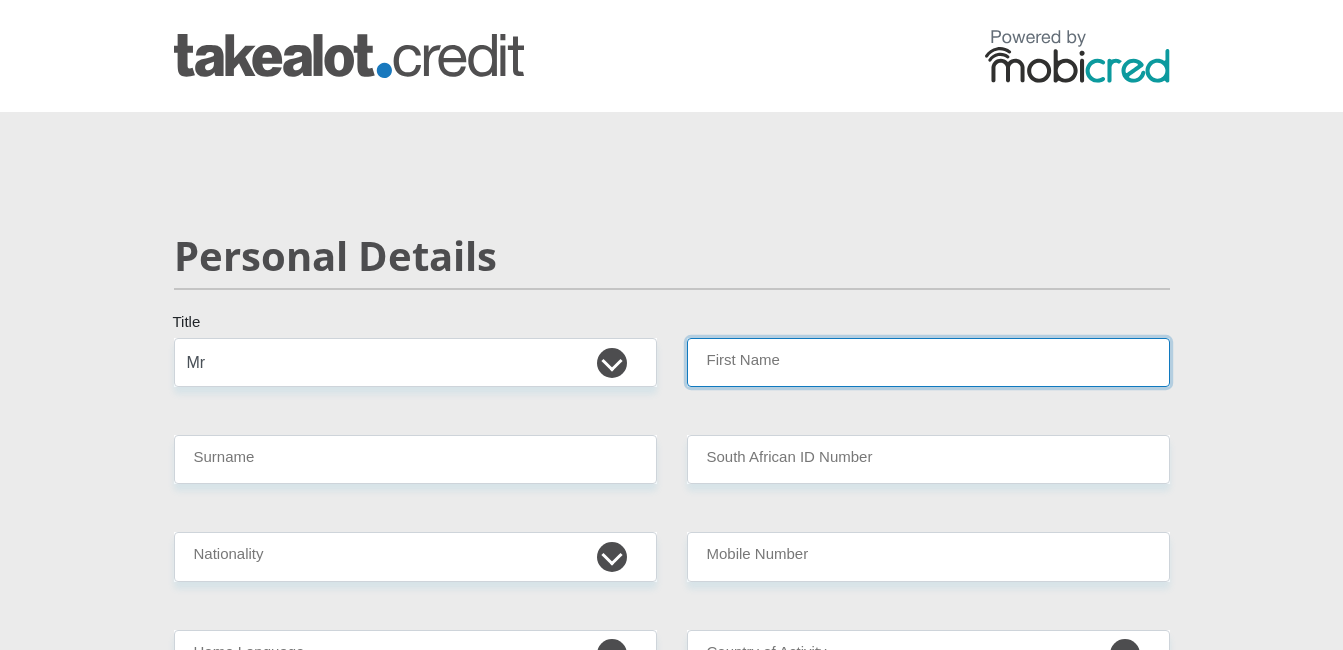 click on "First Name" at bounding box center (928, 362) 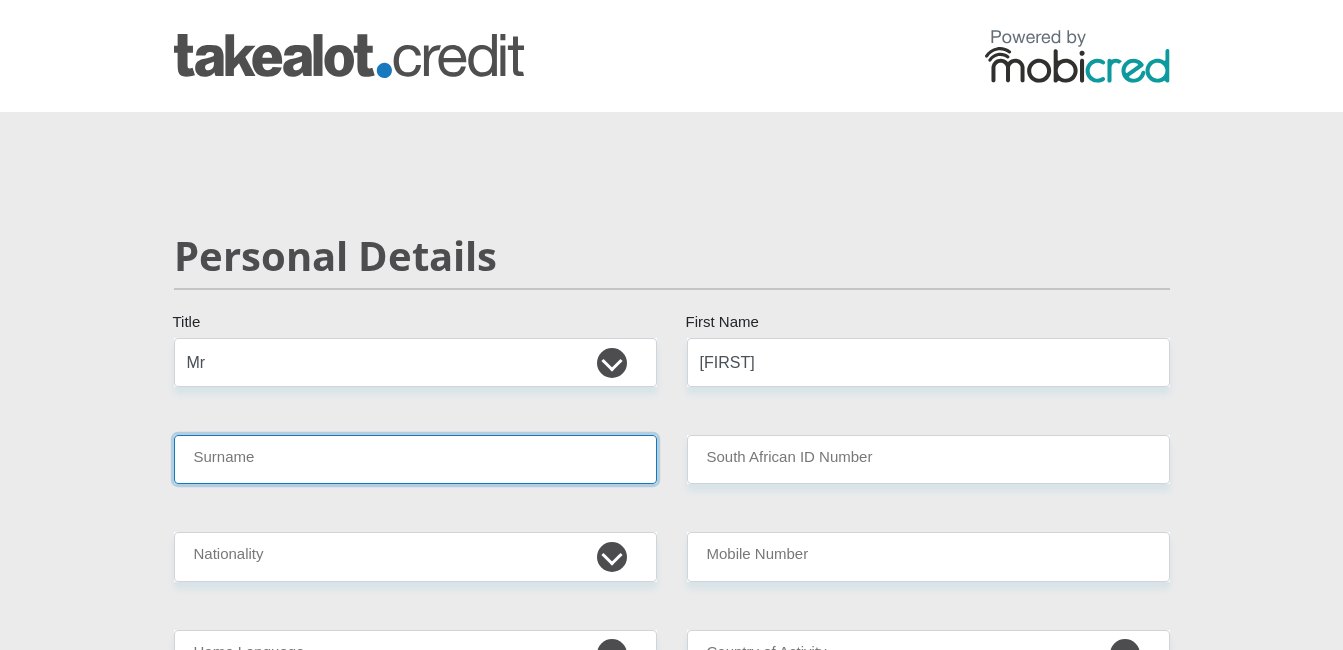 type on "Lamberts" 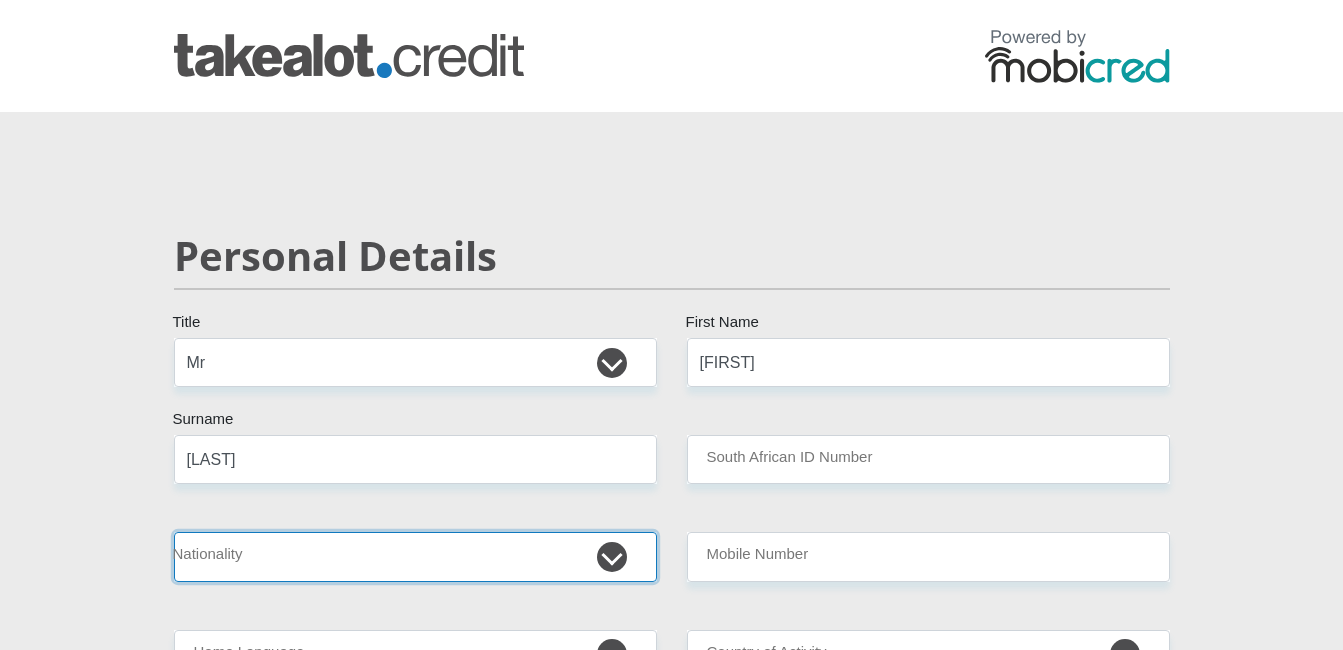 select on "ZAF" 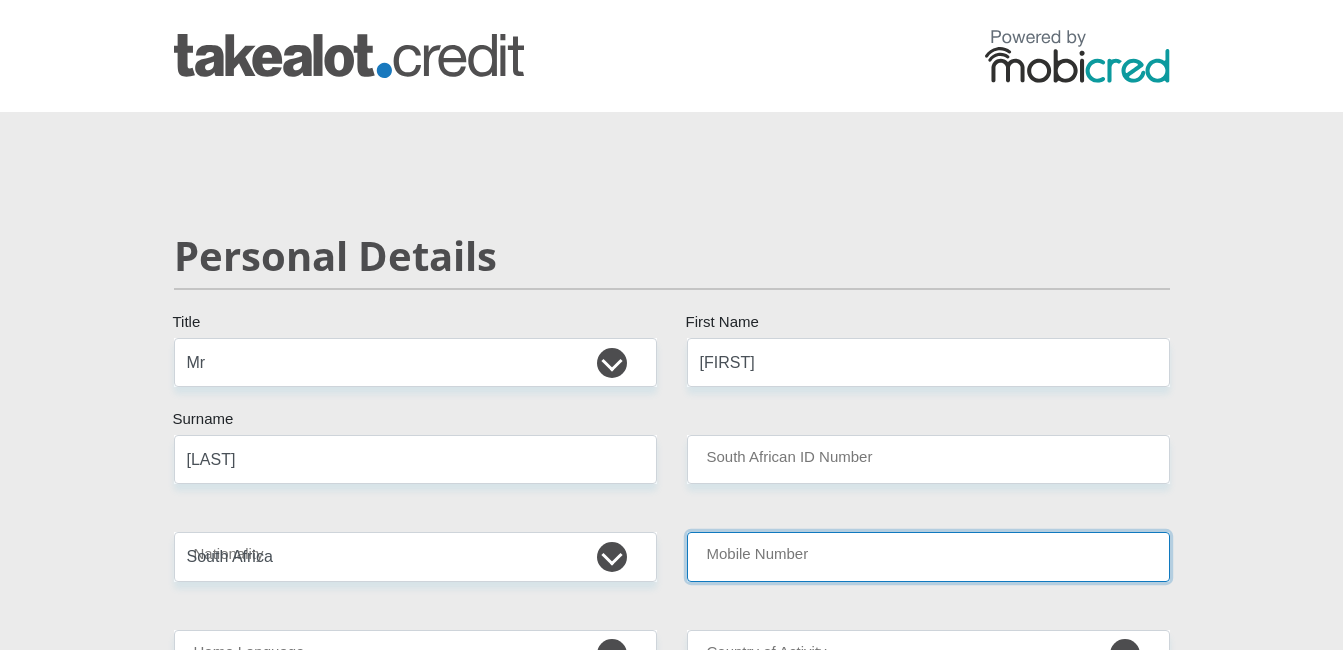 type on "0795092889" 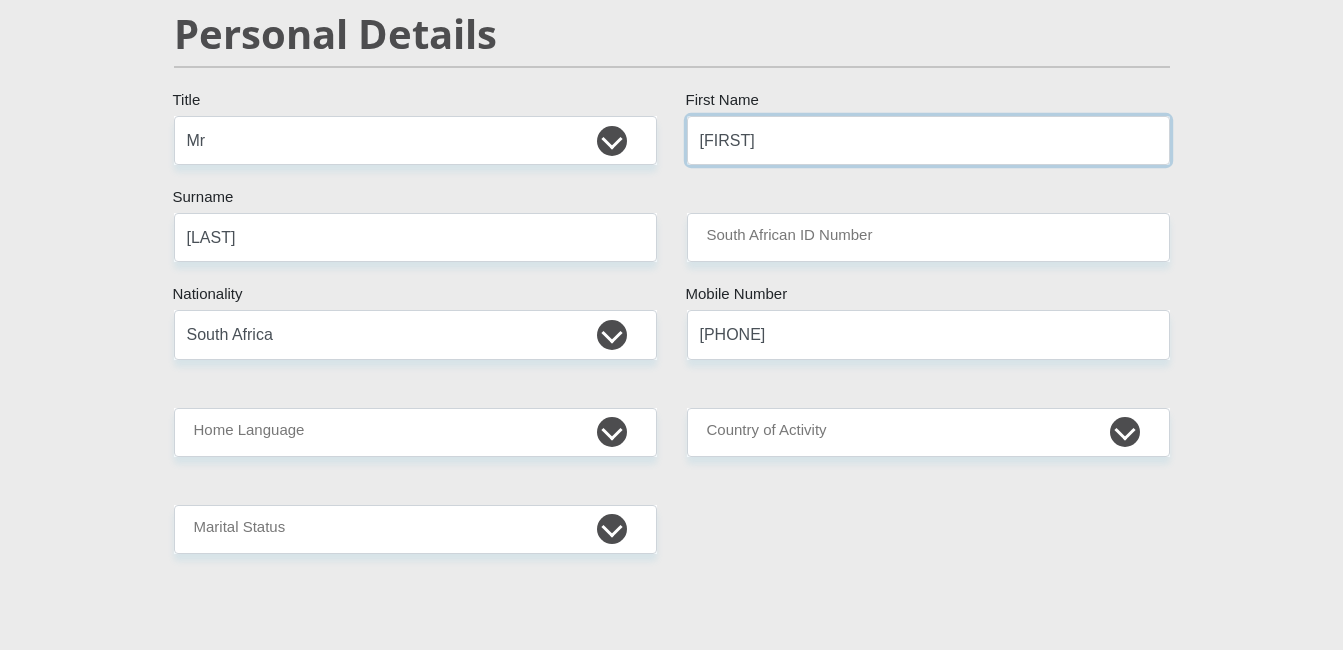scroll, scrollTop: 223, scrollLeft: 0, axis: vertical 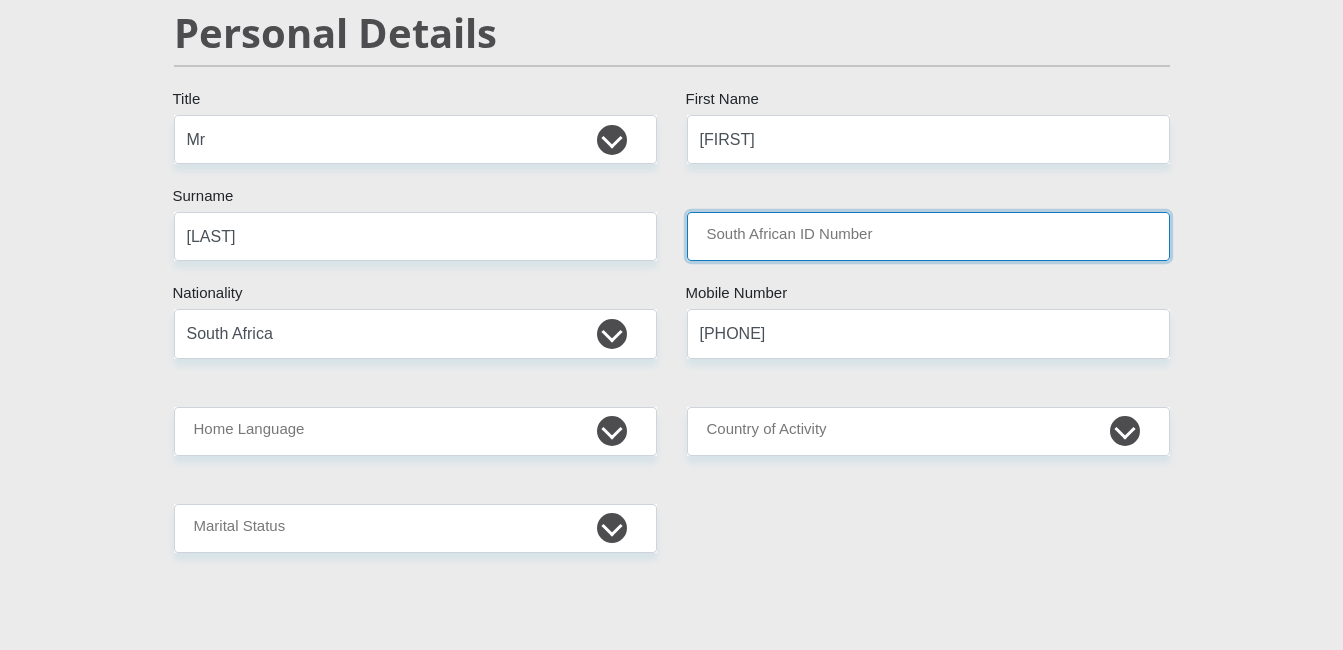 click on "South African ID Number" at bounding box center [928, 236] 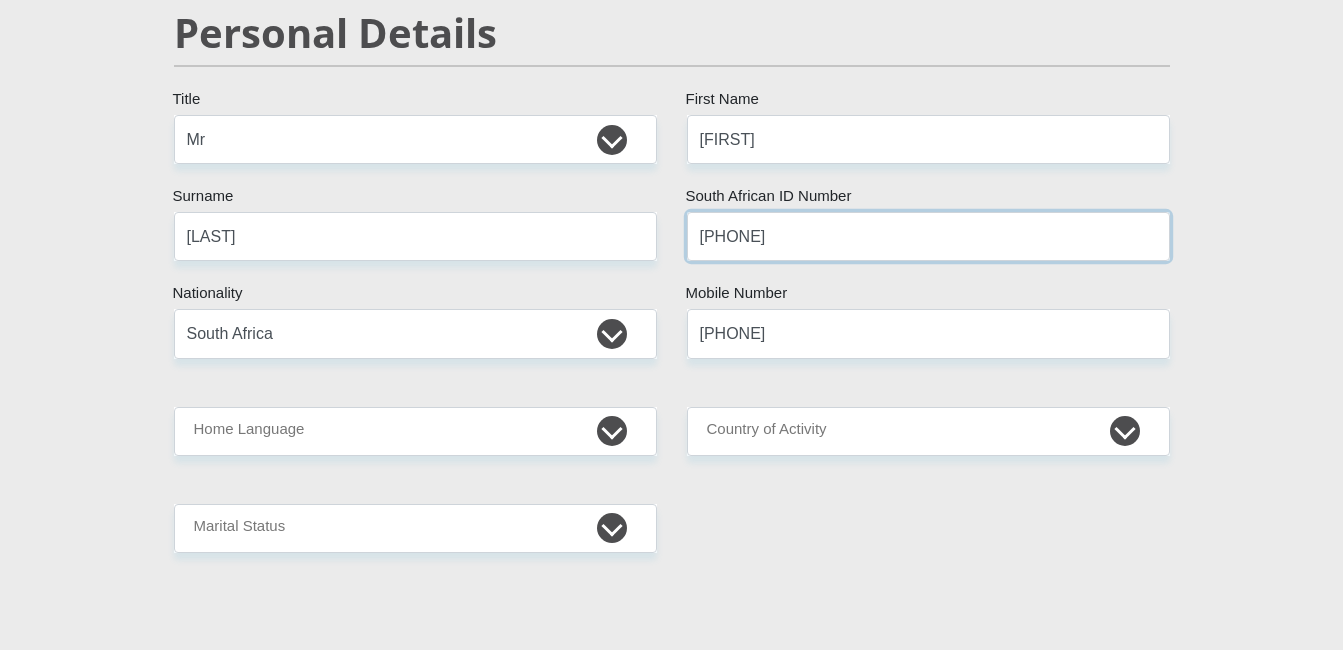 type on "0208125131085" 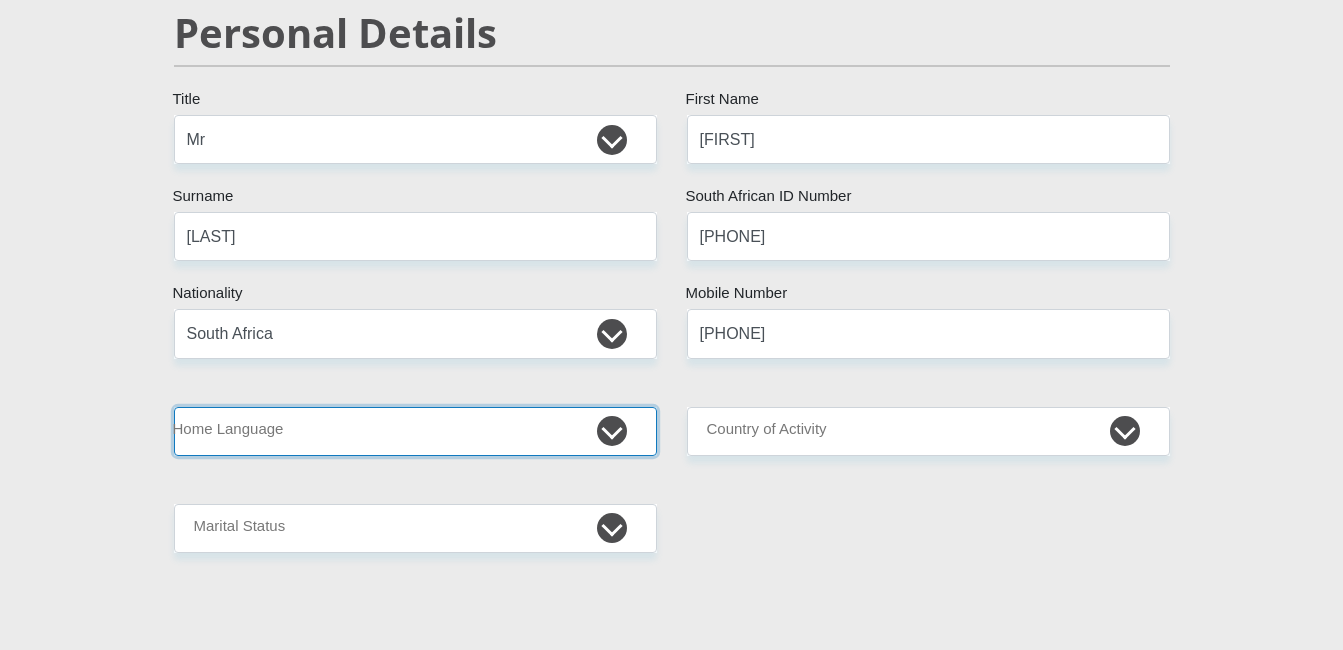 click on "Afrikaans
English
Sepedi
South Ndebele
Southern Sotho
Swati
Tsonga
Tswana
Venda
Xhosa
Zulu
Other" at bounding box center (415, 431) 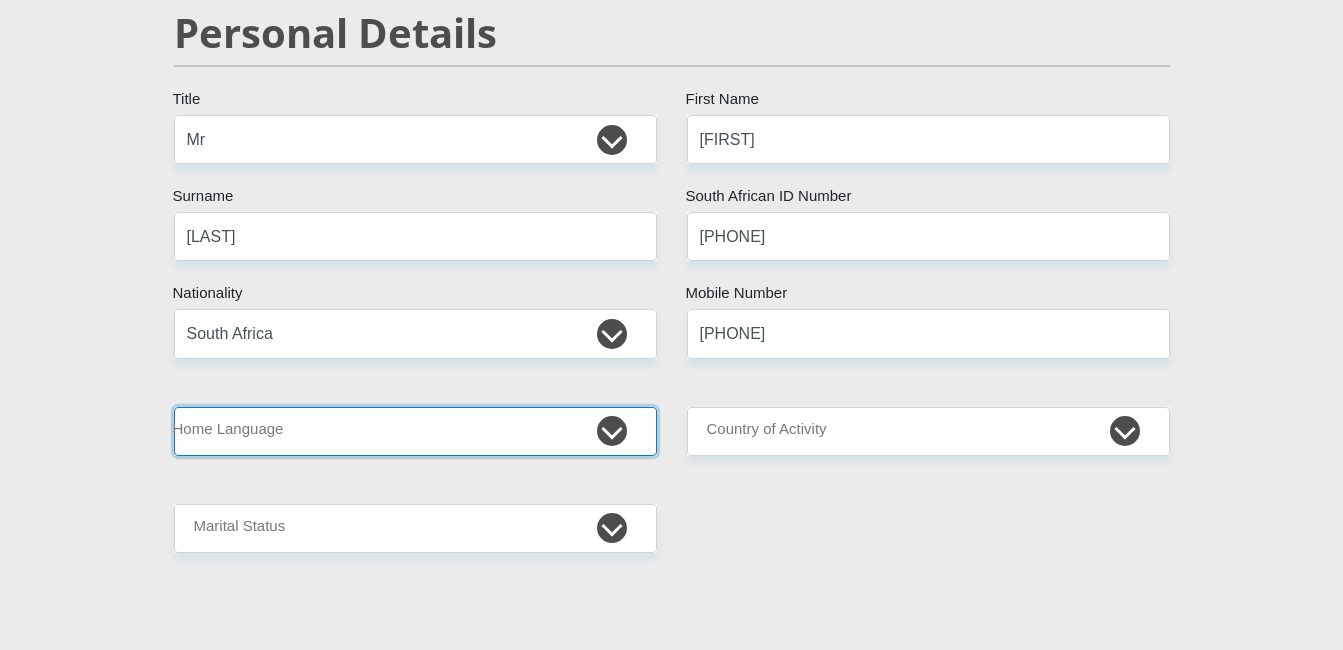 select on "eng" 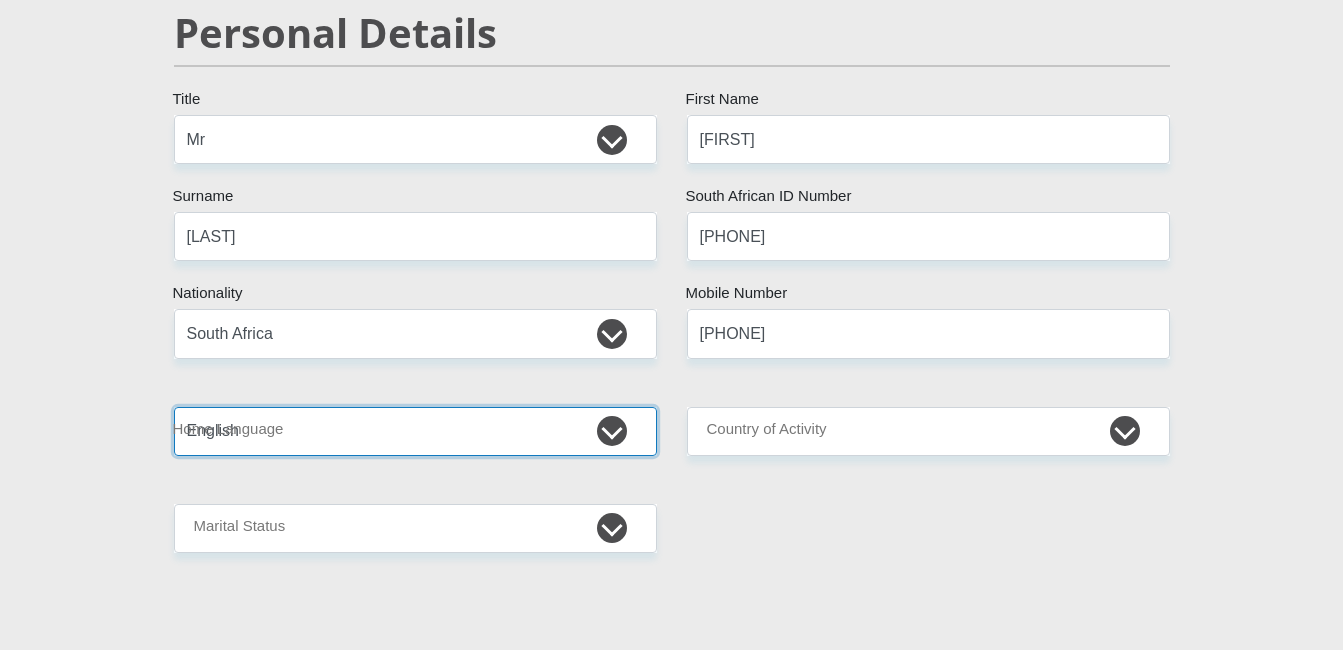 click on "Afrikaans
English
Sepedi
South Ndebele
Southern Sotho
Swati
Tsonga
Tswana
Venda
Xhosa
Zulu
Other" at bounding box center [415, 431] 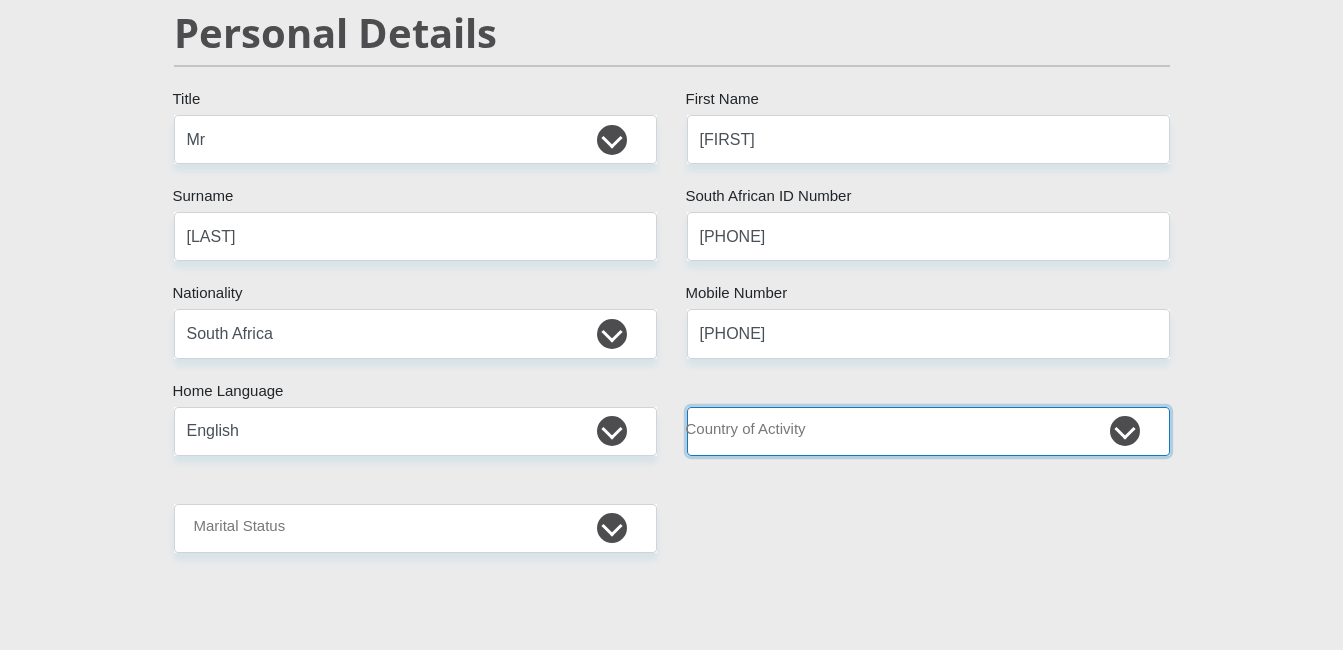 click on "South Africa
Afghanistan
Aland Islands
Albania
Algeria
America Samoa
American Virgin Islands
Andorra
Angola
Anguilla
Antarctica
Antigua and Barbuda
Argentina
Armenia
Aruba
Ascension Island
Australia
Austria
Azerbaijan
Chad" at bounding box center (928, 431) 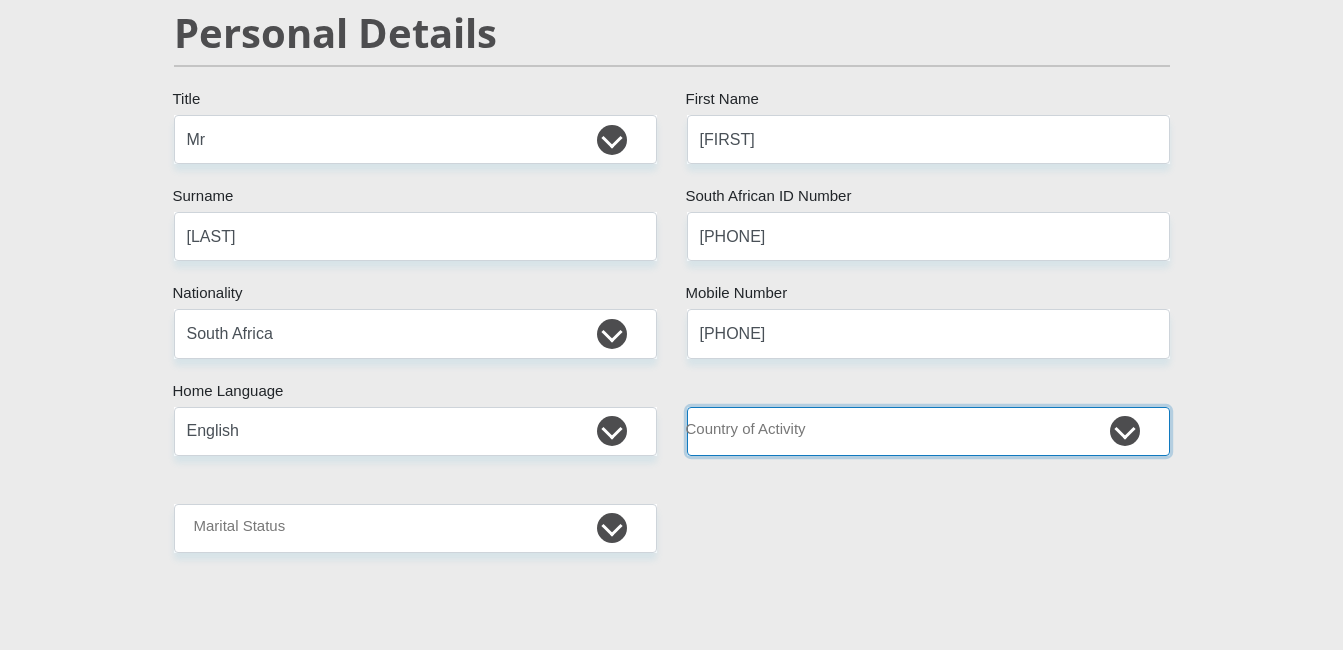 select on "ZAF" 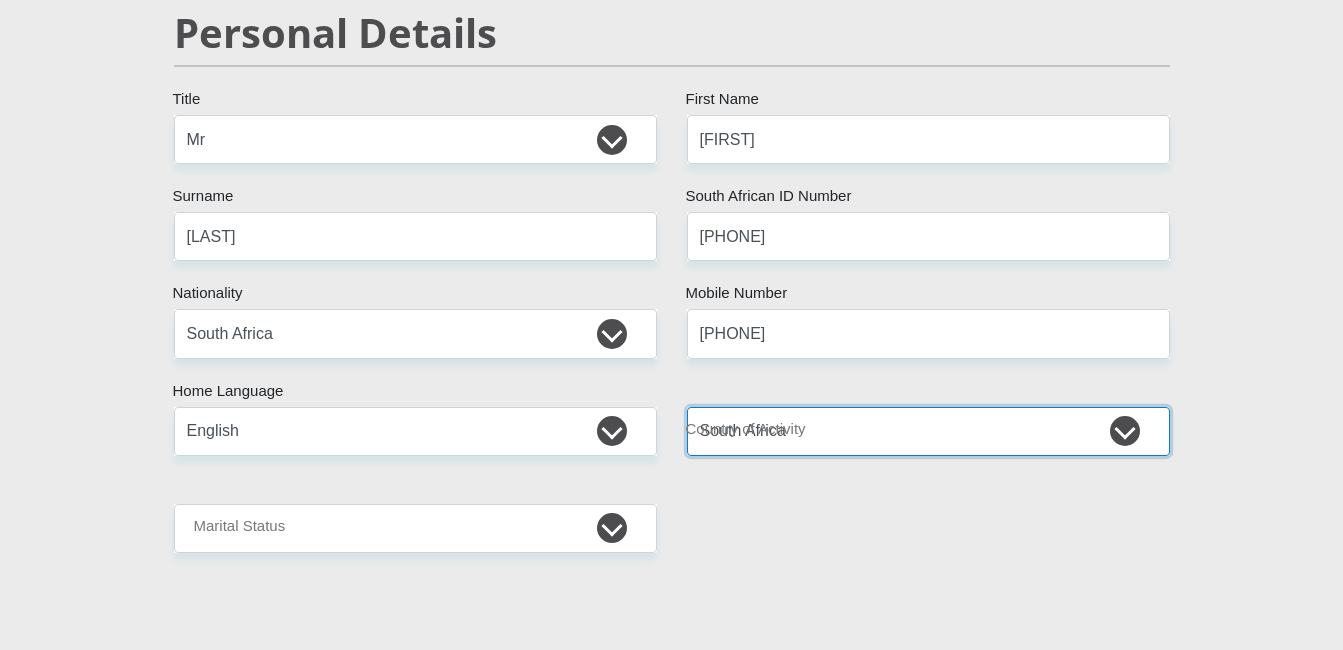 click on "South Africa
Afghanistan
Aland Islands
Albania
Algeria
America Samoa
American Virgin Islands
Andorra
Angola
Anguilla
Antarctica
Antigua and Barbuda
Argentina
Armenia
Aruba
Ascension Island
Australia
Austria
Azerbaijan
Chad" at bounding box center [928, 431] 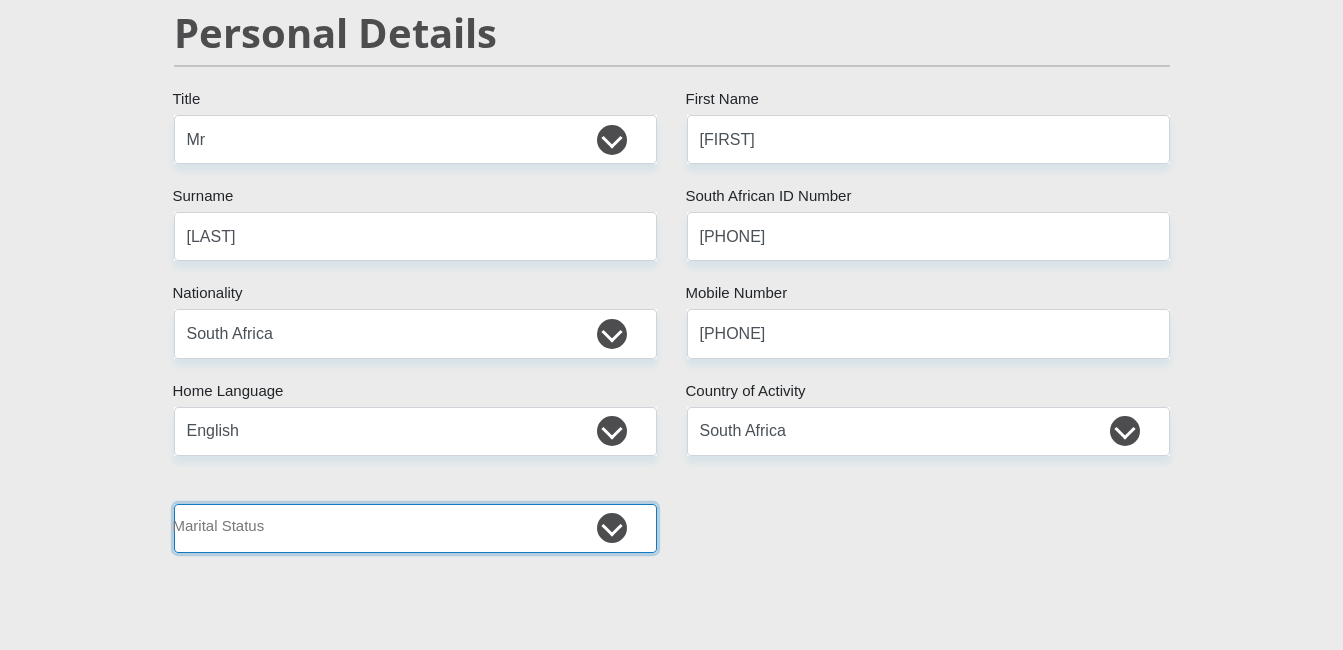 click on "Married ANC
Single
Divorced
Widowed
Married COP or Customary Law" at bounding box center [415, 528] 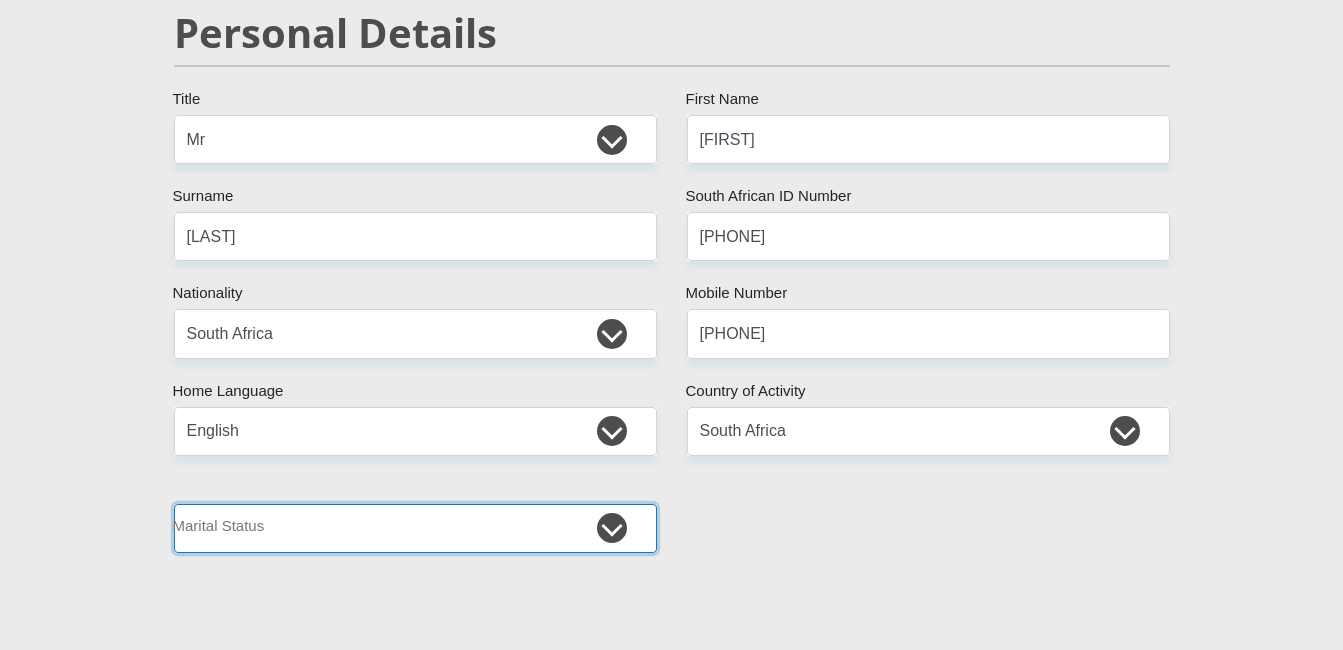 select on "2" 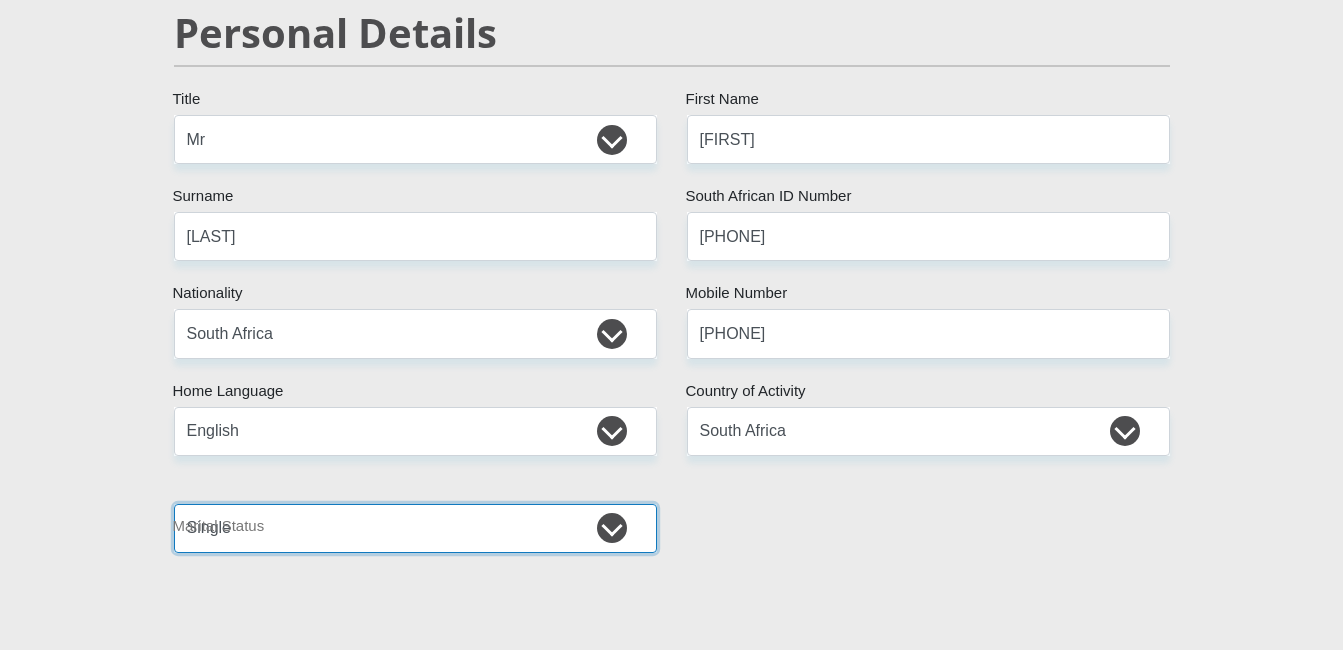 click on "Married ANC
Single
Divorced
Widowed
Married COP or Customary Law" at bounding box center (415, 528) 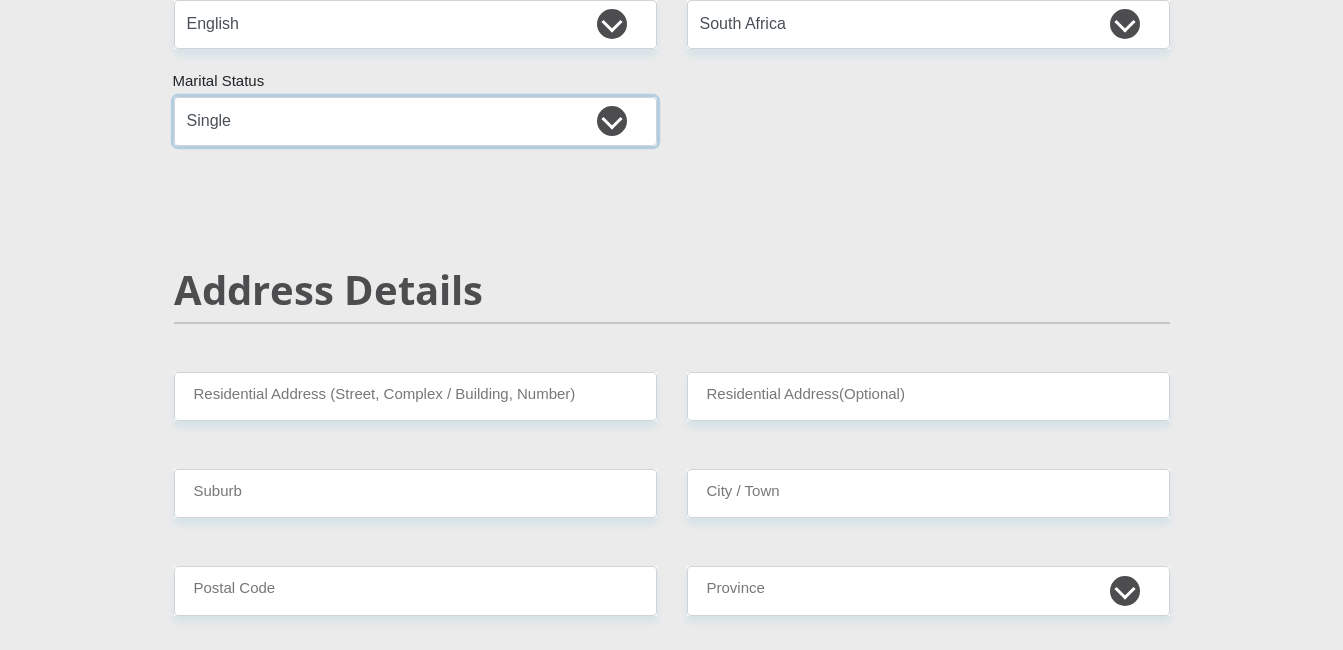 scroll, scrollTop: 636, scrollLeft: 0, axis: vertical 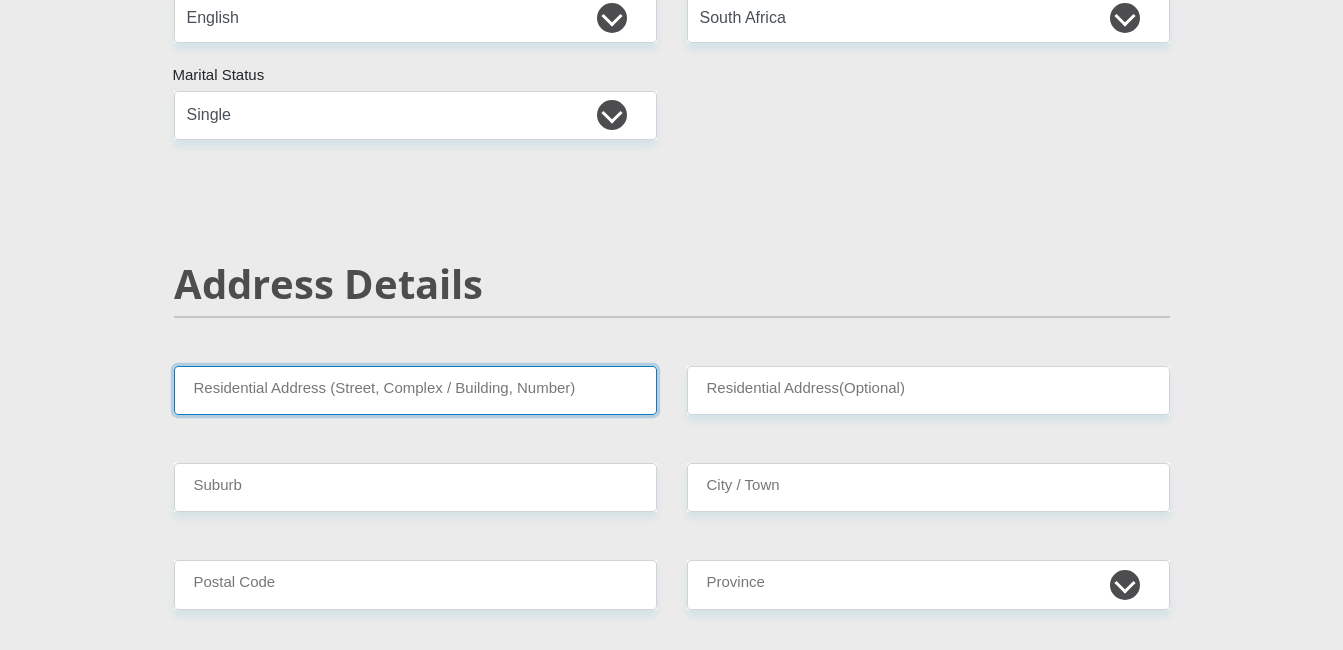 click on "Residential Address (Street, Complex / Building, Number)" at bounding box center [415, 390] 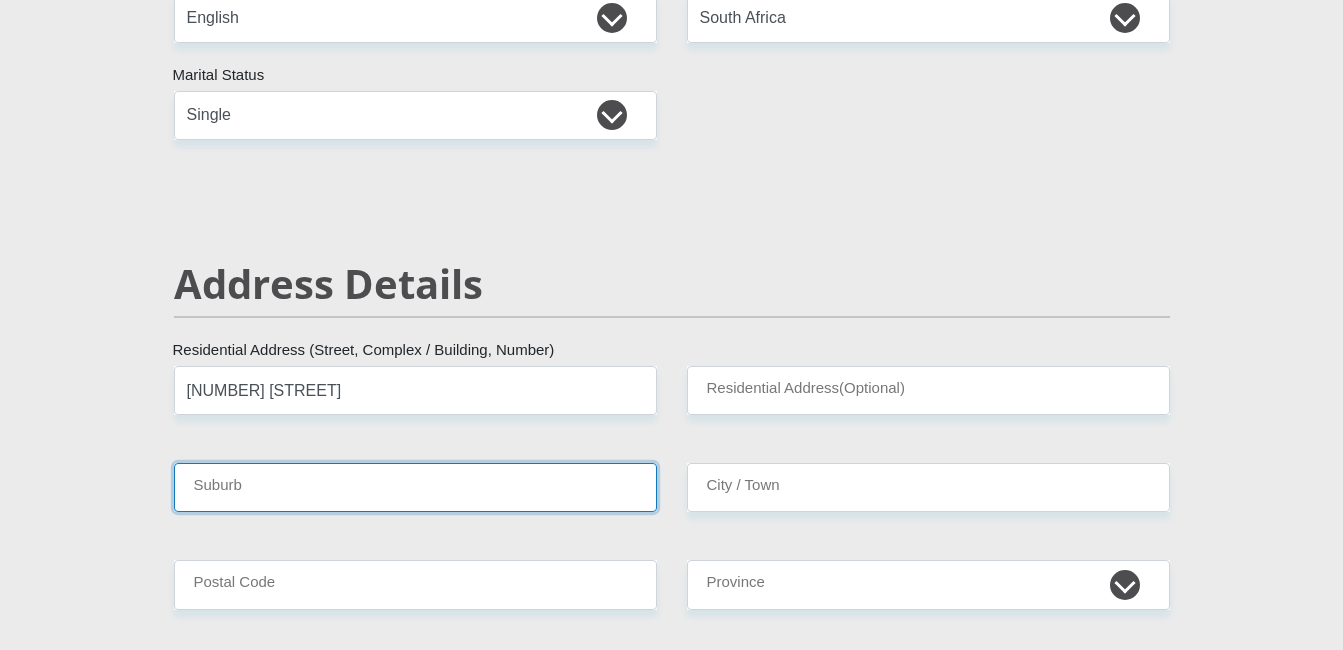type on "Cape Town" 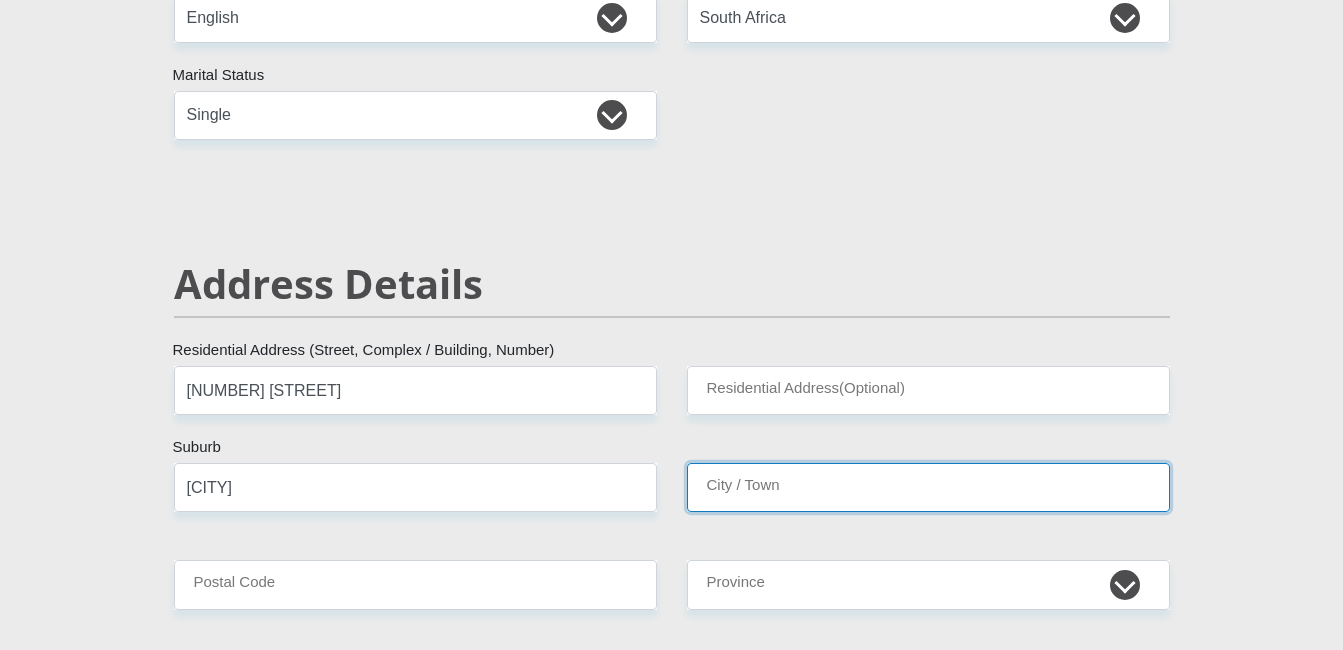 type on "Cape Town" 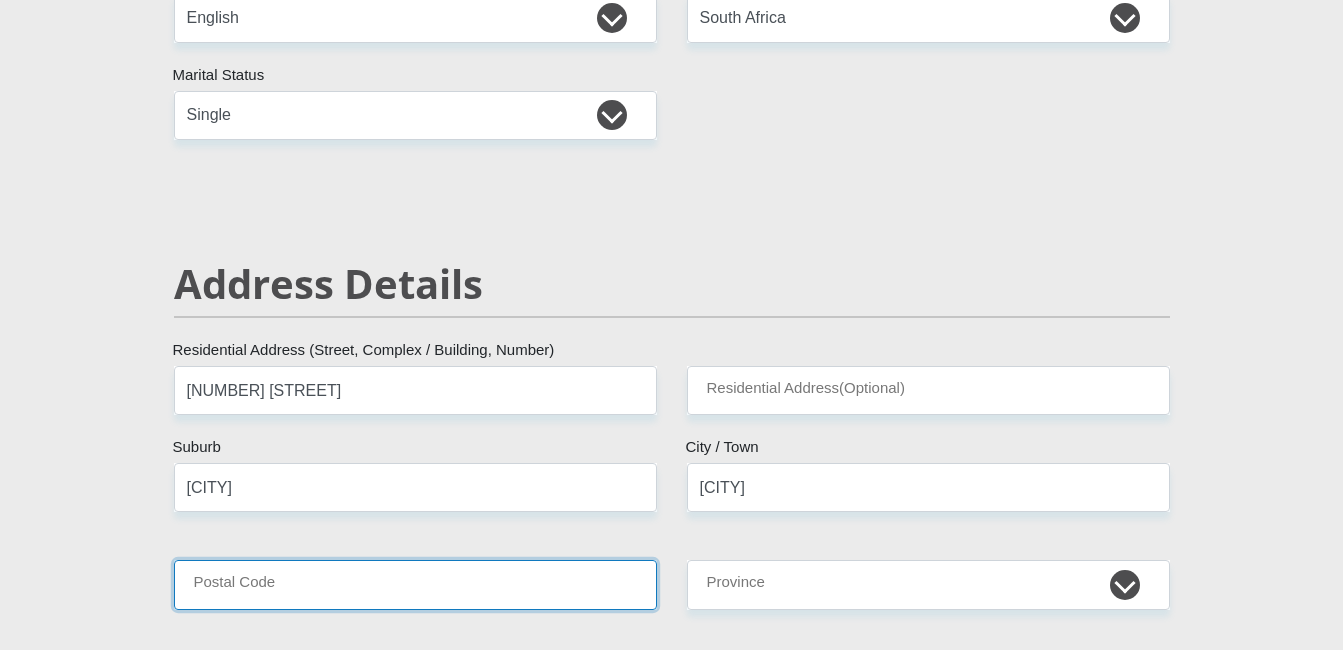 type on "7570" 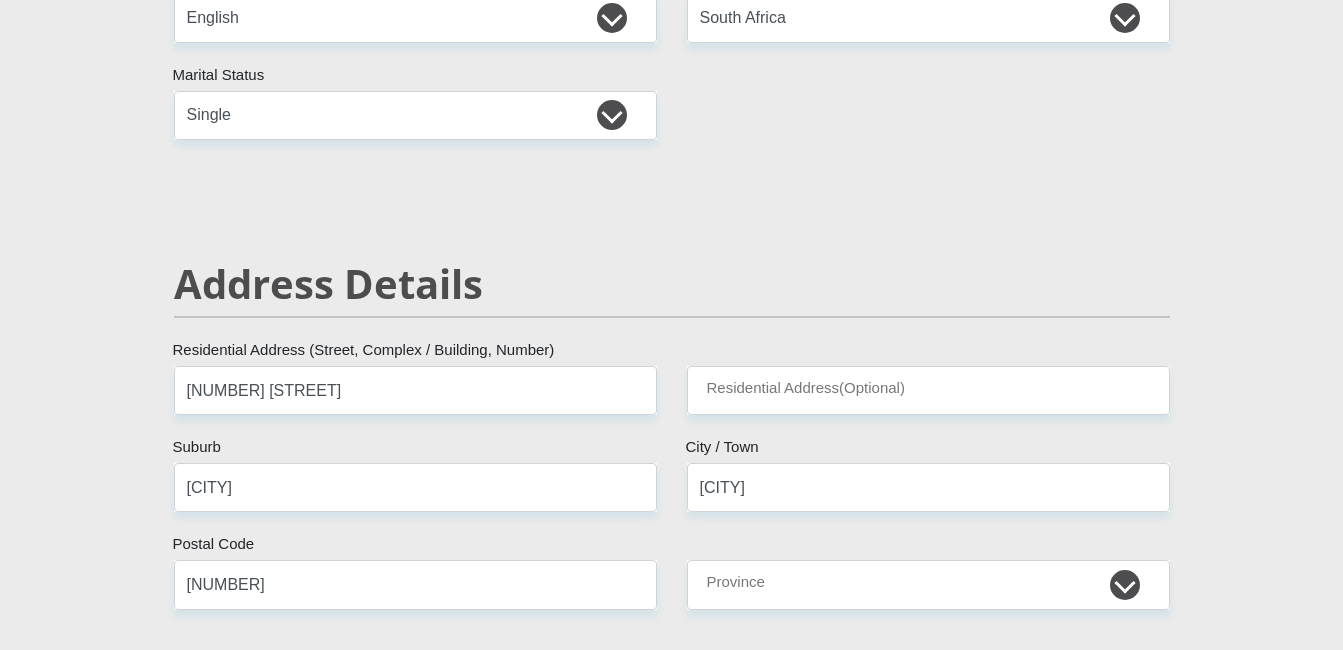 type on "jael.craig@gmail.com" 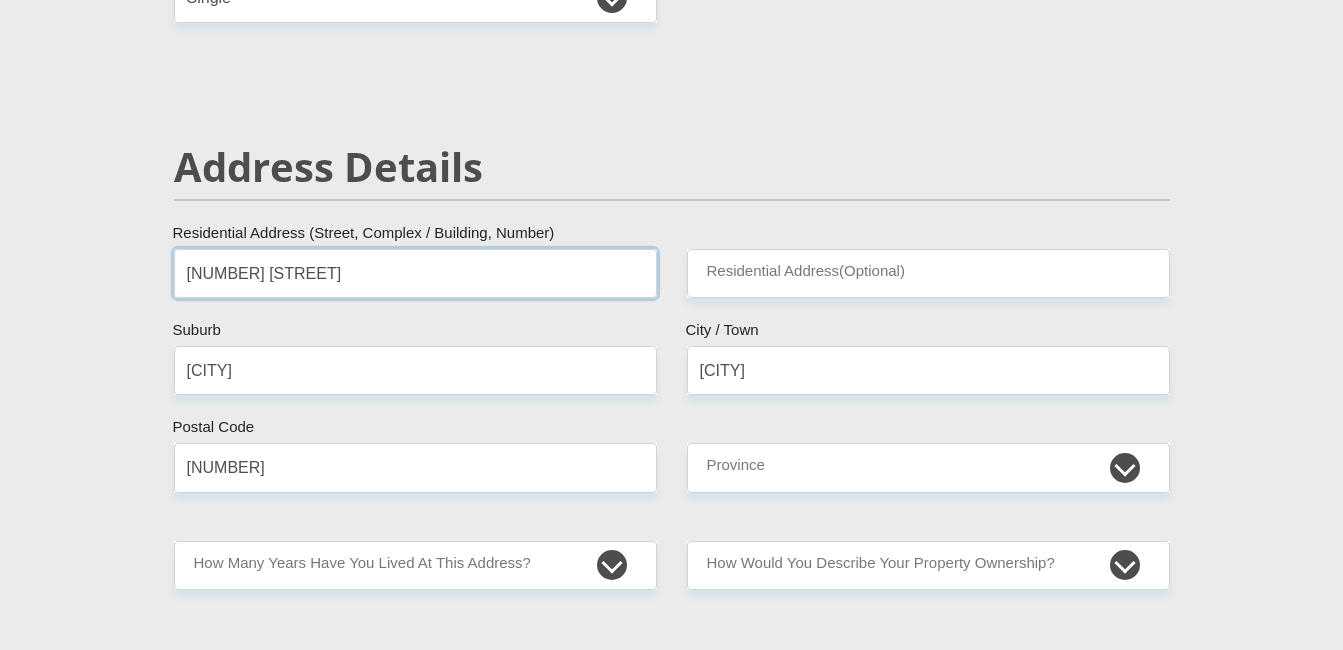 scroll, scrollTop: 757, scrollLeft: 0, axis: vertical 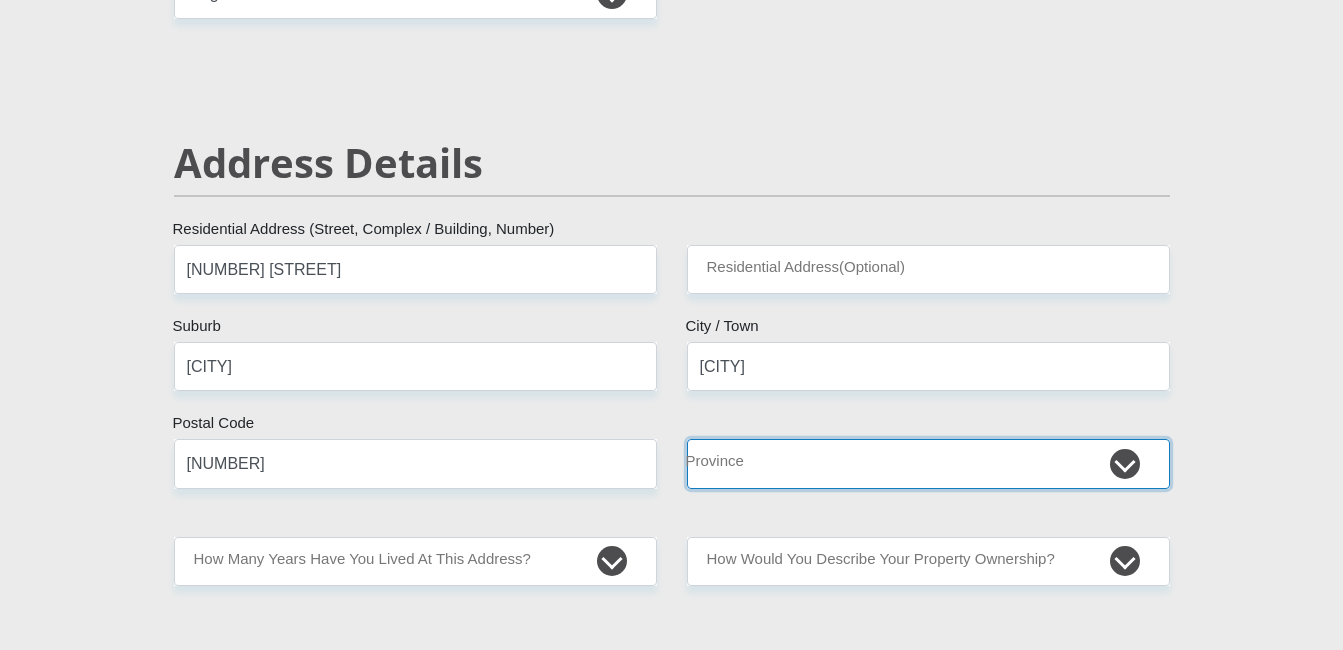 click on "Eastern Cape
Free State
Gauteng
KwaZulu-Natal
Limpopo
Mpumalanga
Northern Cape
North West
Western Cape" at bounding box center (928, 463) 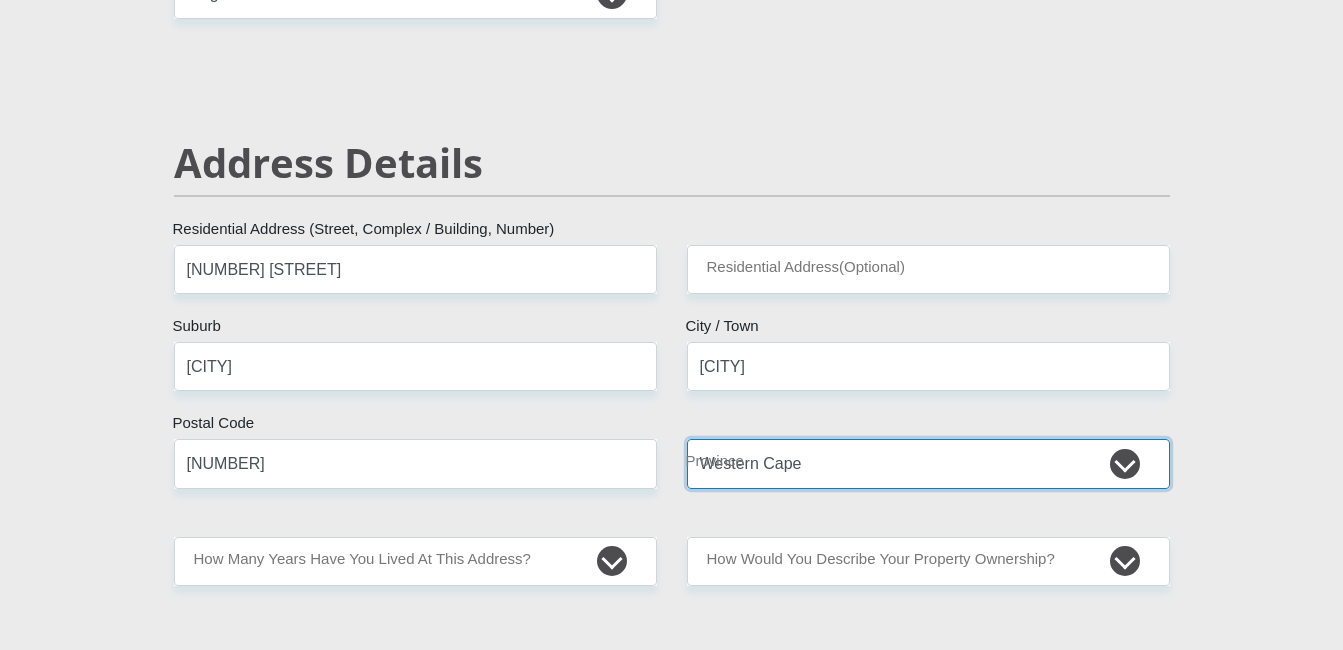 click on "Eastern Cape
Free State
Gauteng
KwaZulu-Natal
Limpopo
Mpumalanga
Northern Cape
North West
Western Cape" at bounding box center (928, 463) 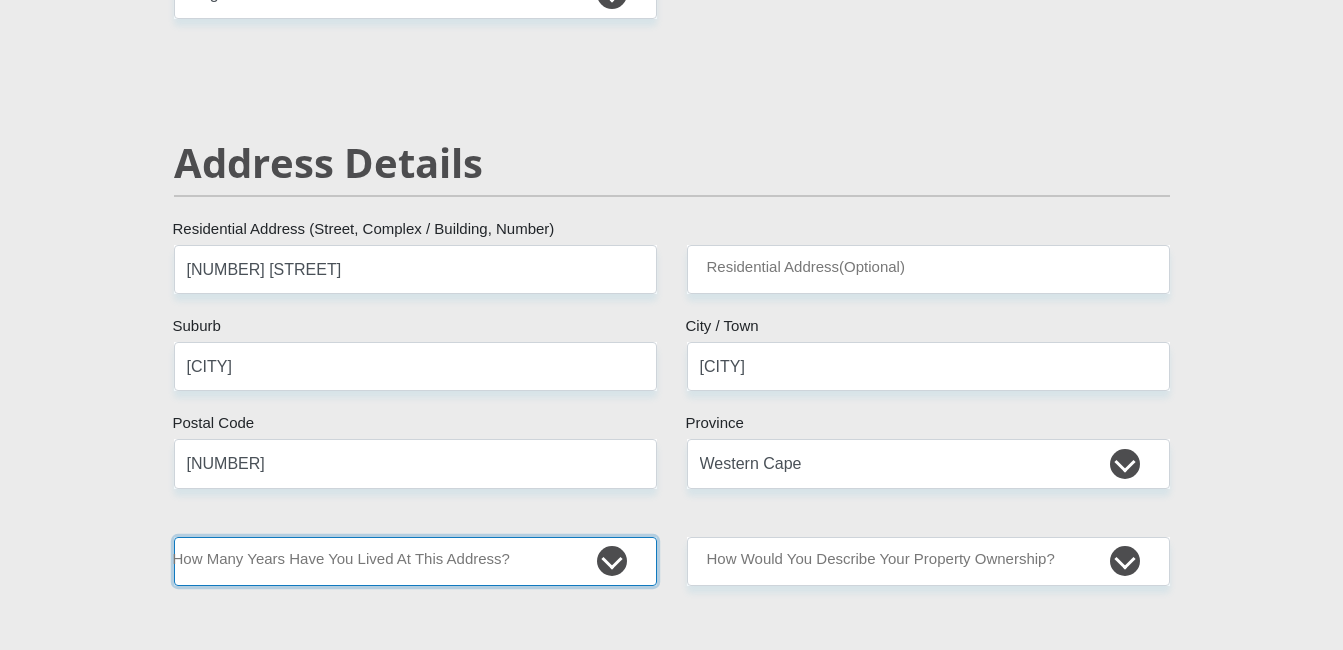 click on "less than 1 year
1-3 years
3-5 years
5+ years" at bounding box center (415, 561) 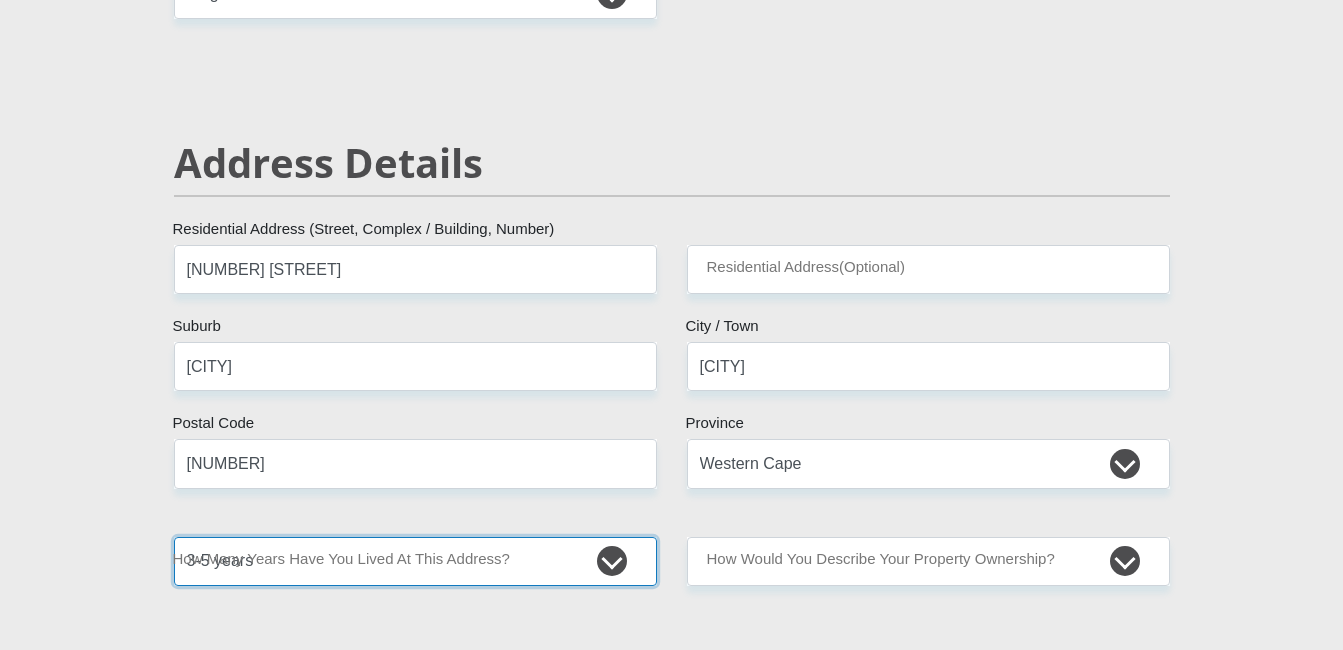 click on "less than 1 year
1-3 years
3-5 years
5+ years" at bounding box center (415, 561) 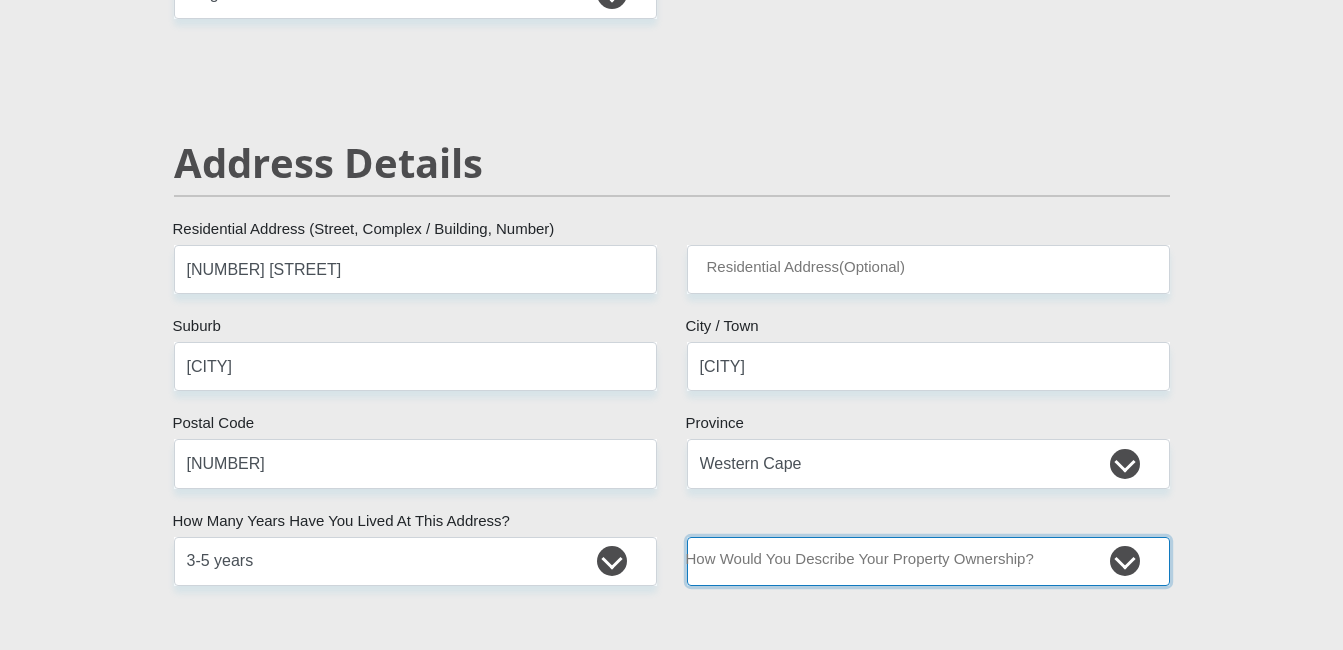 click on "Owned
Rented
Family Owned
Company Dwelling" at bounding box center (928, 561) 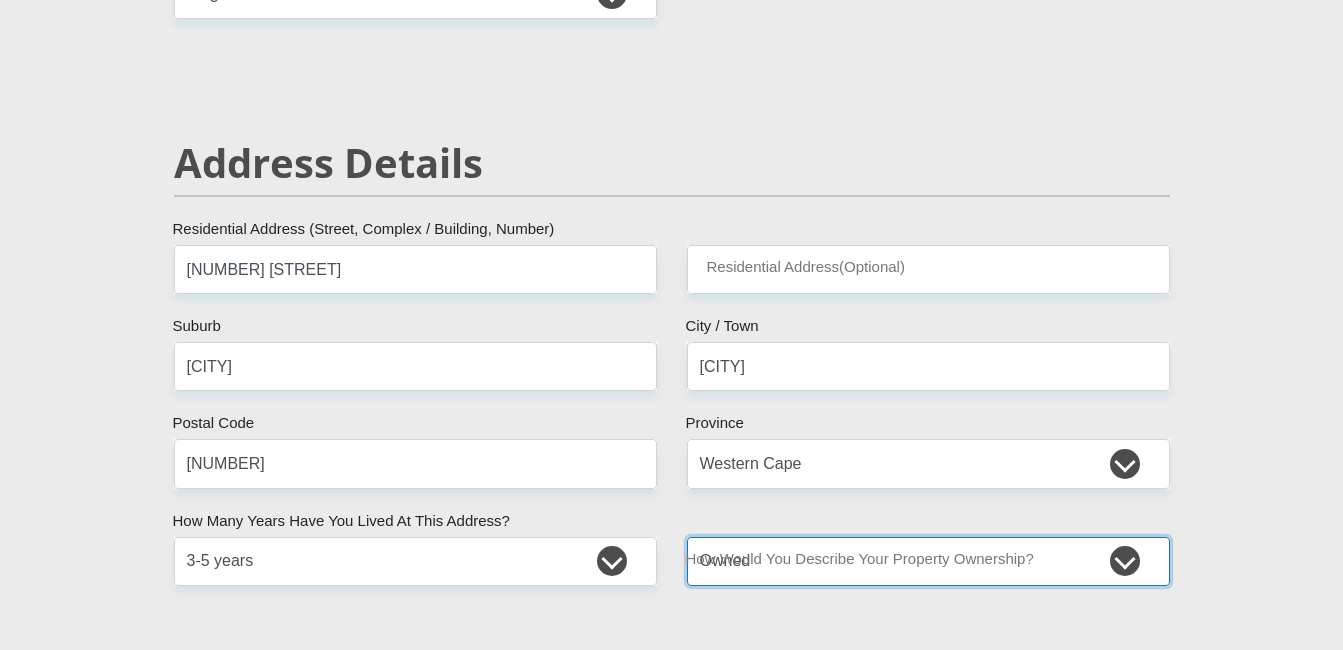 click on "Owned
Rented
Family Owned
Company Dwelling" at bounding box center (928, 561) 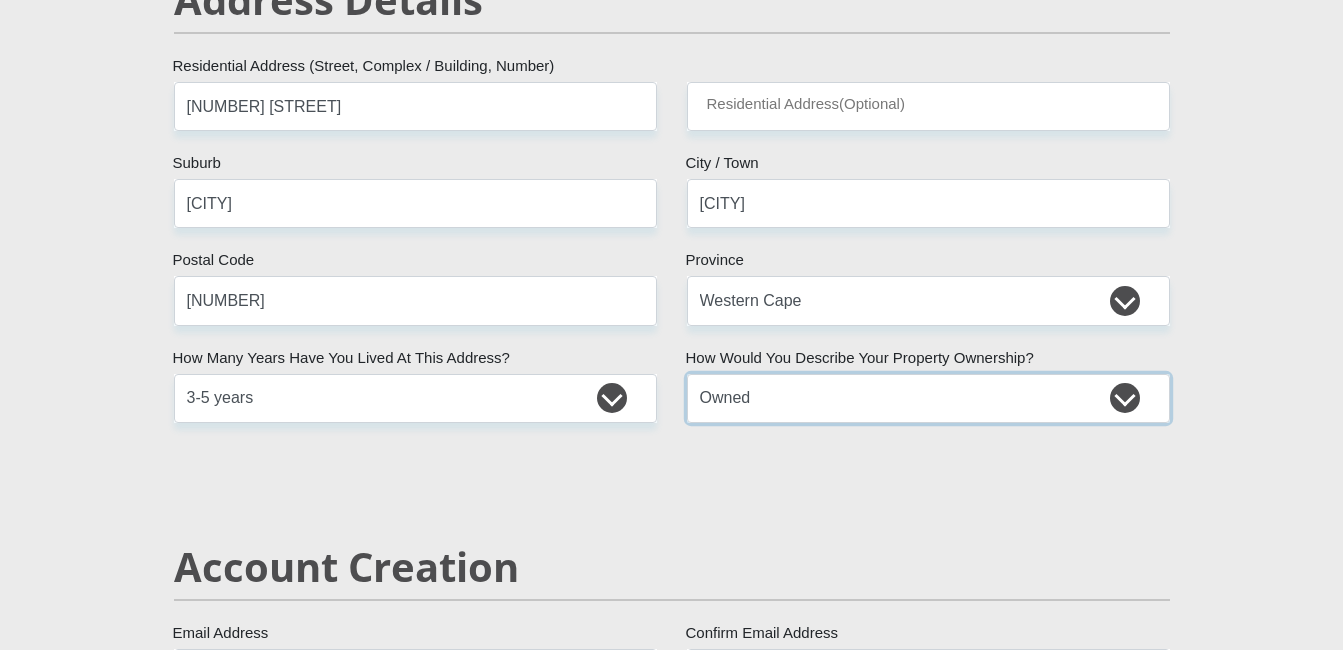 scroll, scrollTop: 1162, scrollLeft: 0, axis: vertical 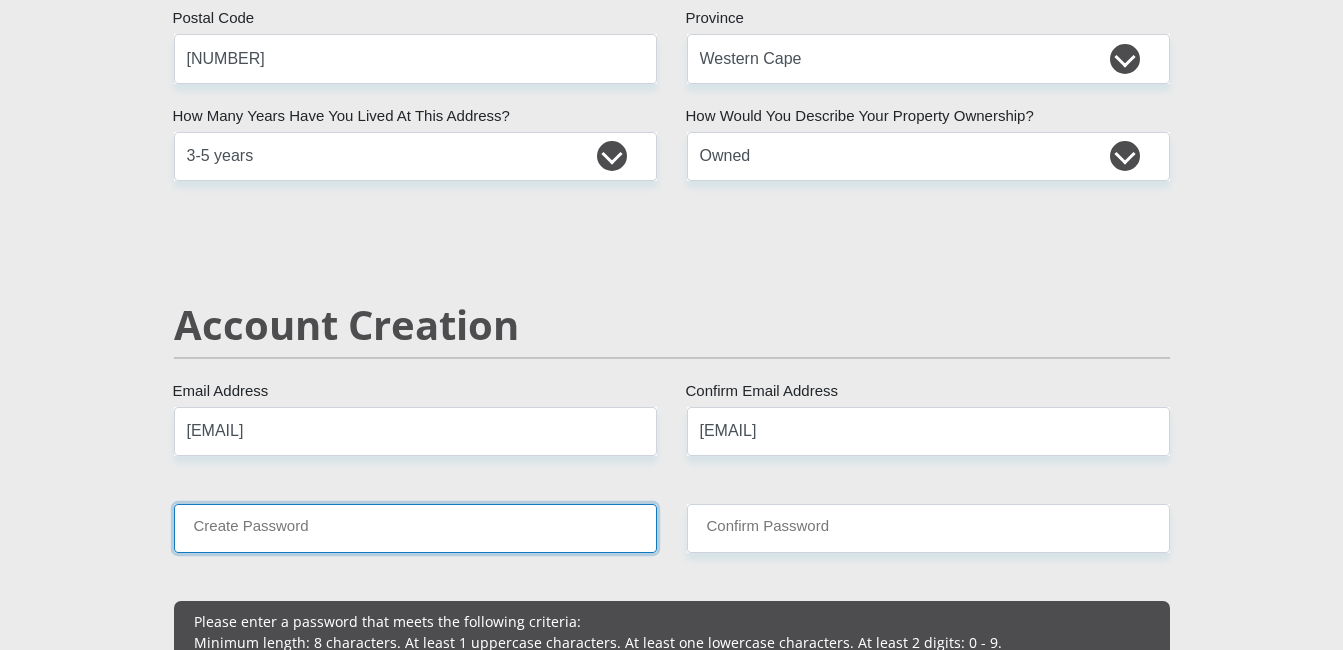 click on "Create Password" at bounding box center [415, 528] 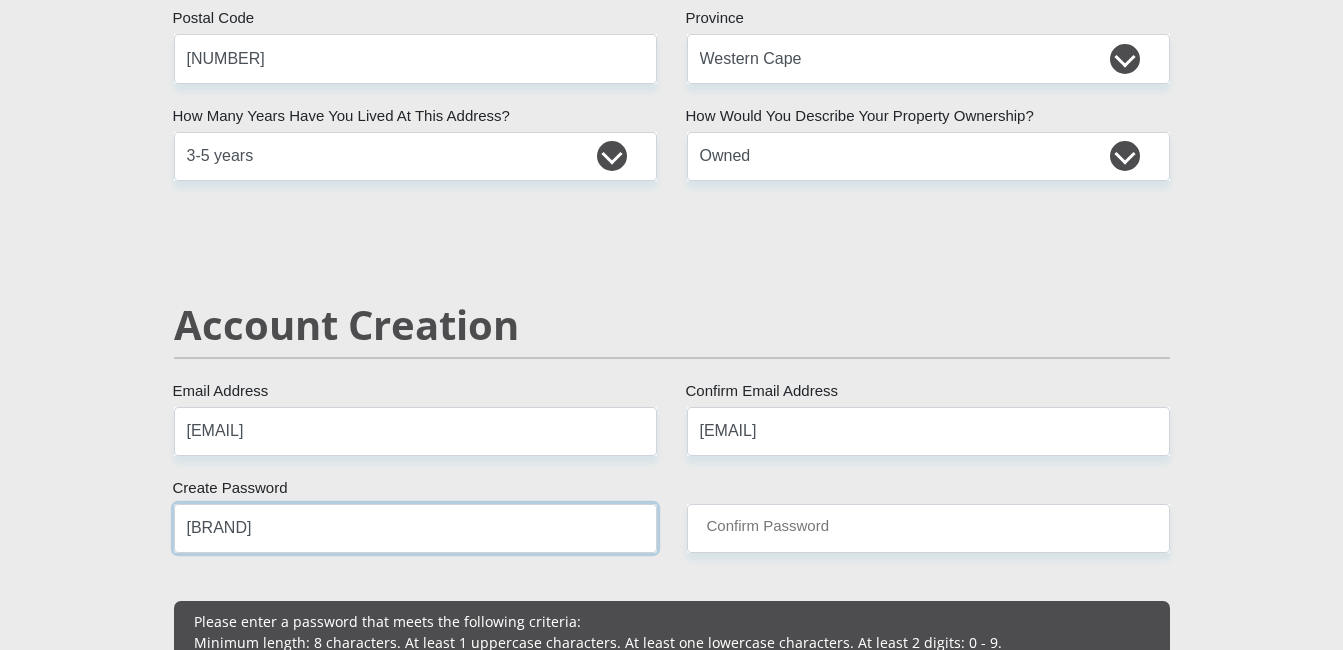 type on "TMGnbnl2002" 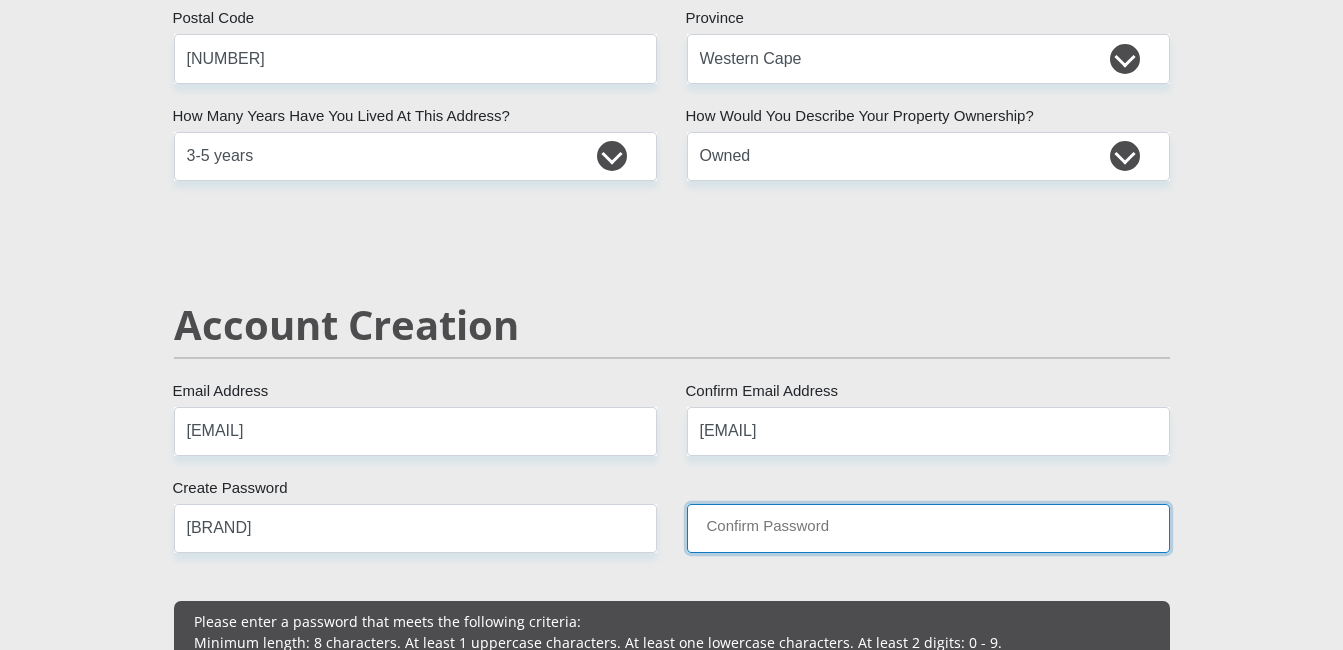 click on "Confirm Password" at bounding box center (928, 528) 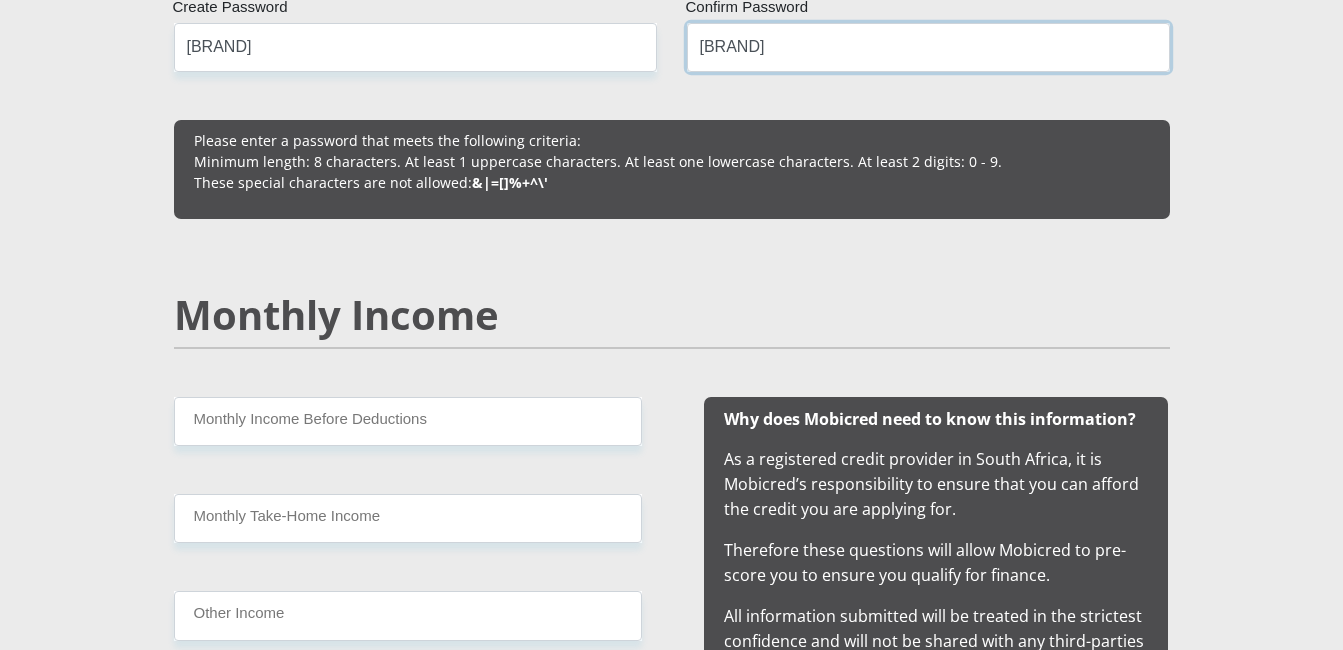 scroll, scrollTop: 1645, scrollLeft: 0, axis: vertical 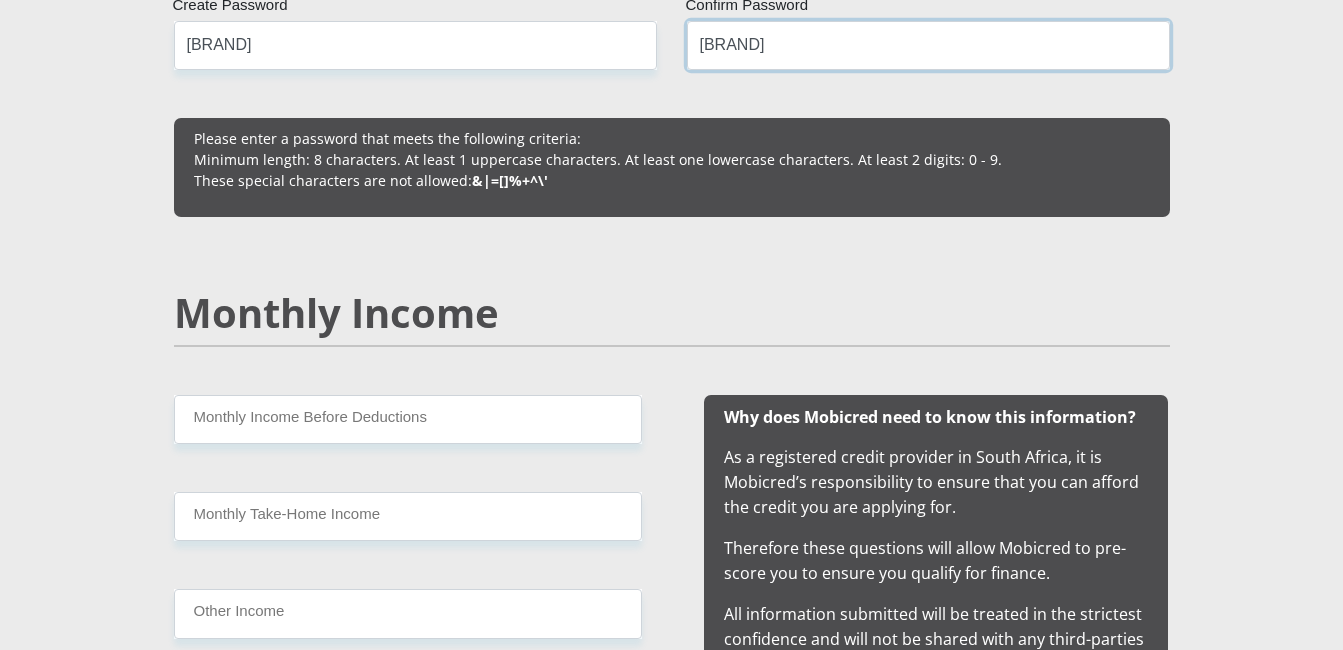 type on "TMGnbnl2002" 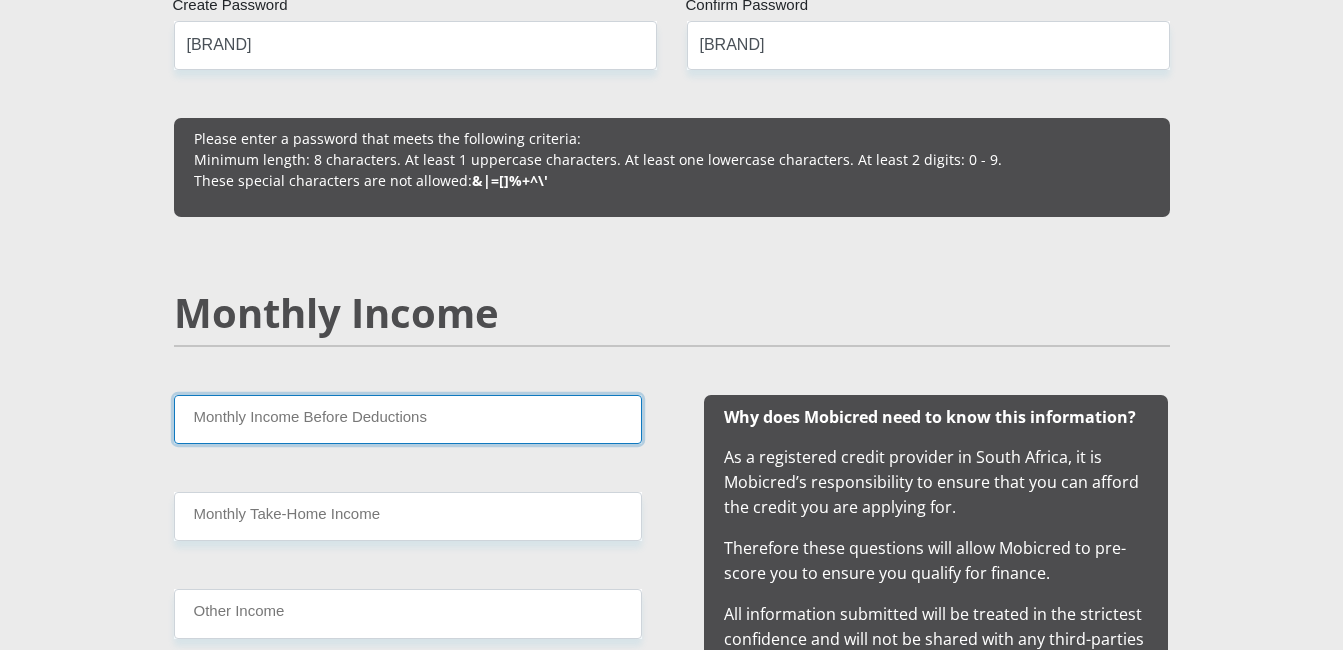 click on "Monthly Income Before Deductions" at bounding box center (408, 419) 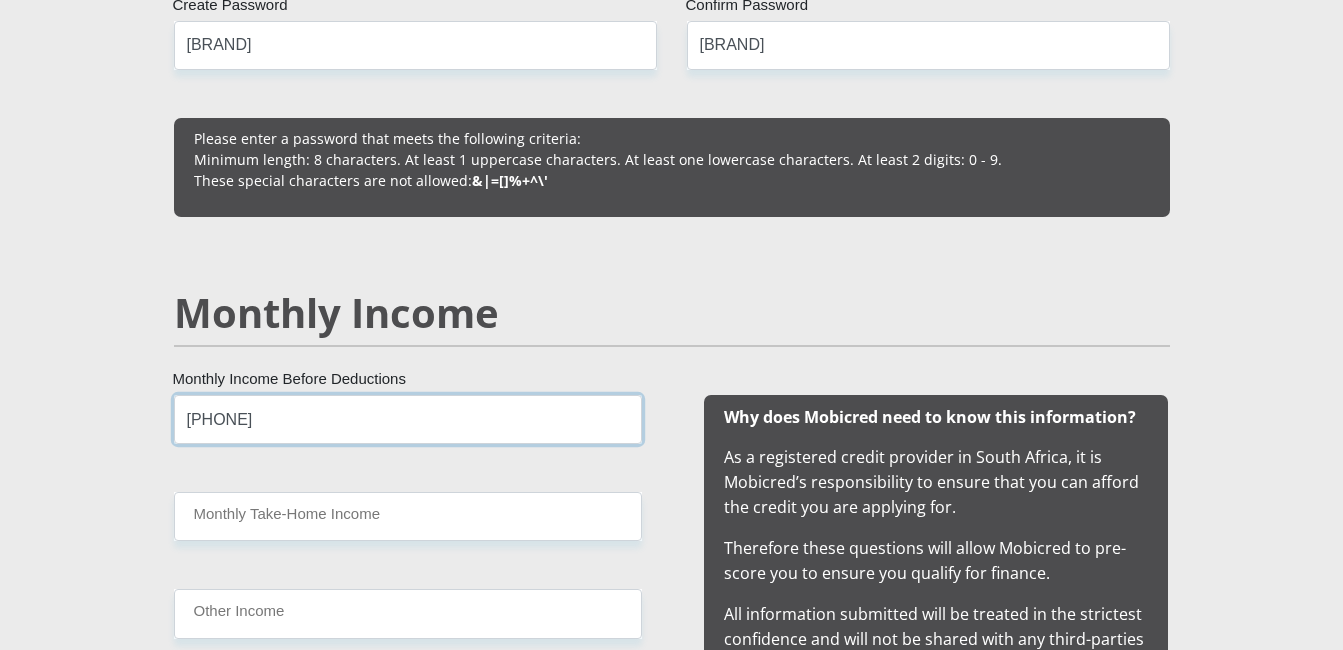 type on "6021" 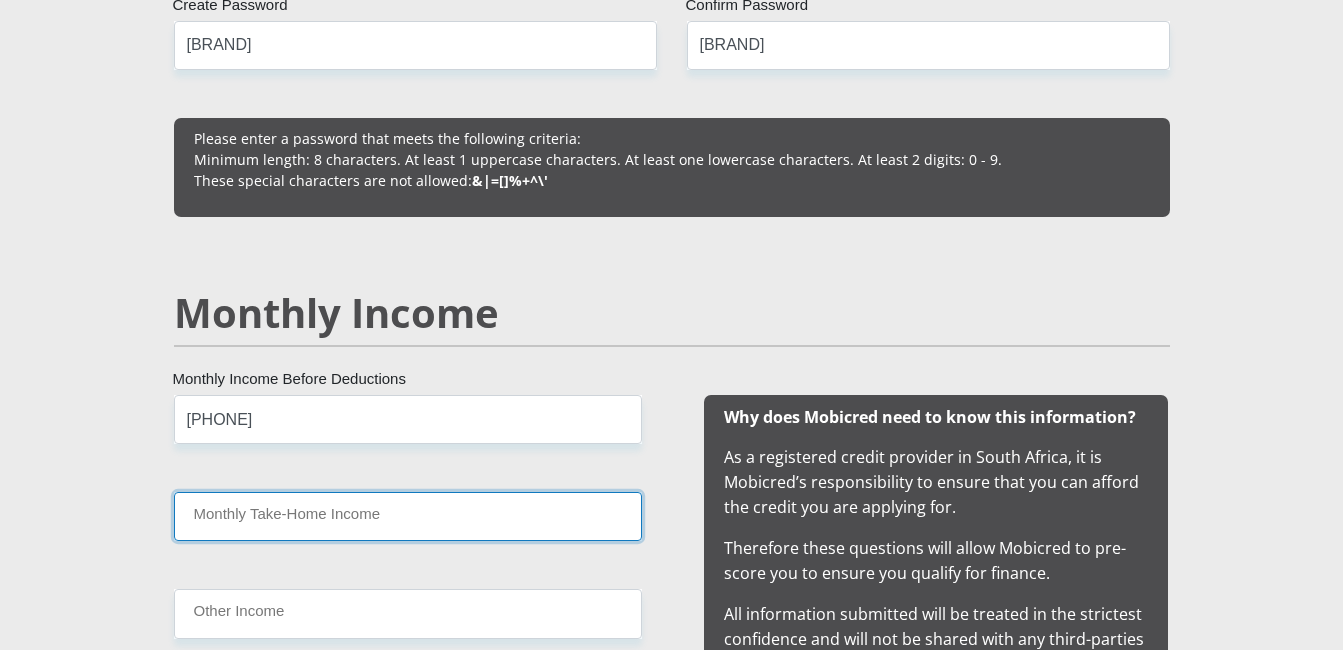 click on "Monthly Take-Home Income" at bounding box center [408, 516] 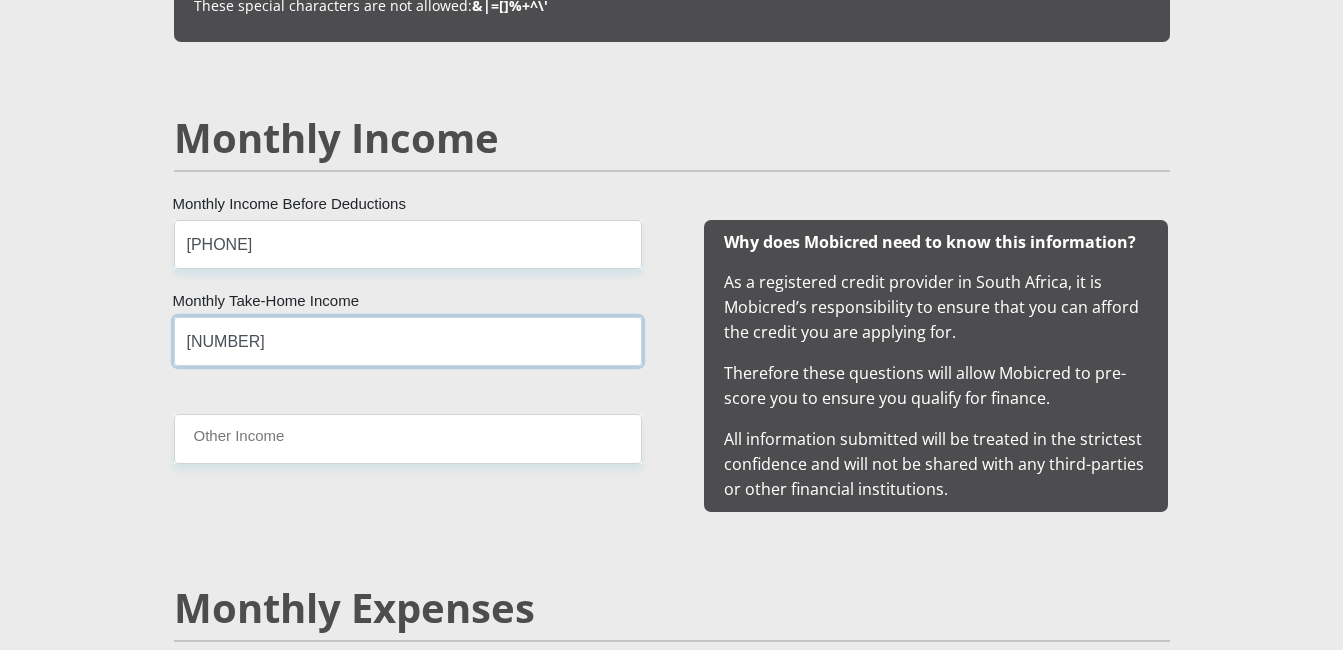 scroll, scrollTop: 1860, scrollLeft: 0, axis: vertical 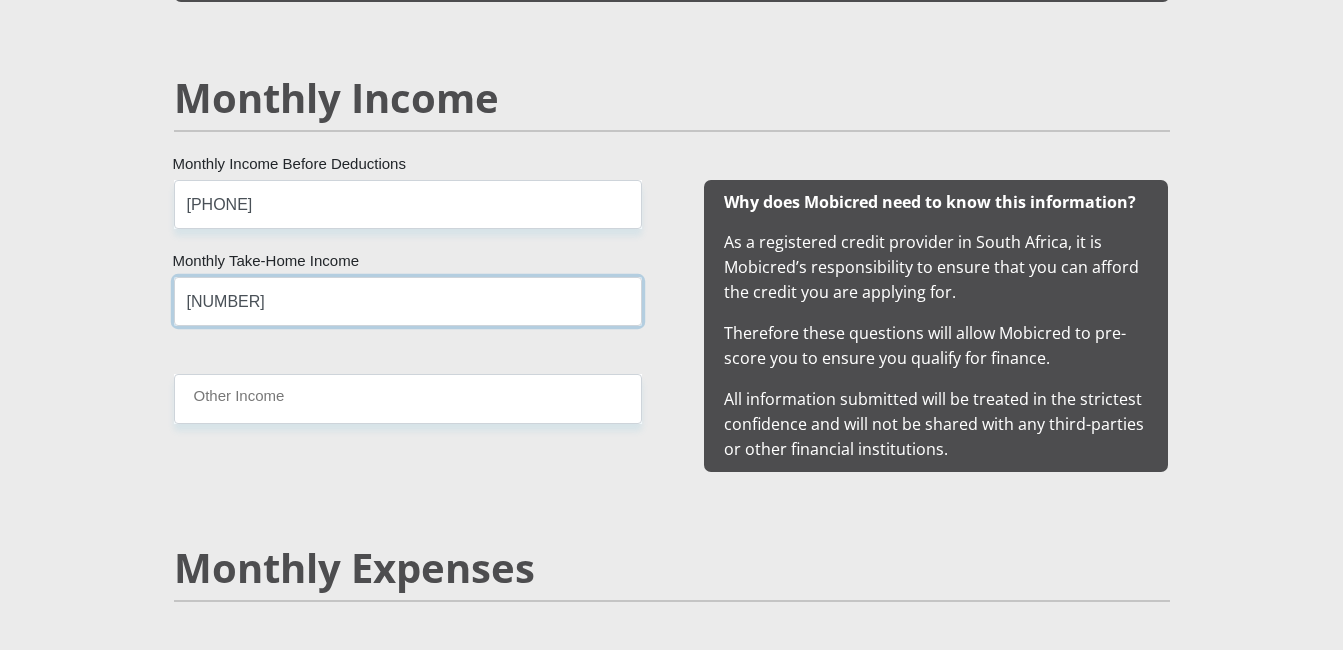 type on "5730" 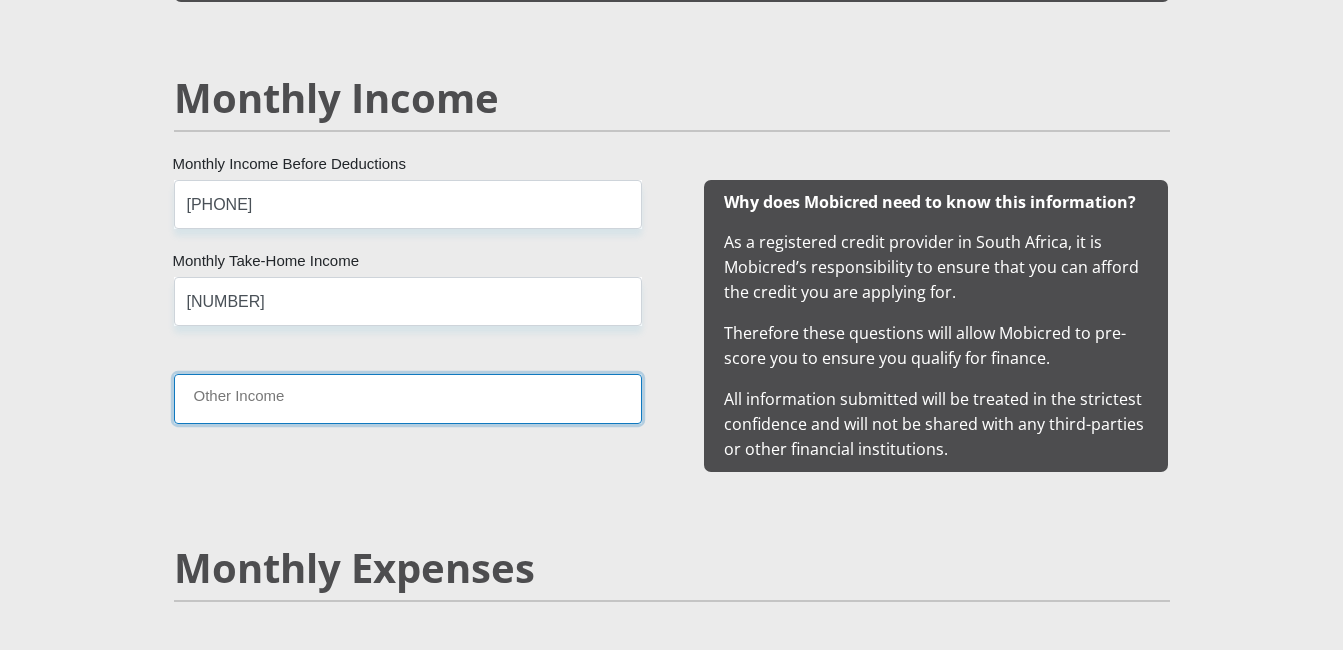 click on "Other Income" at bounding box center [408, 398] 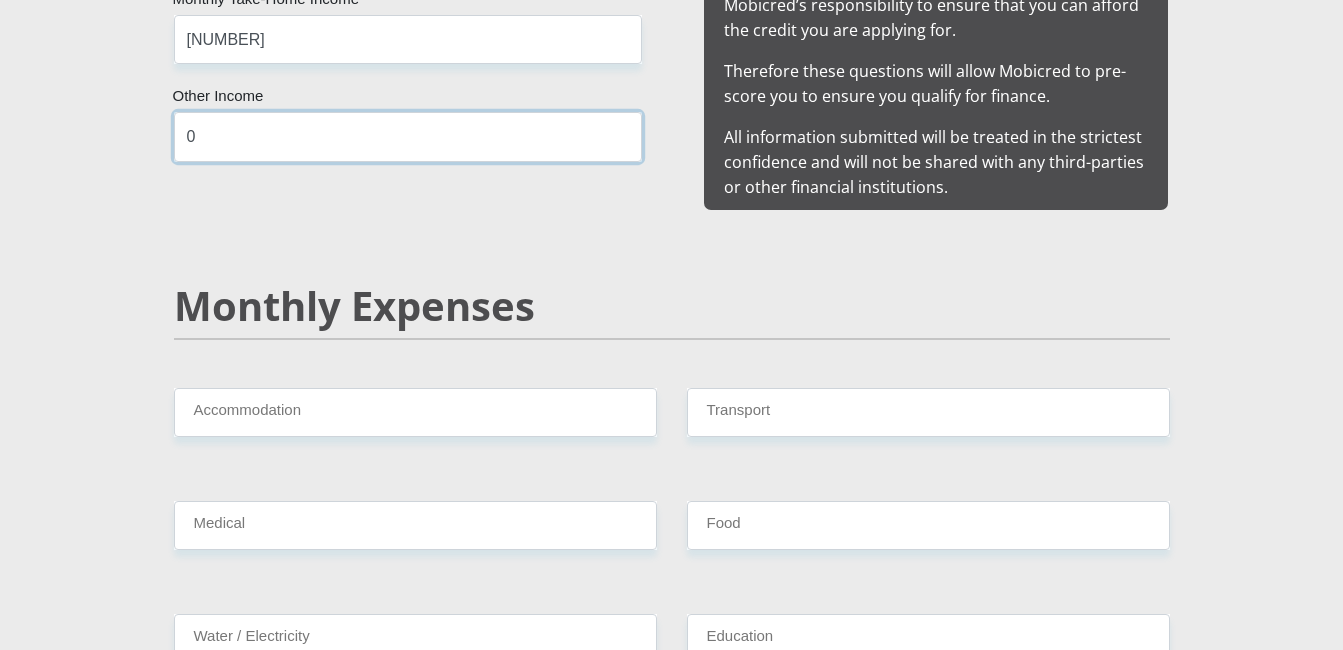 scroll, scrollTop: 2128, scrollLeft: 0, axis: vertical 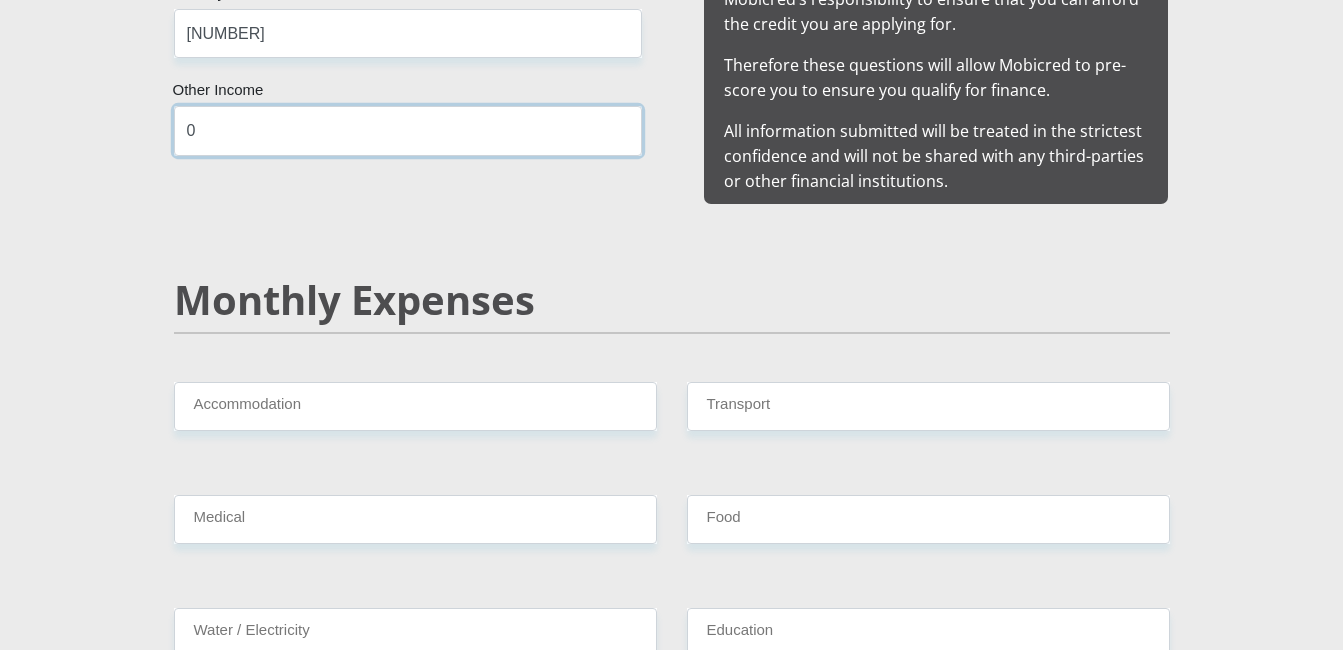 type on "0" 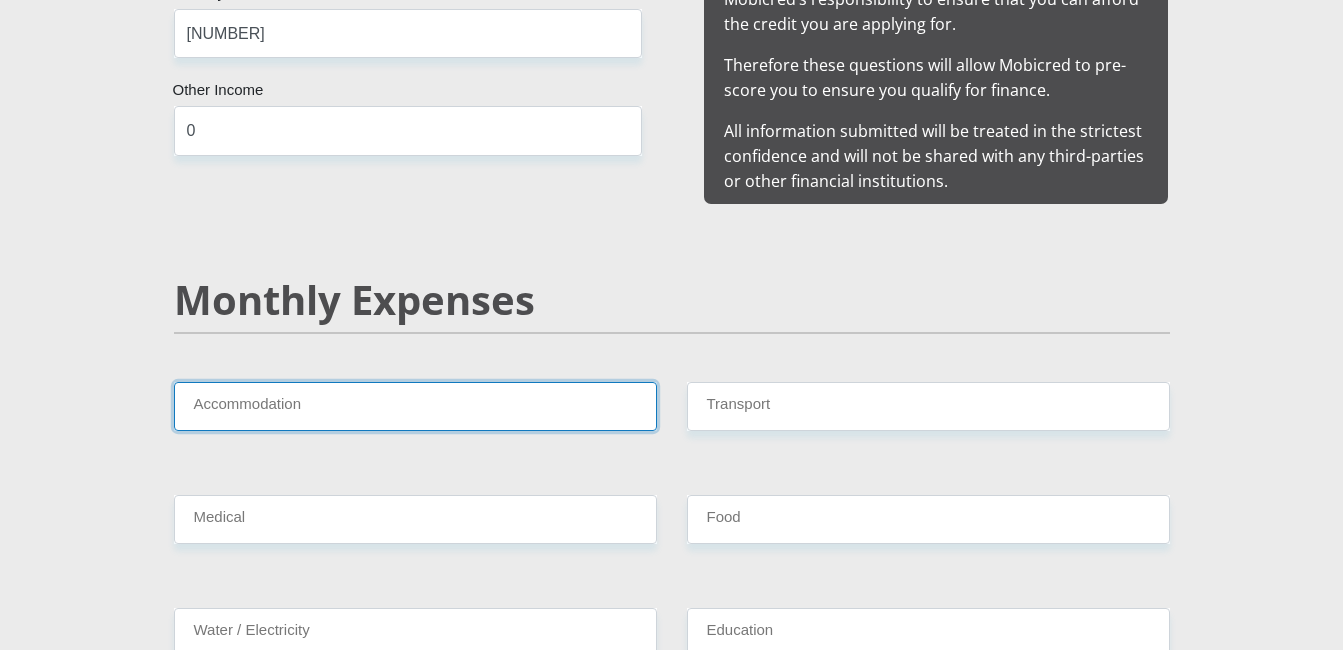 click on "Accommodation" at bounding box center (415, 406) 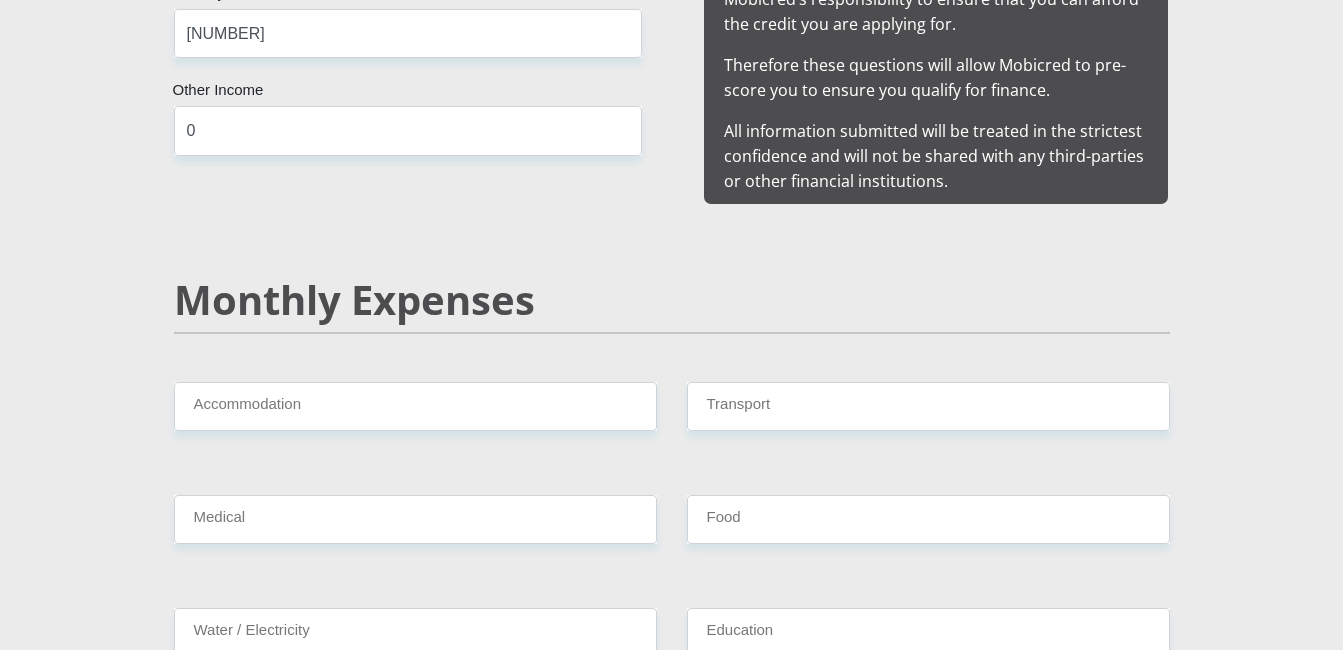 click on "Personal Details
Mr
Ms
Mrs
Dr
Other
Title
Jael
First Name
Lamberts
Surname
0208125131085
South African ID Number
Please input valid ID number
South Africa
Afghanistan
Aland Islands
Albania
Algeria
America Samoa
American Virgin Islands
Andorra
Angola
Anguilla  Antarctica  Chad" at bounding box center [672, 1064] 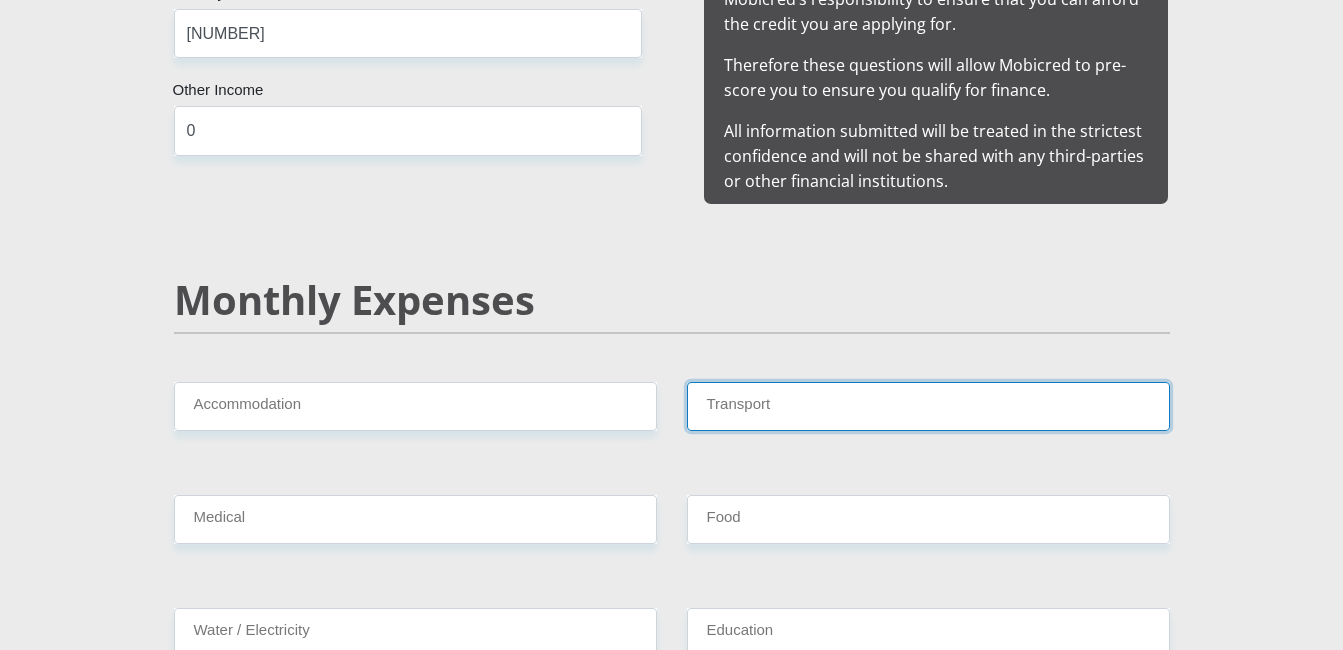 click on "Transport" at bounding box center (928, 406) 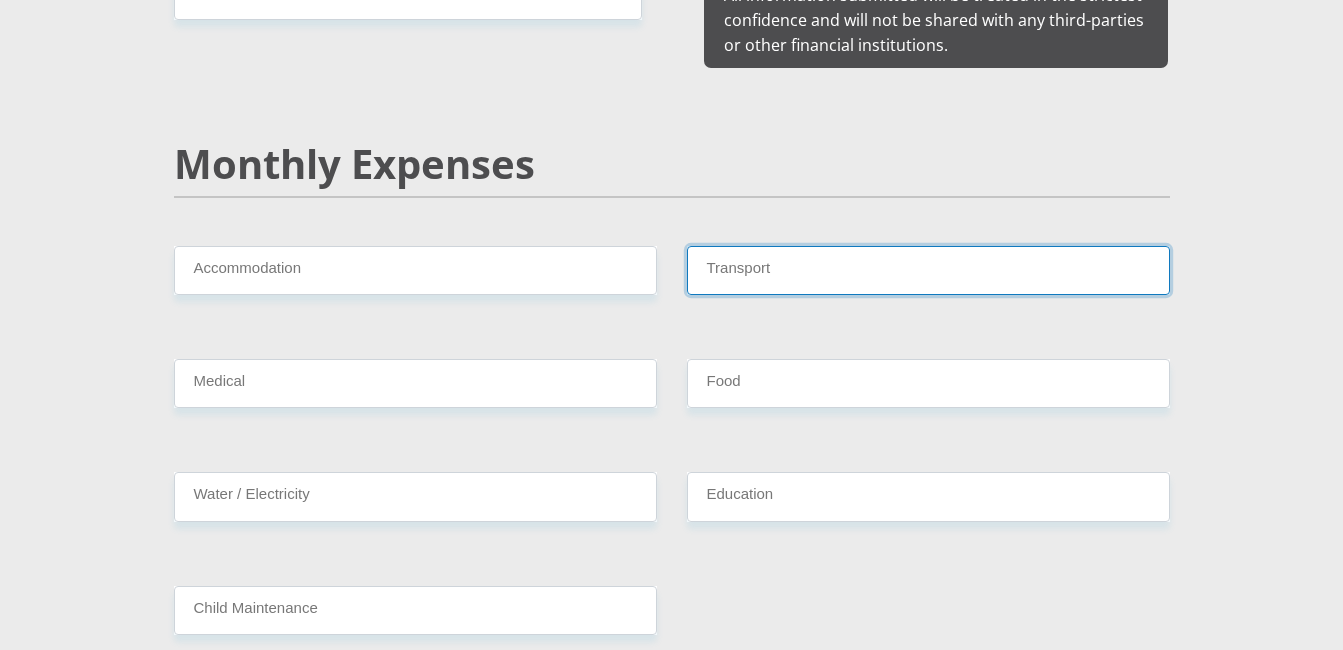 scroll, scrollTop: 2265, scrollLeft: 0, axis: vertical 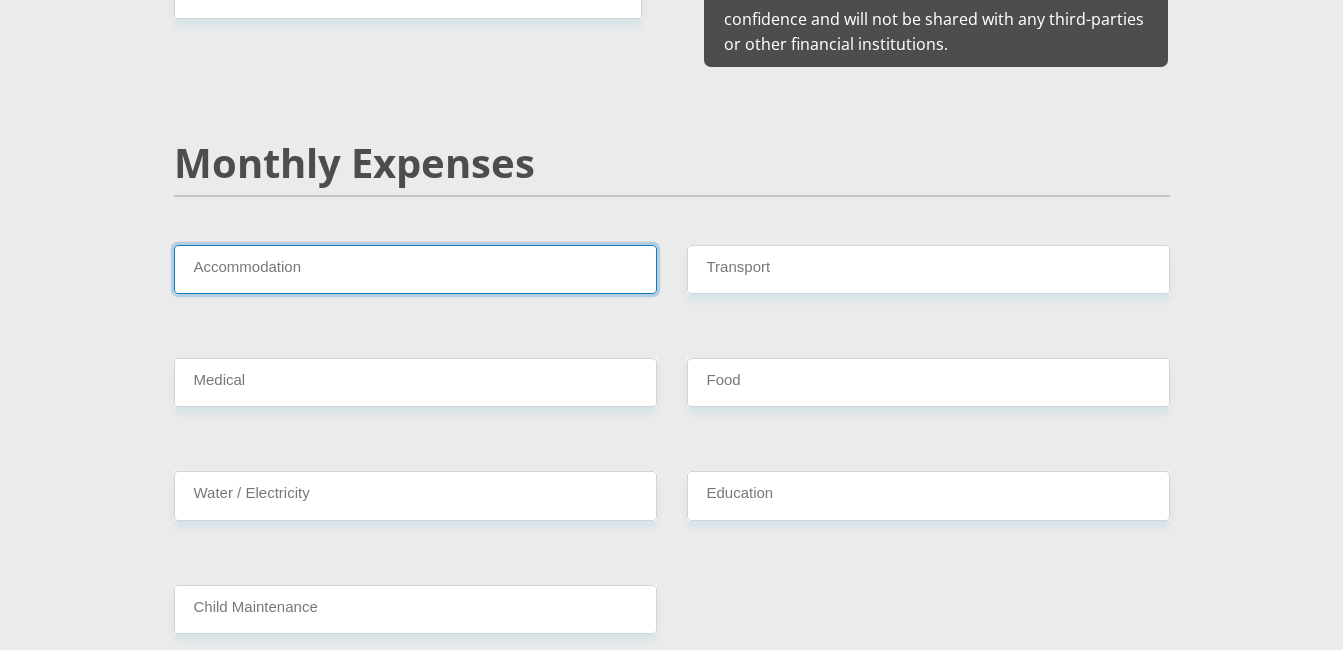 click on "Accommodation" at bounding box center (415, 269) 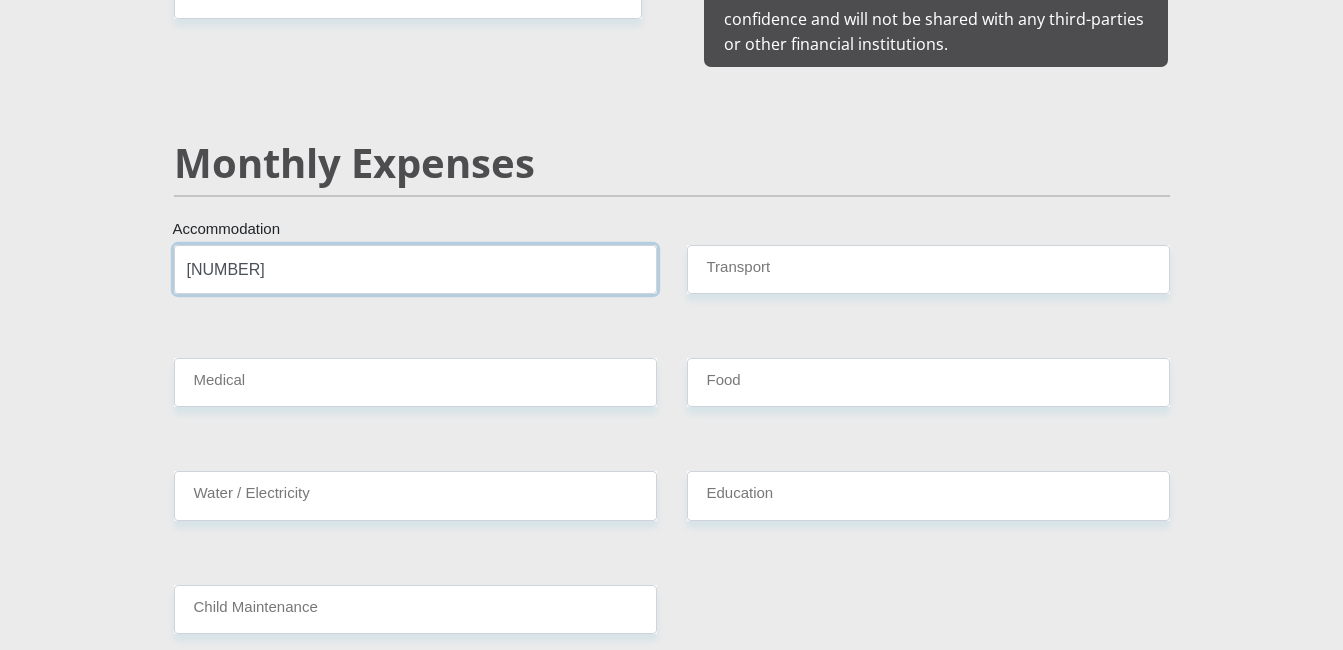 type on "1550" 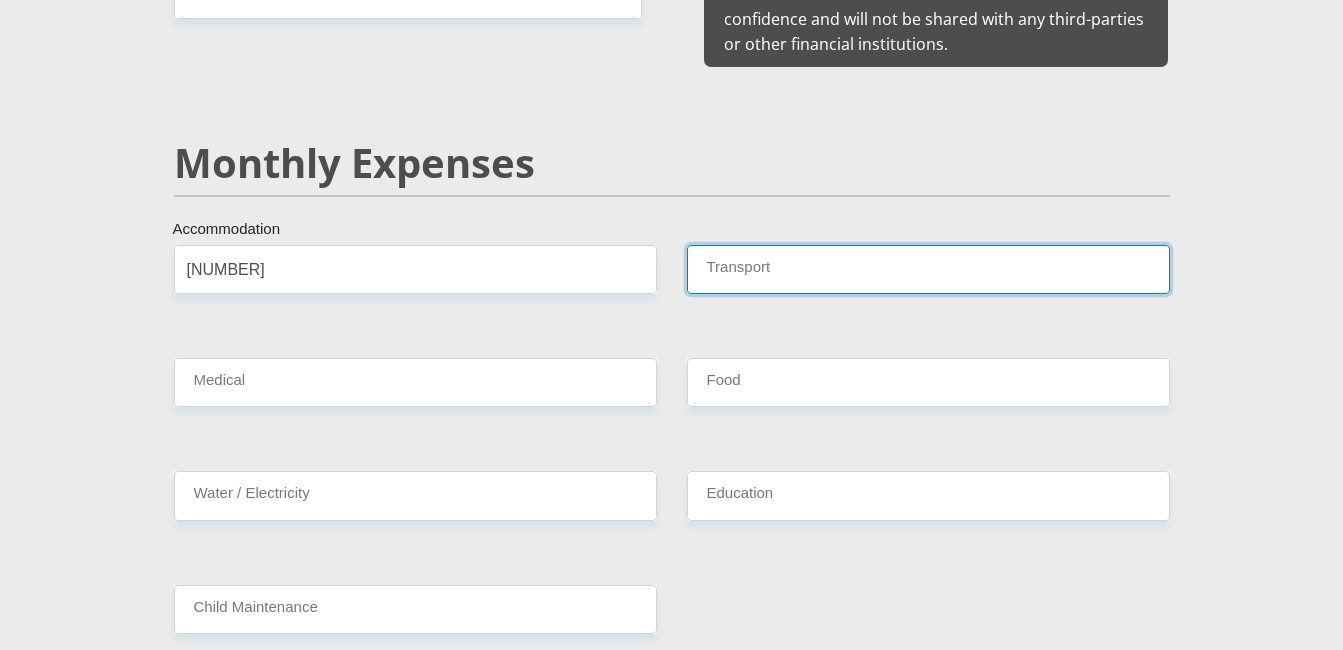 click on "Transport" at bounding box center (928, 269) 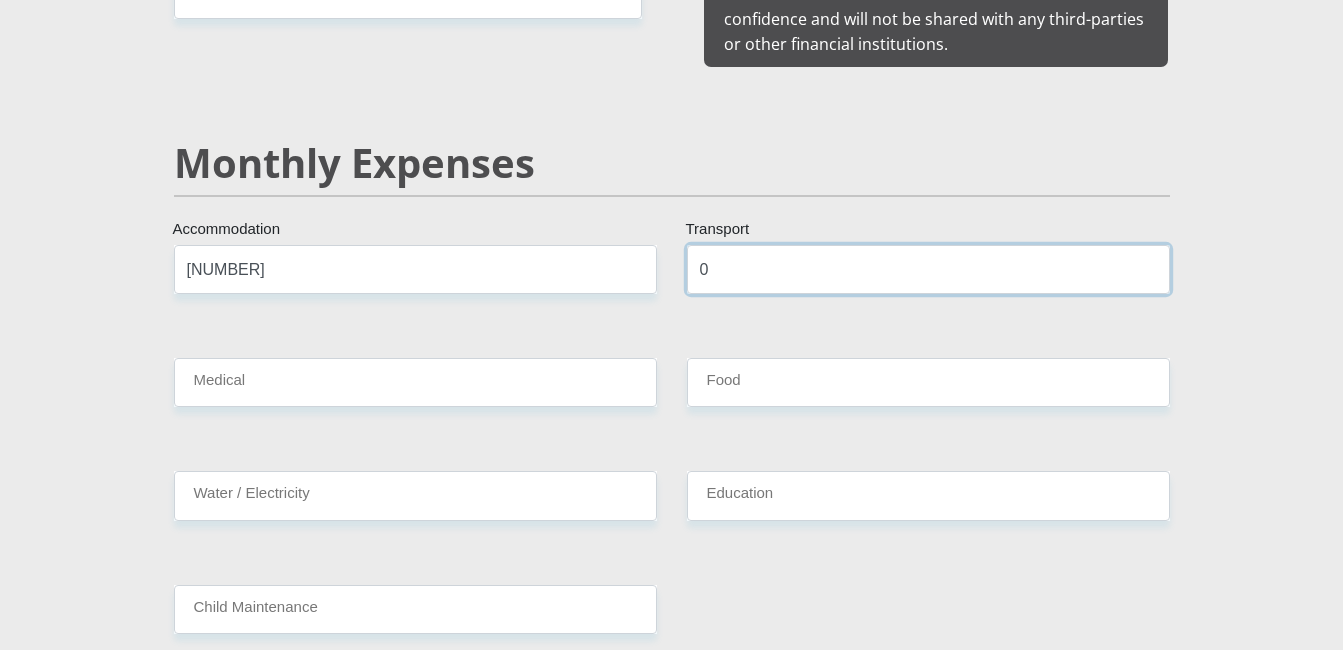 type on "0" 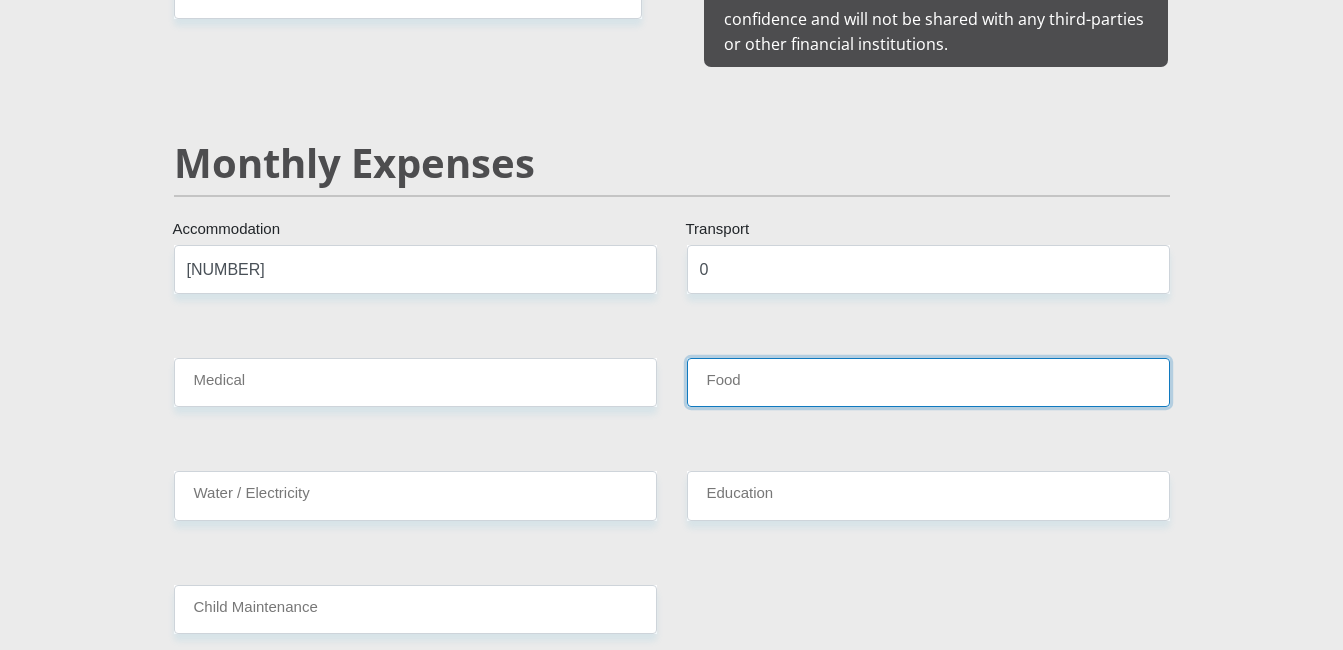 click on "Food" at bounding box center (928, 382) 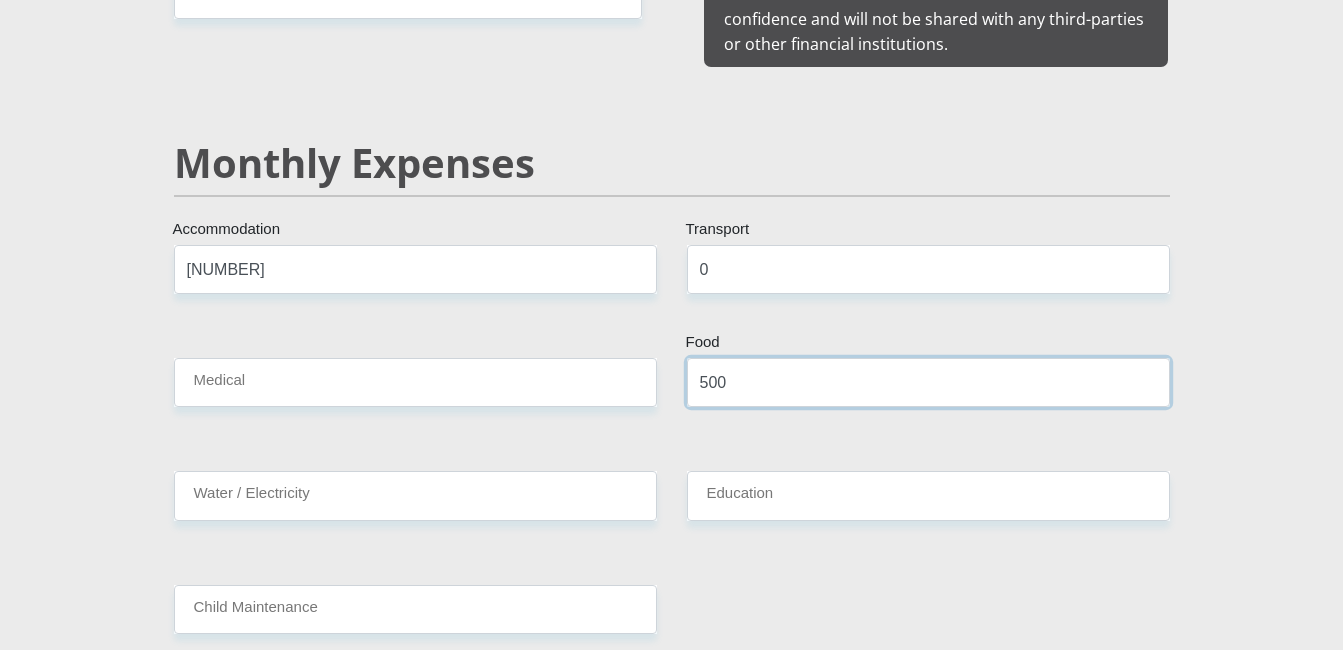 type on "500" 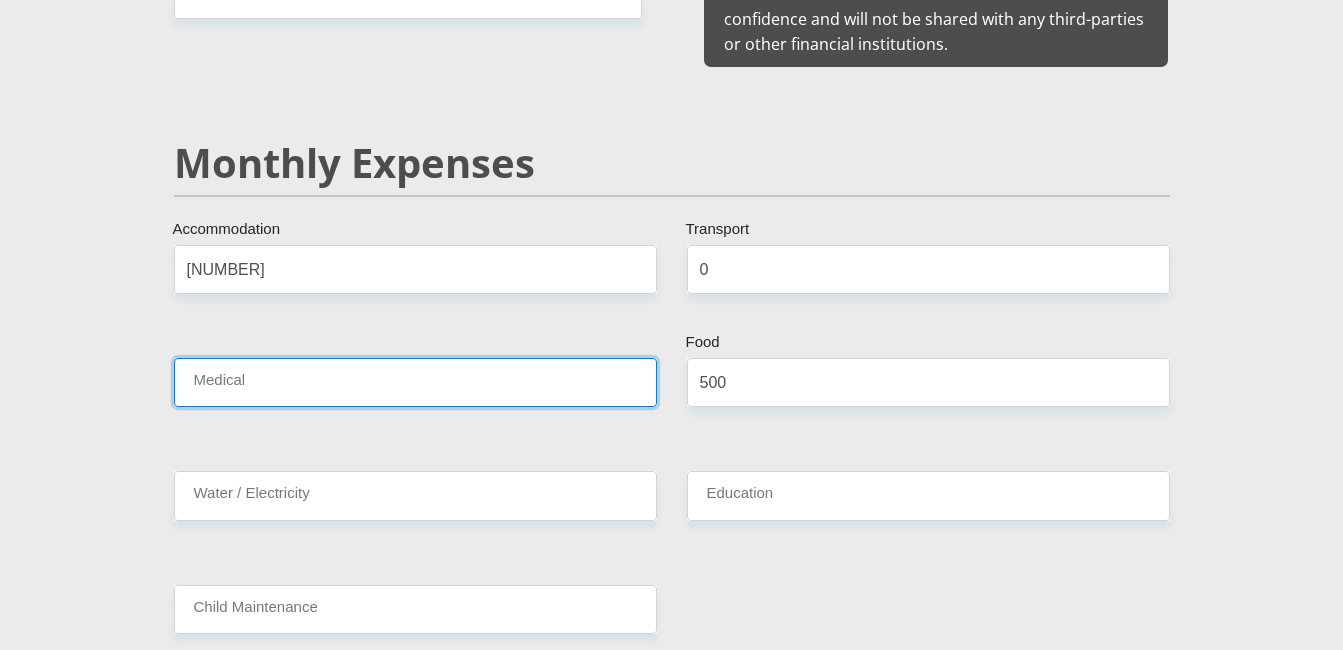 click on "Medical" at bounding box center [415, 382] 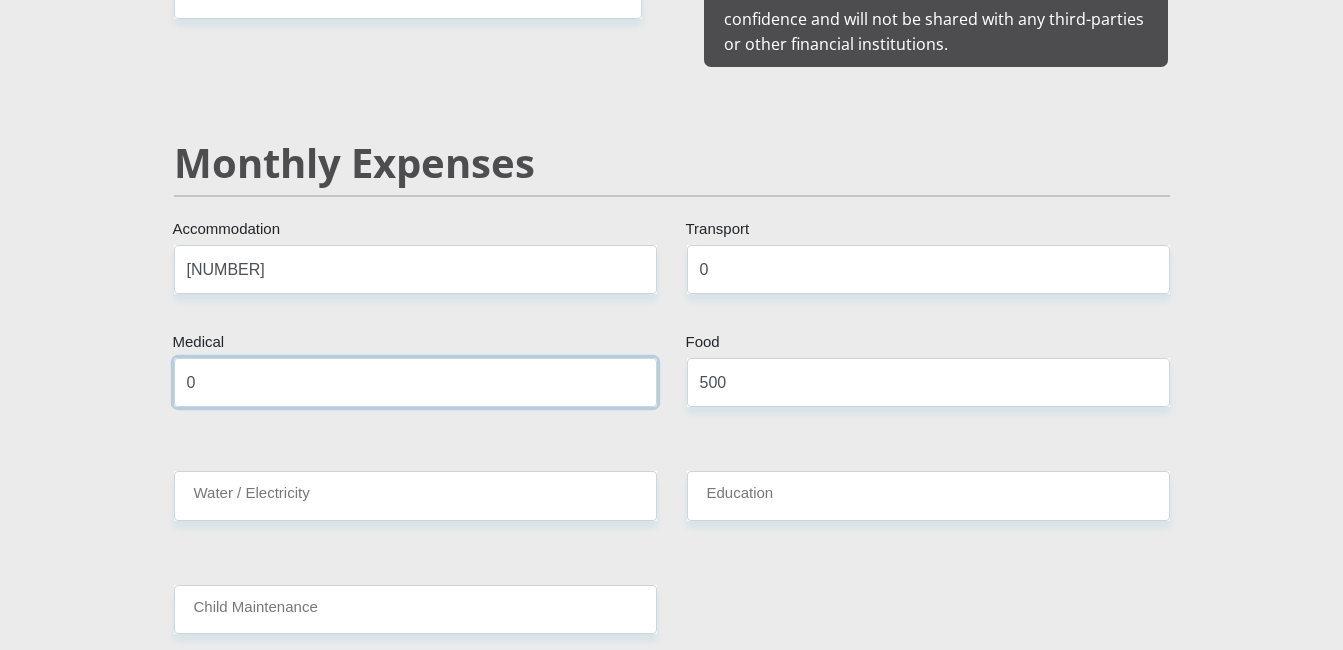 type on "0" 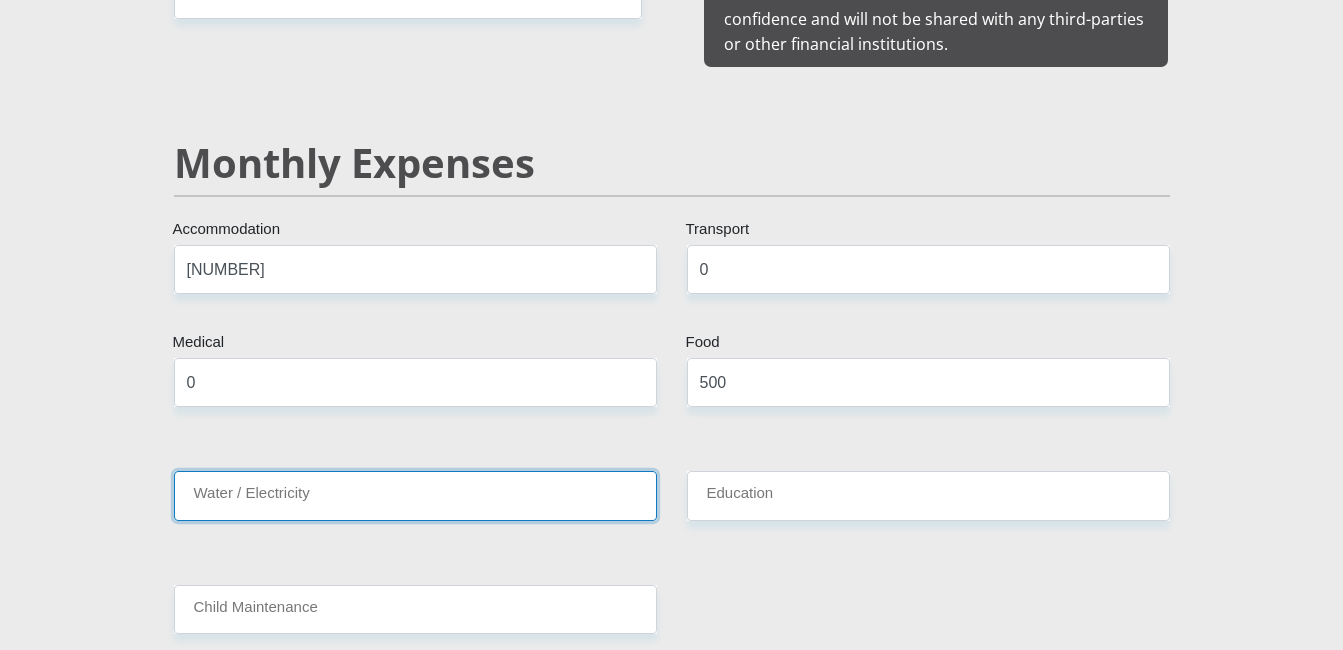 click on "Water / Electricity" at bounding box center (415, 495) 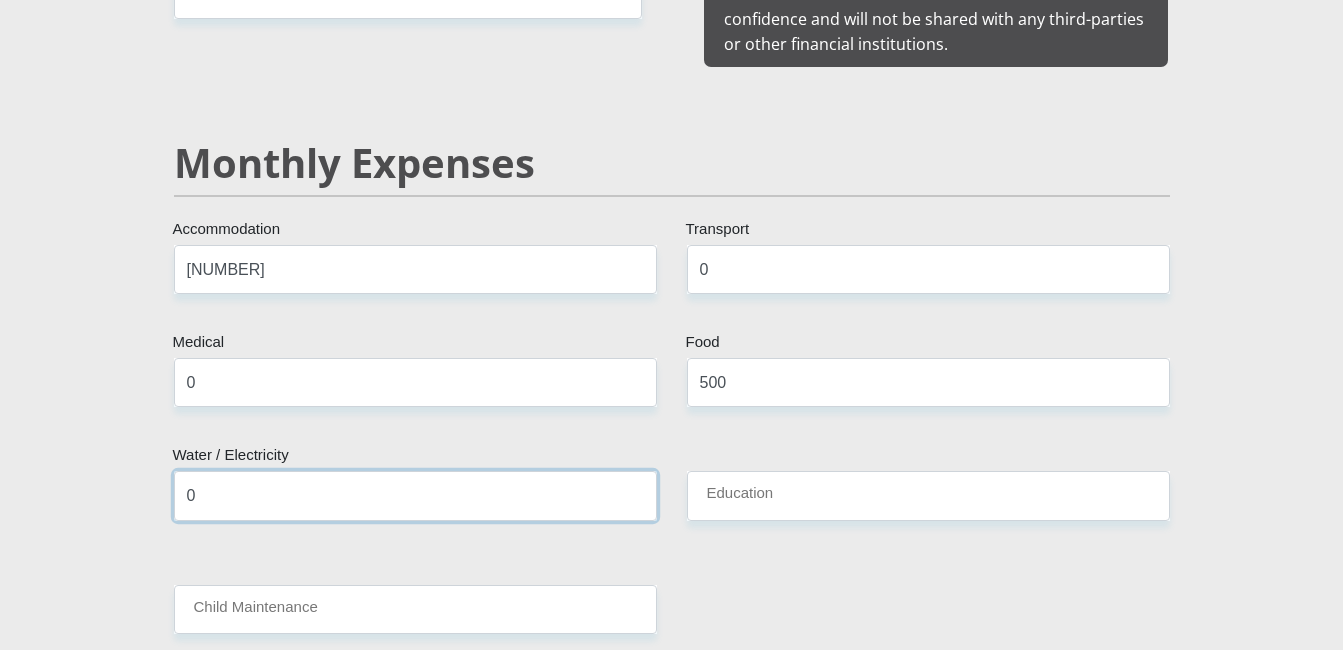 type on "0" 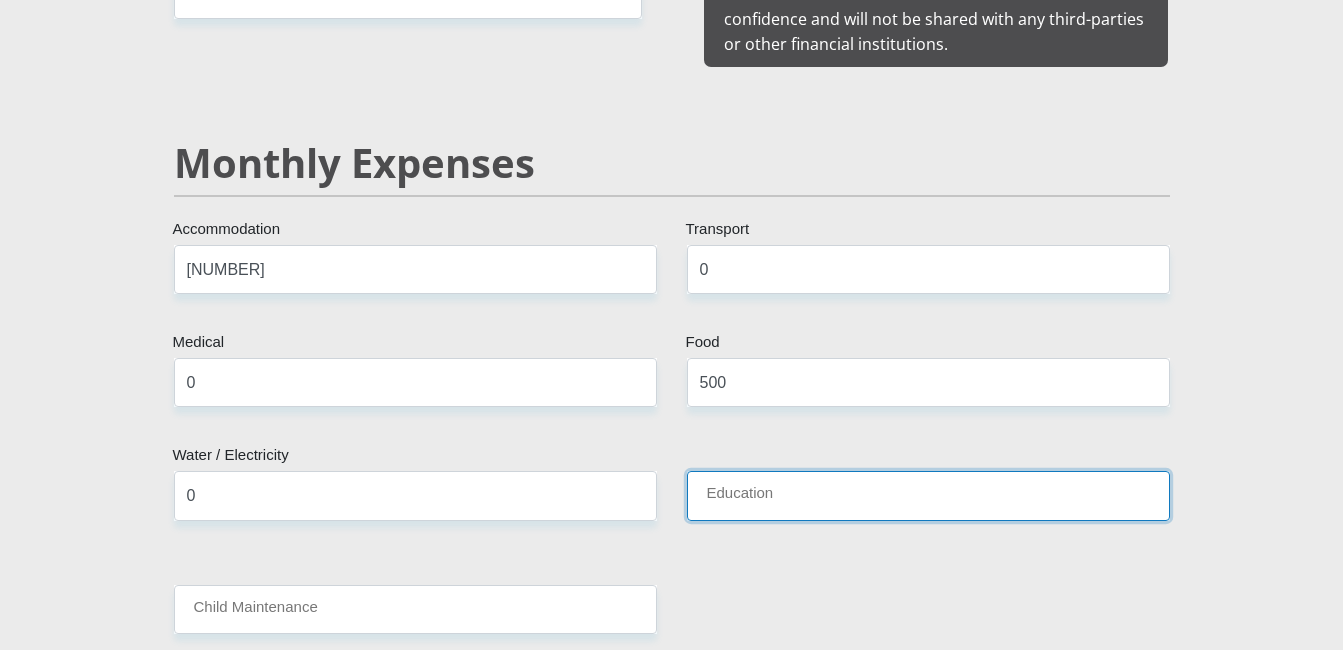 click on "Education" at bounding box center (928, 495) 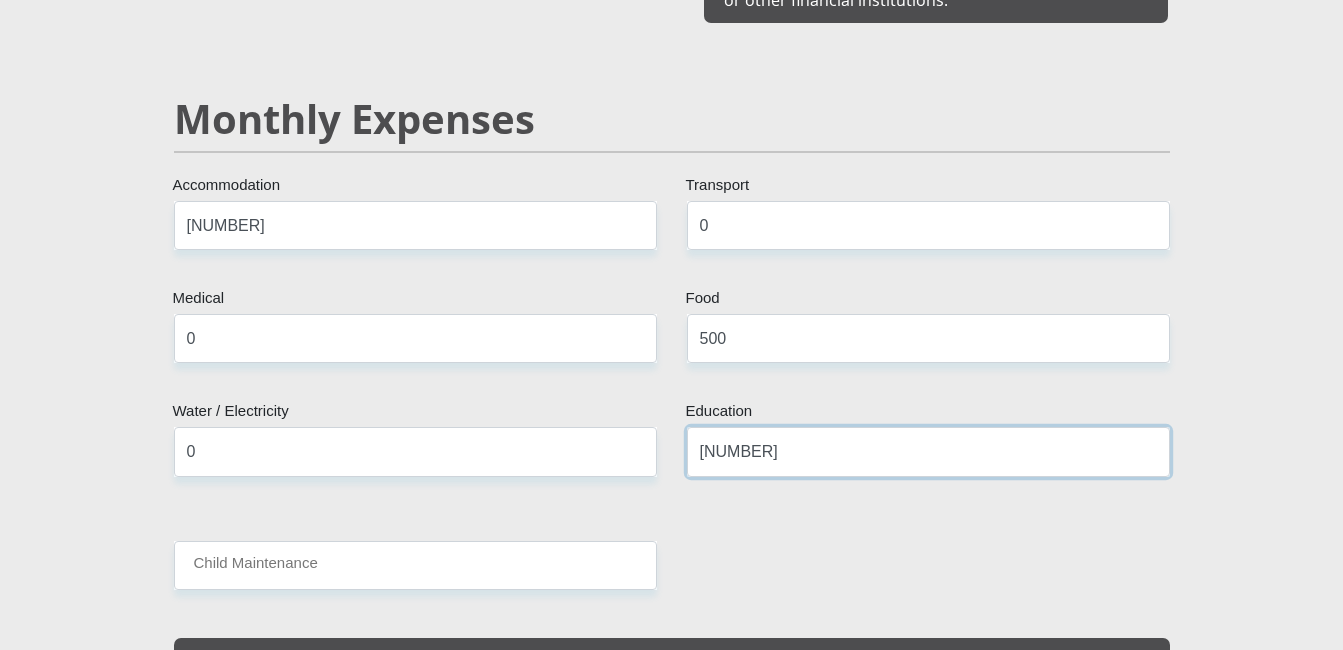 scroll, scrollTop: 2412, scrollLeft: 0, axis: vertical 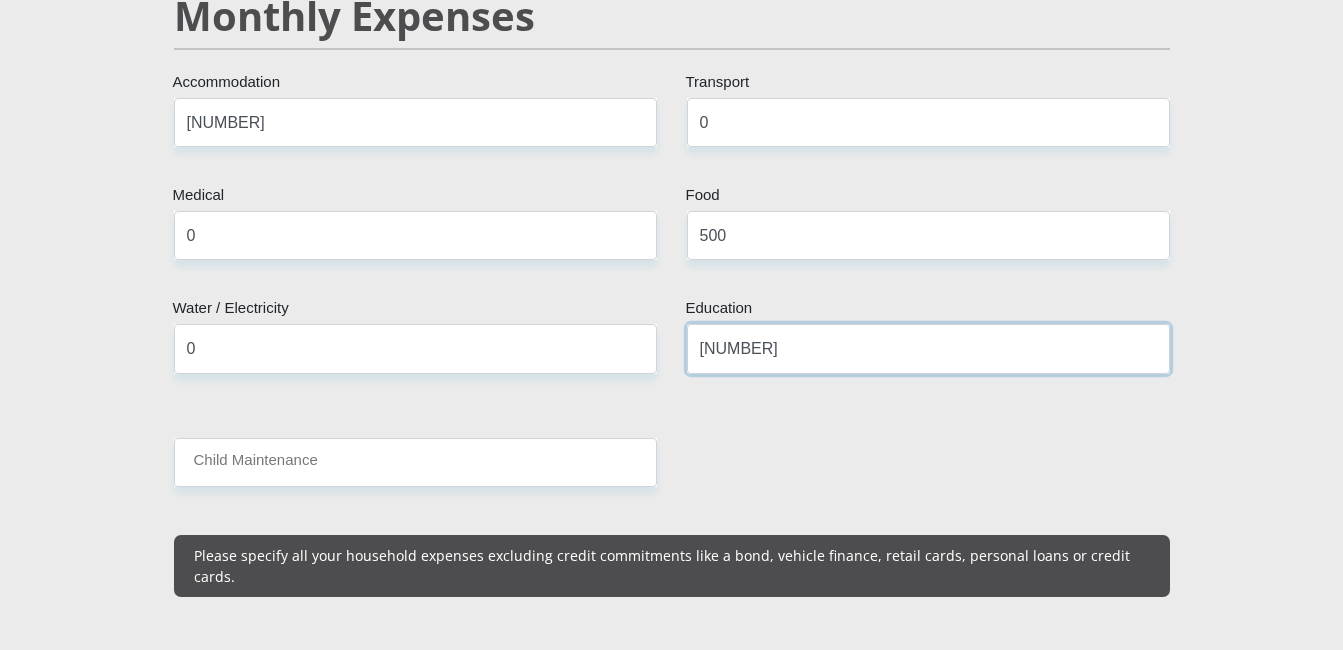 type on "456" 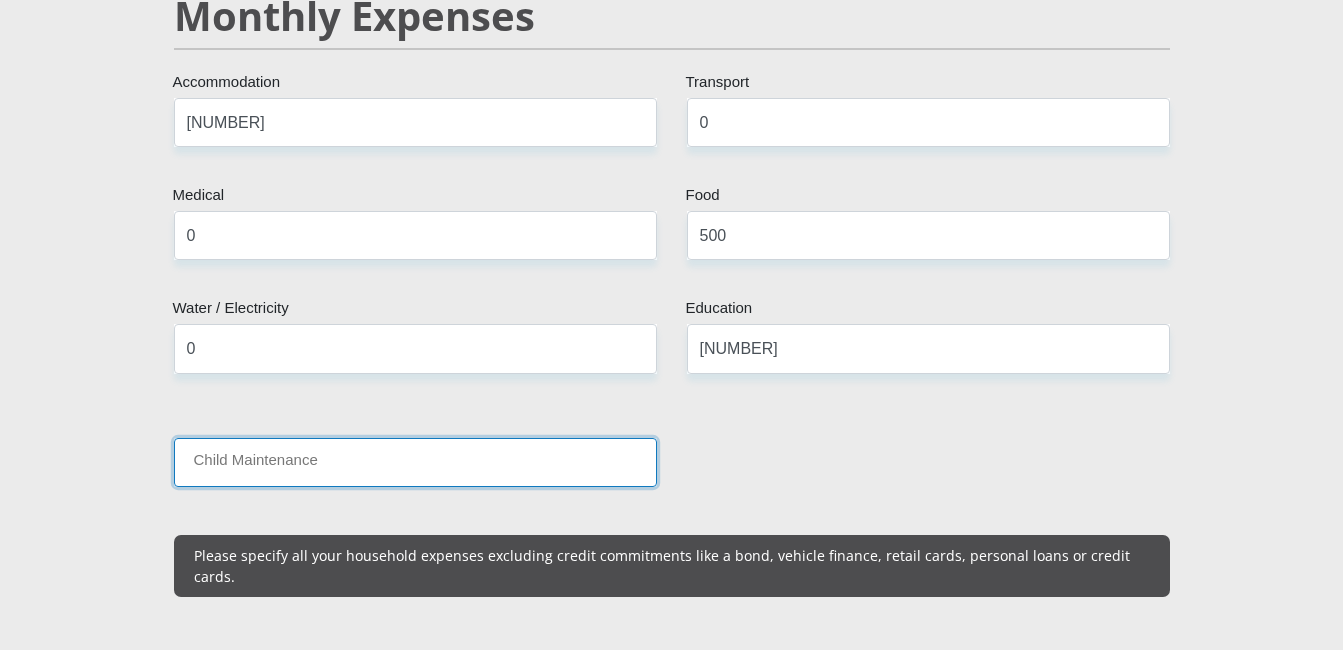 click on "Child Maintenance" at bounding box center [415, 462] 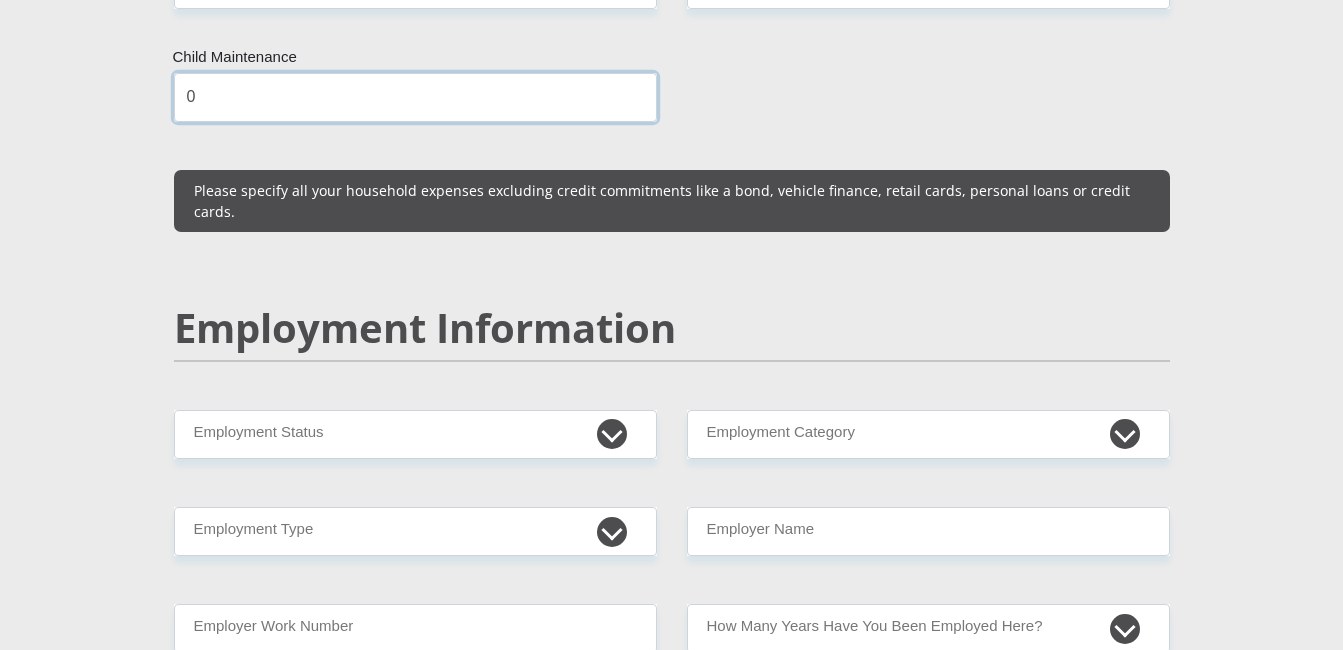 scroll, scrollTop: 2782, scrollLeft: 0, axis: vertical 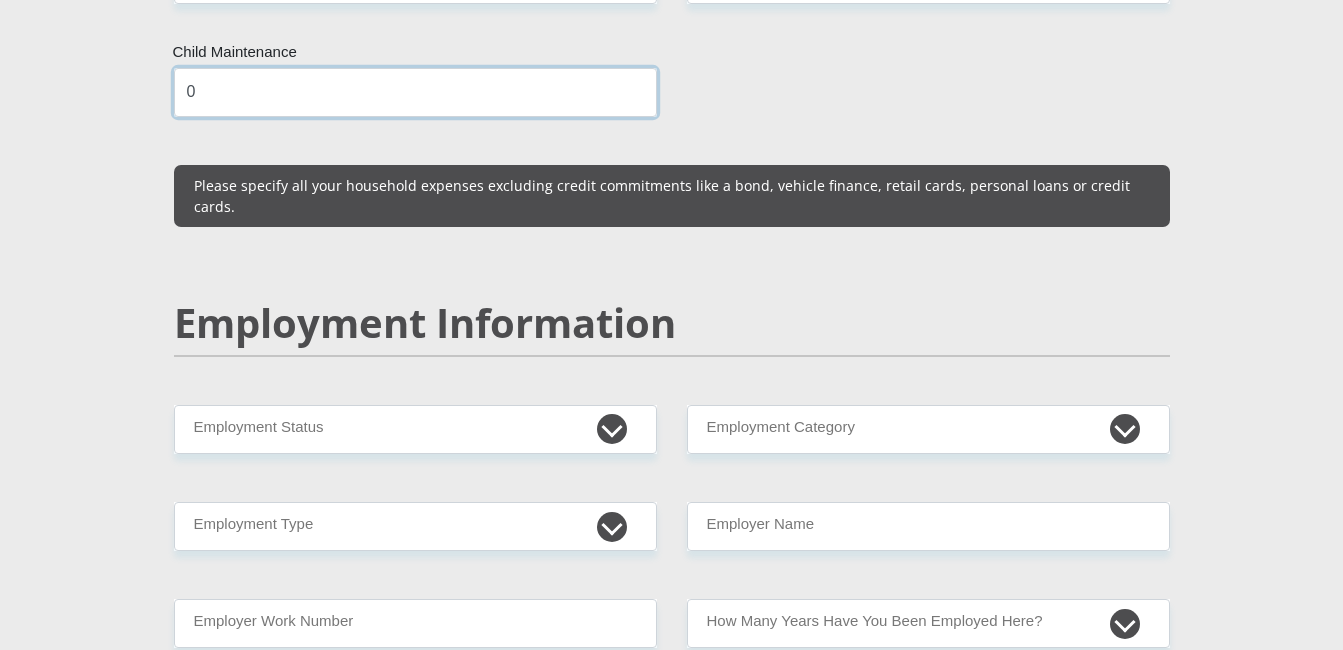type on "0" 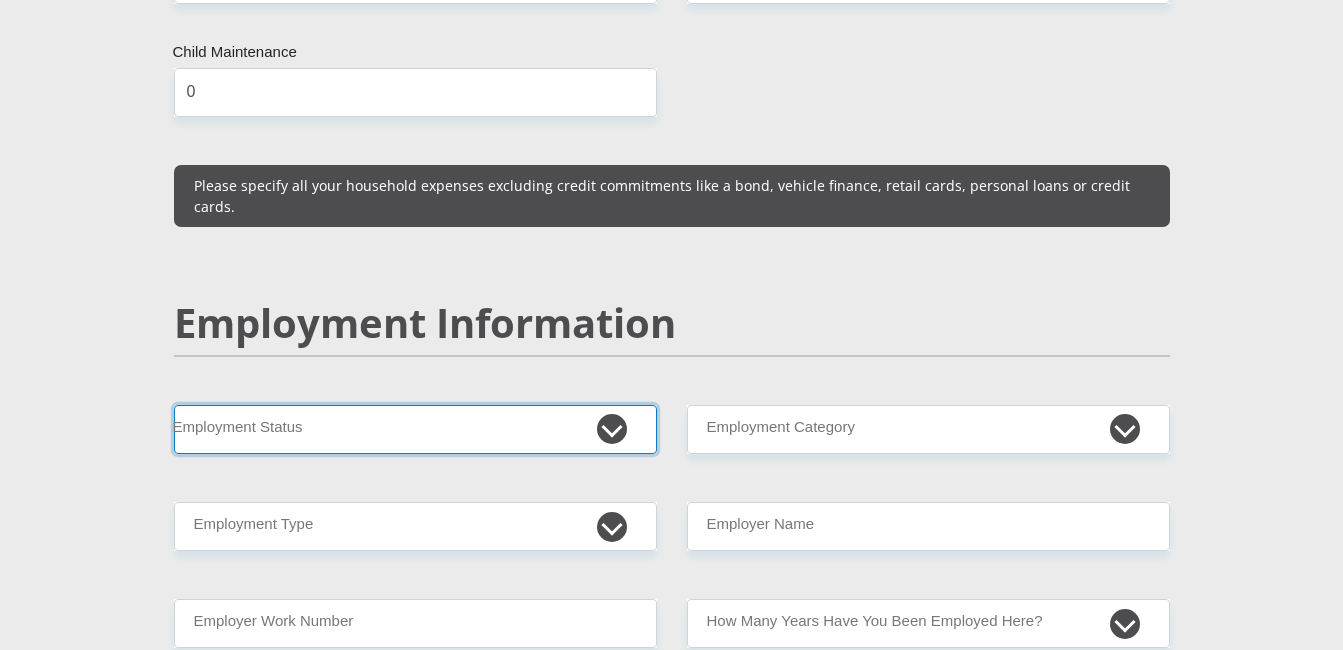 click on "Permanent/Full-time
Part-time/Casual
Contract Worker
Self-Employed
Housewife
Retired
Student
Medically Boarded
Disability
Unemployed" at bounding box center [415, 429] 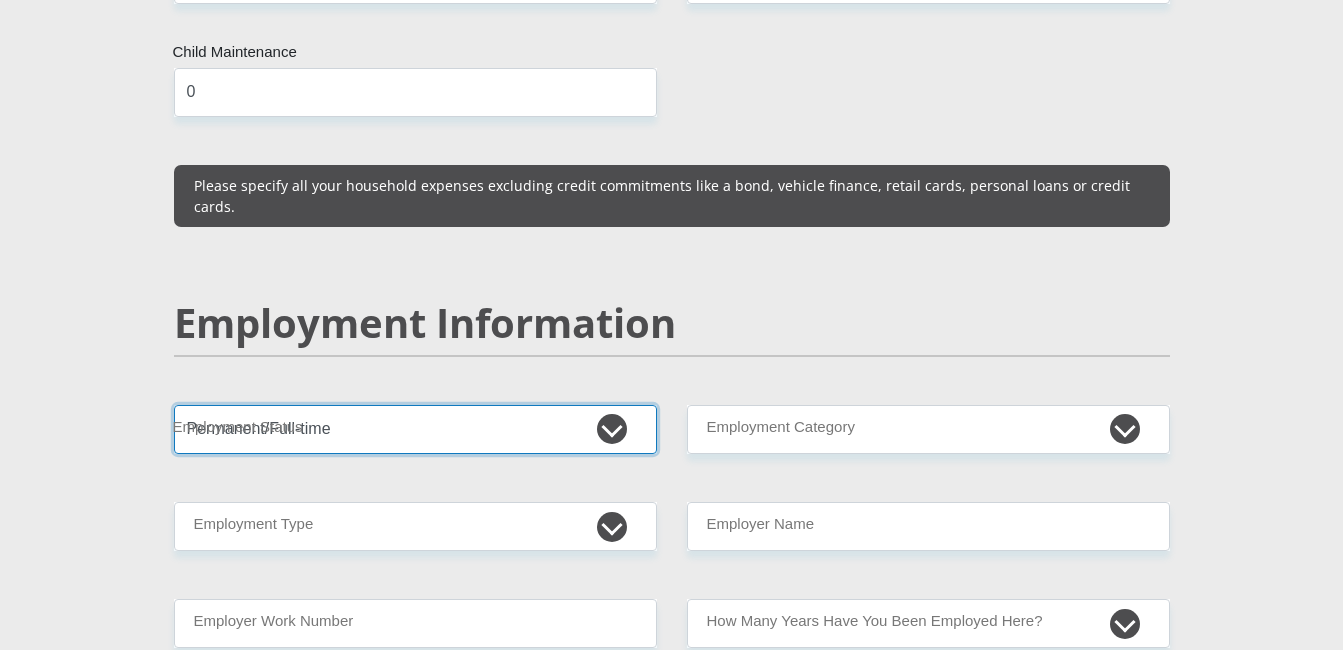 click on "Permanent/Full-time
Part-time/Casual
Contract Worker
Self-Employed
Housewife
Retired
Student
Medically Boarded
Disability
Unemployed" at bounding box center (415, 429) 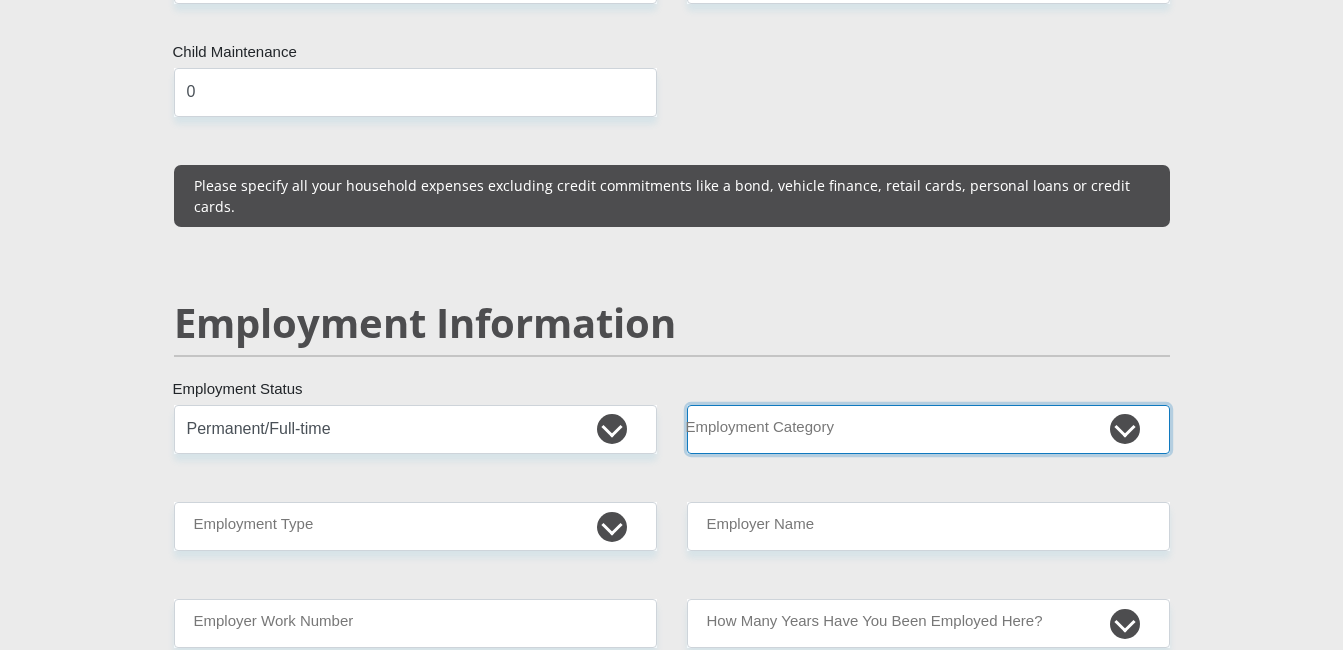 click on "AGRICULTURE
ALCOHOL & TOBACCO
CONSTRUCTION MATERIALS
METALLURGY
EQUIPMENT FOR RENEWABLE ENERGY
SPECIALIZED CONTRACTORS
CAR
GAMING (INCL. INTERNET
OTHER WHOLESALE
UNLICENSED PHARMACEUTICALS
CURRENCY EXCHANGE HOUSES
OTHER FINANCIAL INSTITUTIONS & INSURANCE
REAL ESTATE AGENTS
OIL & GAS
OTHER MATERIALS (E.G. IRON ORE)
PRECIOUS STONES & PRECIOUS METALS
POLITICAL ORGANIZATIONS
RELIGIOUS ORGANIZATIONS(NOT SECTS)
ACTI. HAVING BUSINESS DEAL WITH PUBLIC ADMINISTRATION
LAUNDROMATS" at bounding box center [928, 429] 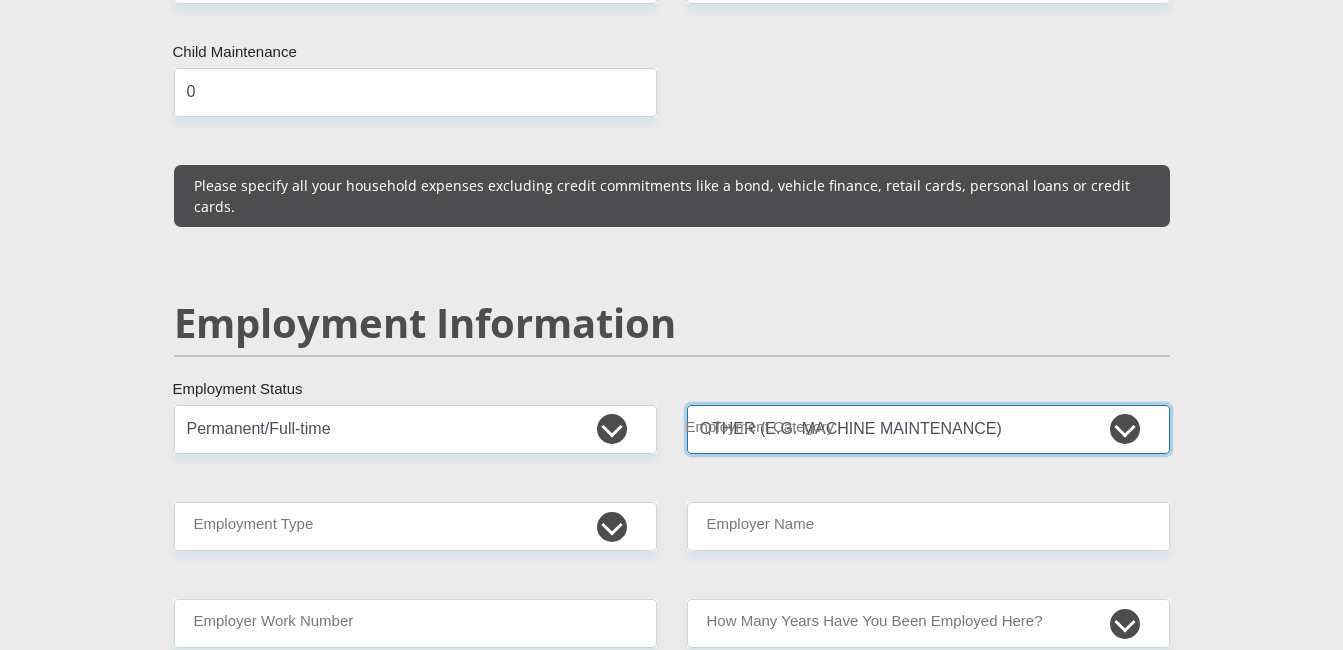 click on "AGRICULTURE
ALCOHOL & TOBACCO
CONSTRUCTION MATERIALS
METALLURGY
EQUIPMENT FOR RENEWABLE ENERGY
SPECIALIZED CONTRACTORS
CAR
GAMING (INCL. INTERNET
OTHER WHOLESALE
UNLICENSED PHARMACEUTICALS
CURRENCY EXCHANGE HOUSES
OTHER FINANCIAL INSTITUTIONS & INSURANCE
REAL ESTATE AGENTS
OIL & GAS
OTHER MATERIALS (E.G. IRON ORE)
PRECIOUS STONES & PRECIOUS METALS
POLITICAL ORGANIZATIONS
RELIGIOUS ORGANIZATIONS(NOT SECTS)
ACTI. HAVING BUSINESS DEAL WITH PUBLIC ADMINISTRATION
LAUNDROMATS" at bounding box center [928, 429] 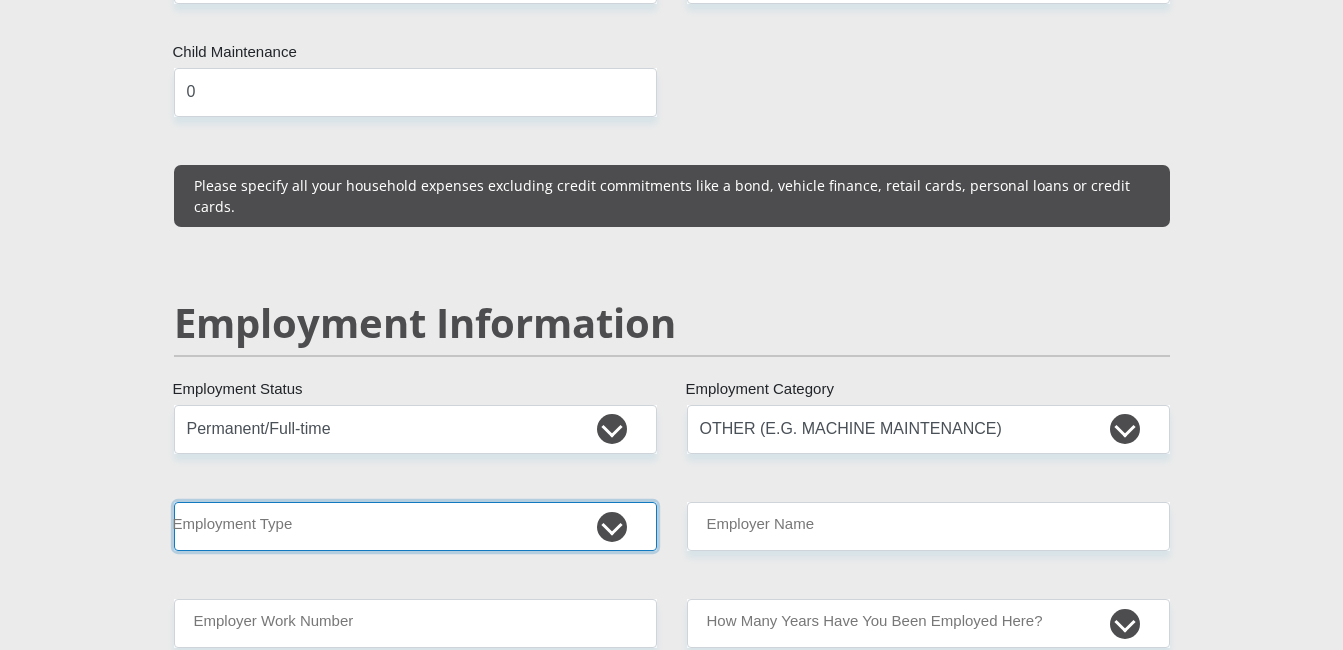 click on "College/Lecturer
Craft Seller
Creative
Driver
Executive
Farmer
Forces - Non Commissioned
Forces - Officer
Hawker
Housewife
Labourer
Licenced Professional
Manager
Miner
Non Licenced Professional
Office Staff/Clerk
Outside Worker
Pensioner
Permanent Teacher
Production/Manufacturing
Sales
Self-Employed
Semi-Professional Worker
Service Industry  Social Worker  Student" at bounding box center [415, 526] 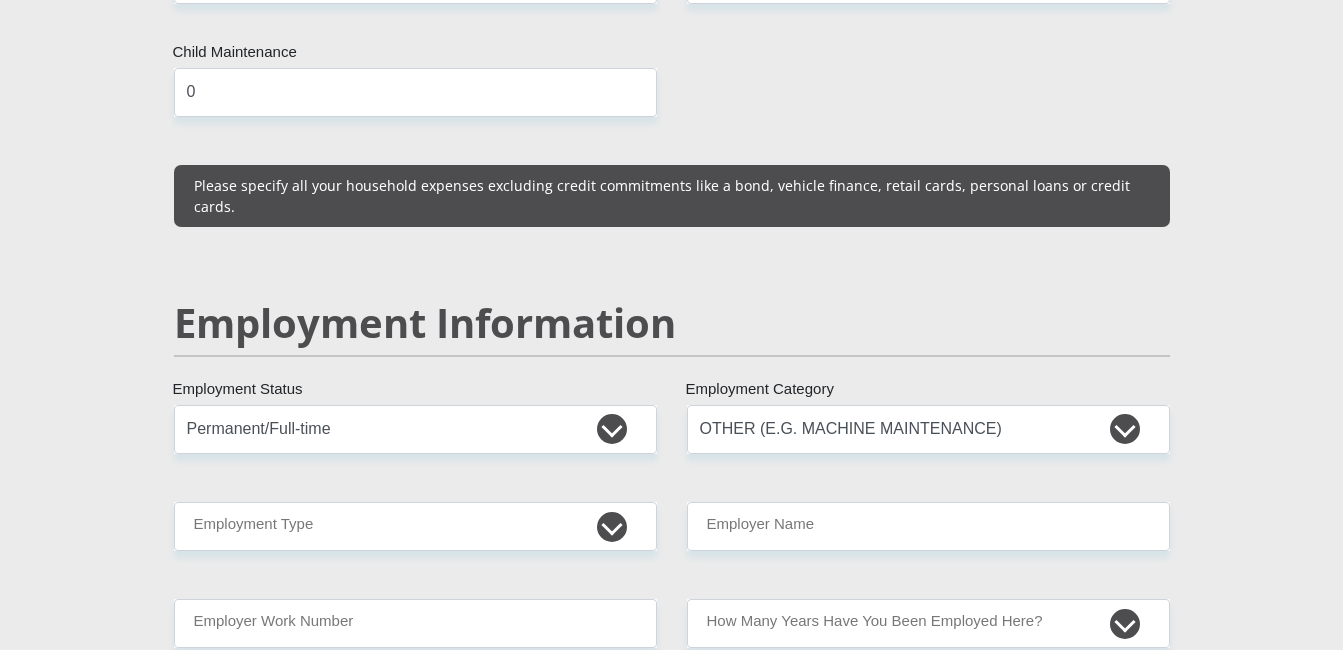 click on "Personal Details
Mr
Ms
Mrs
Dr
Other
Title
Jael
First Name
Lamberts
Surname
0208125131085
South African ID Number
Please input valid ID number
South Africa
Afghanistan
Aland Islands
Albania
Algeria
America Samoa
American Virgin Islands
Andorra
Angola
Anguilla  Antarctica" at bounding box center [671, 410] 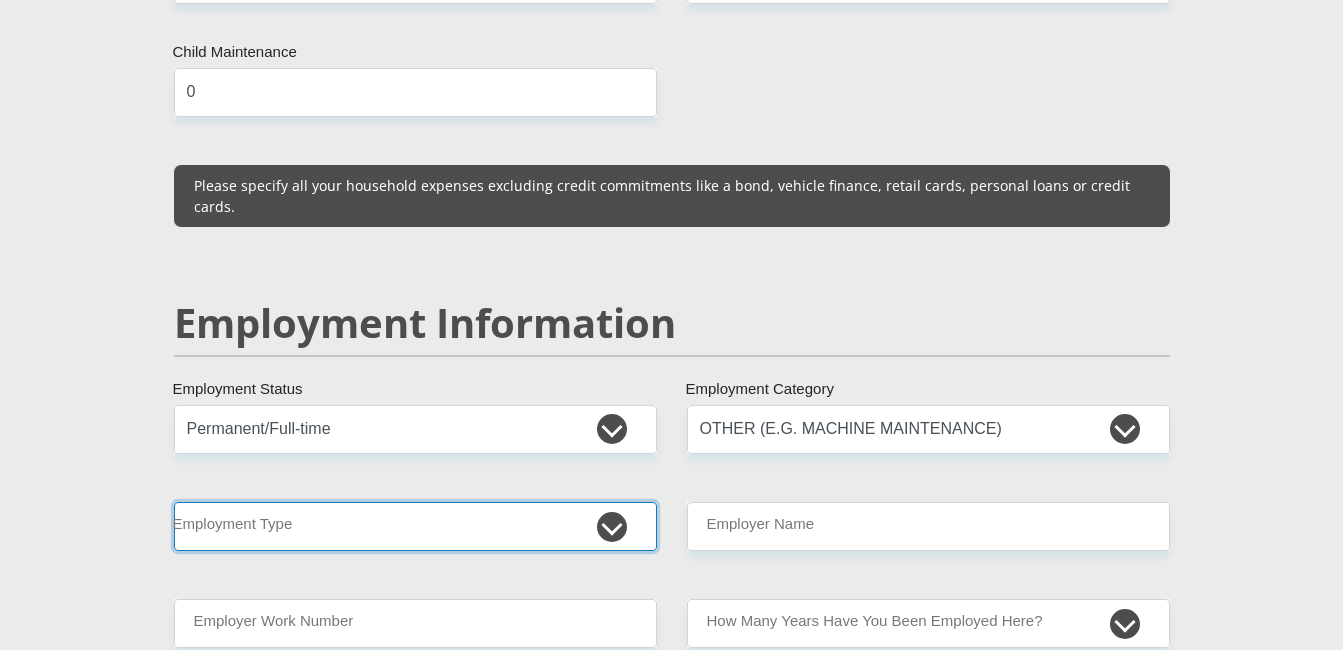 click on "College/Lecturer
Craft Seller
Creative
Driver
Executive
Farmer
Forces - Non Commissioned
Forces - Officer
Hawker
Housewife
Labourer
Licenced Professional
Manager
Miner
Non Licenced Professional
Office Staff/Clerk
Outside Worker
Pensioner
Permanent Teacher
Production/Manufacturing
Sales
Self-Employed
Semi-Professional Worker
Service Industry  Social Worker  Student" at bounding box center (415, 526) 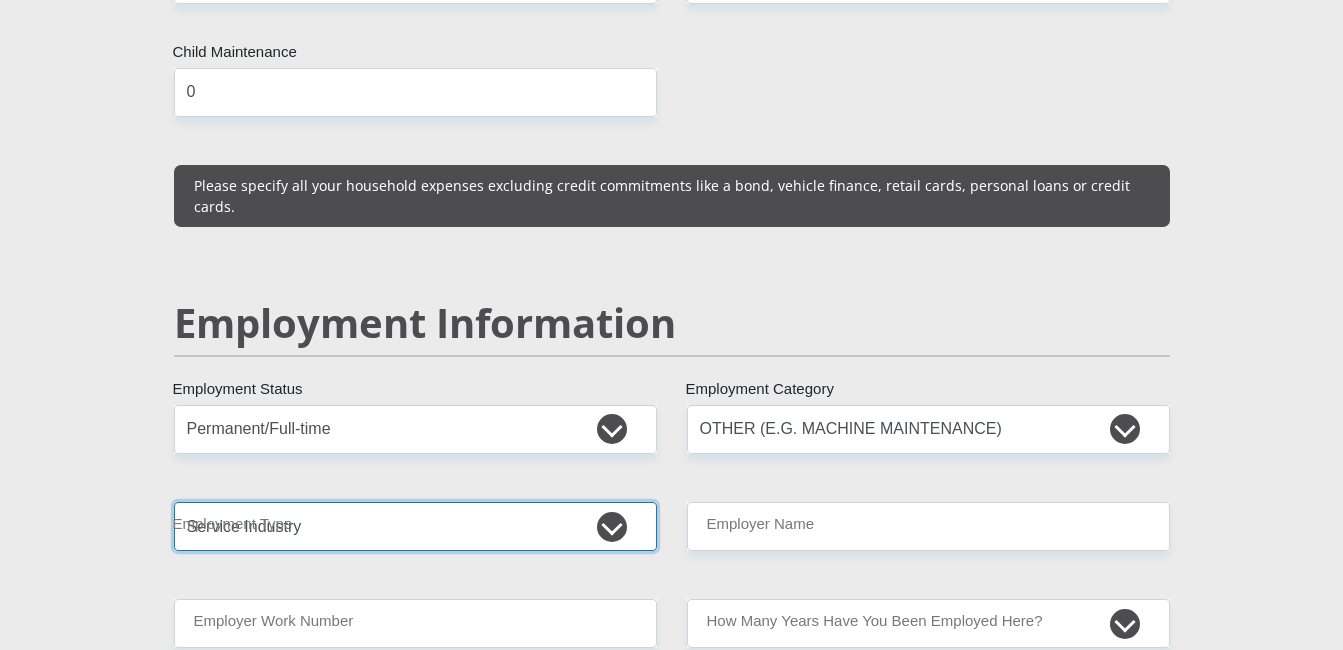 click on "College/Lecturer
Craft Seller
Creative
Driver
Executive
Farmer
Forces - Non Commissioned
Forces - Officer
Hawker
Housewife
Labourer
Licenced Professional
Manager
Miner
Non Licenced Professional
Office Staff/Clerk
Outside Worker
Pensioner
Permanent Teacher
Production/Manufacturing
Sales
Self-Employed
Semi-Professional Worker
Service Industry  Social Worker  Student" at bounding box center (415, 526) 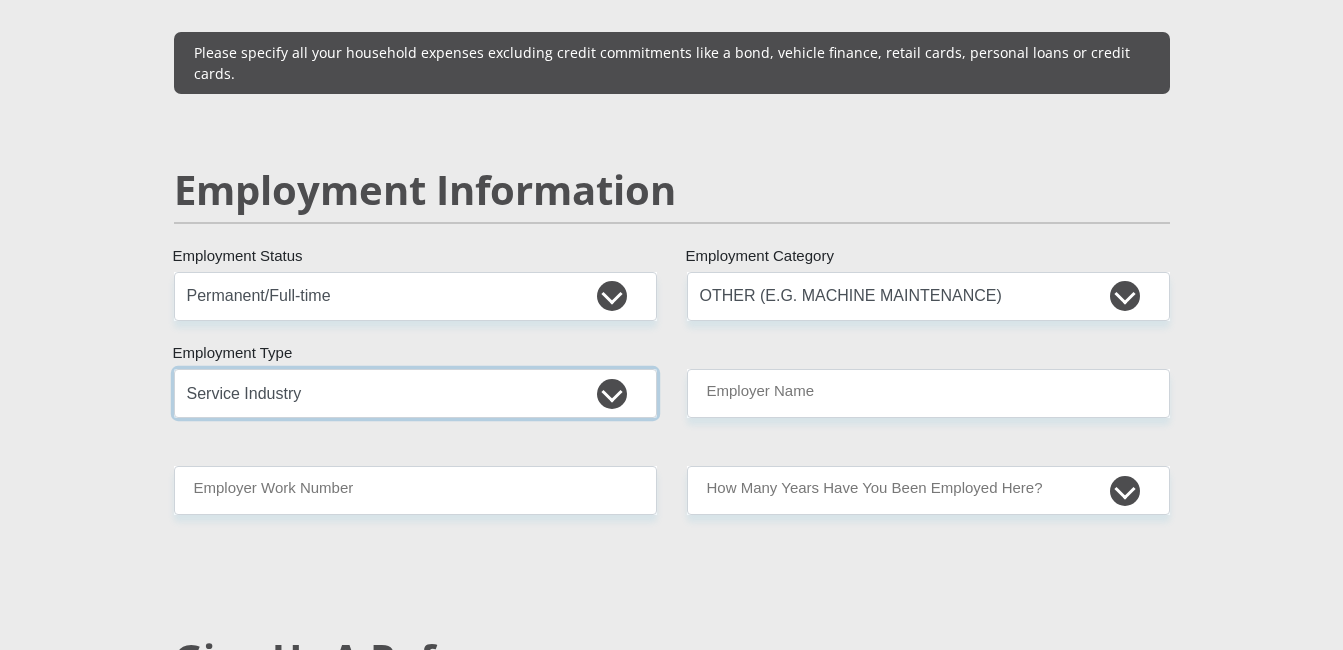 scroll, scrollTop: 2916, scrollLeft: 0, axis: vertical 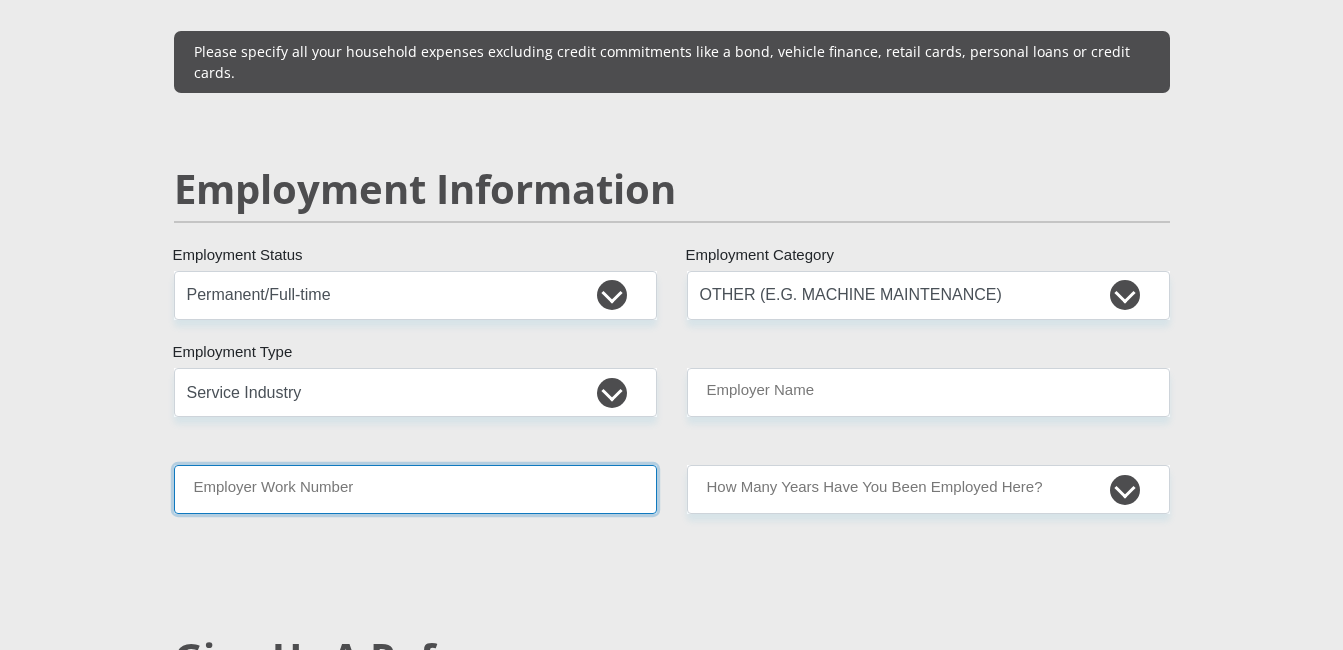 click on "Employer Work Number" at bounding box center [415, 489] 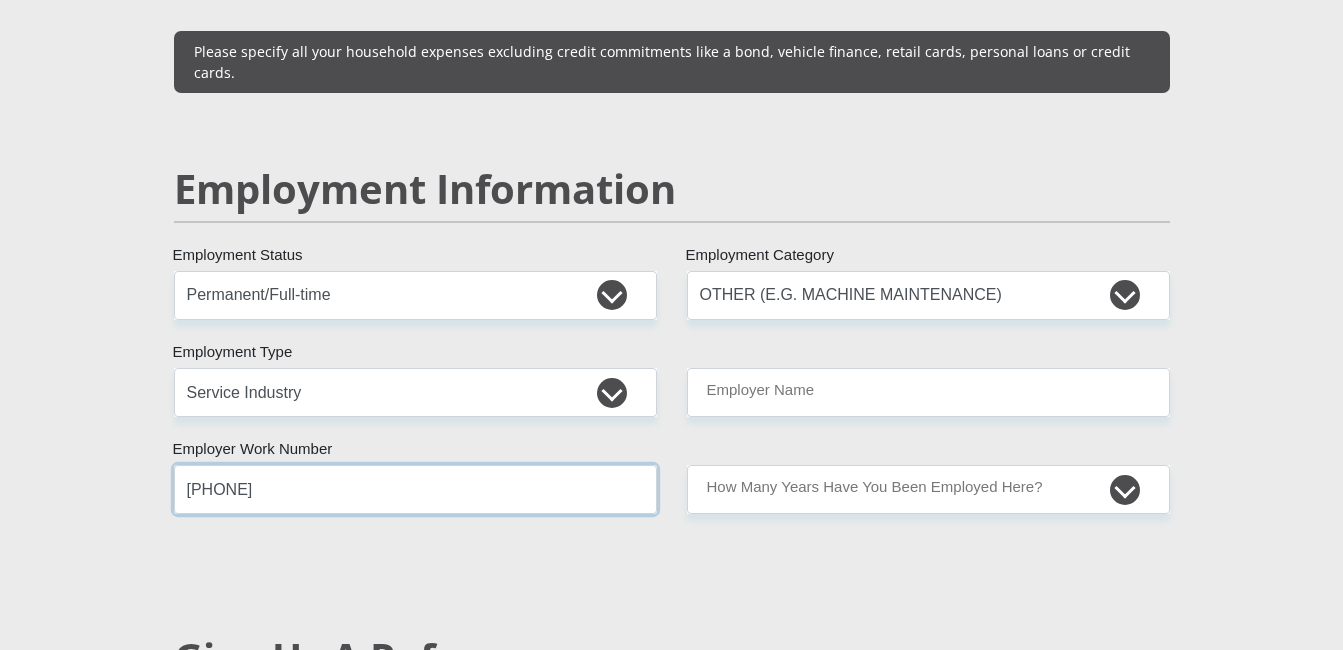 type on "0219871260" 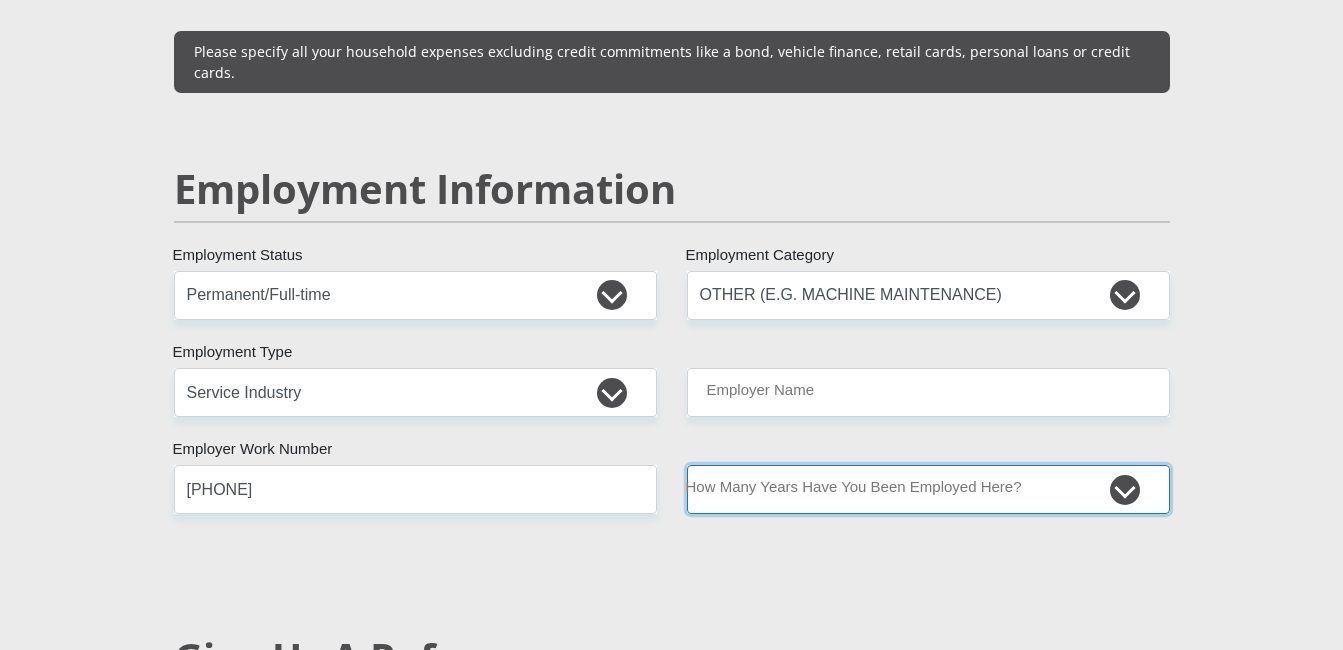 click on "less than 1 year
1-3 years
3-5 years
5+ years" at bounding box center (928, 489) 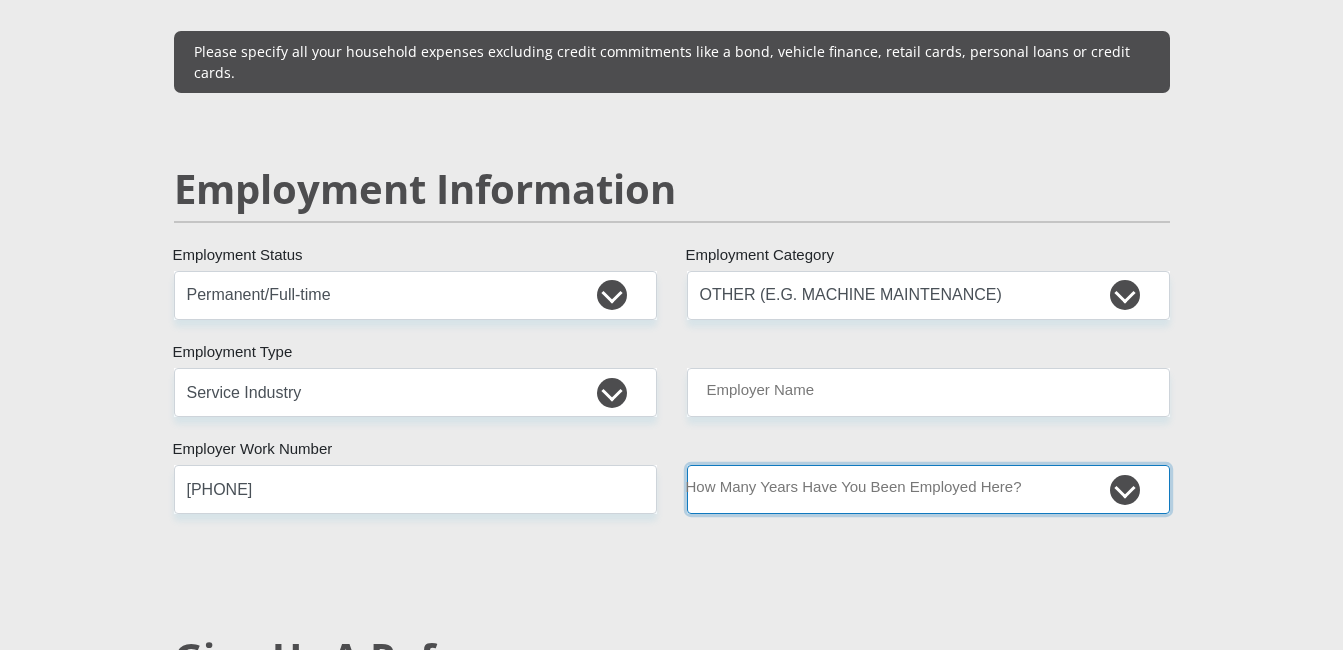 select on "24" 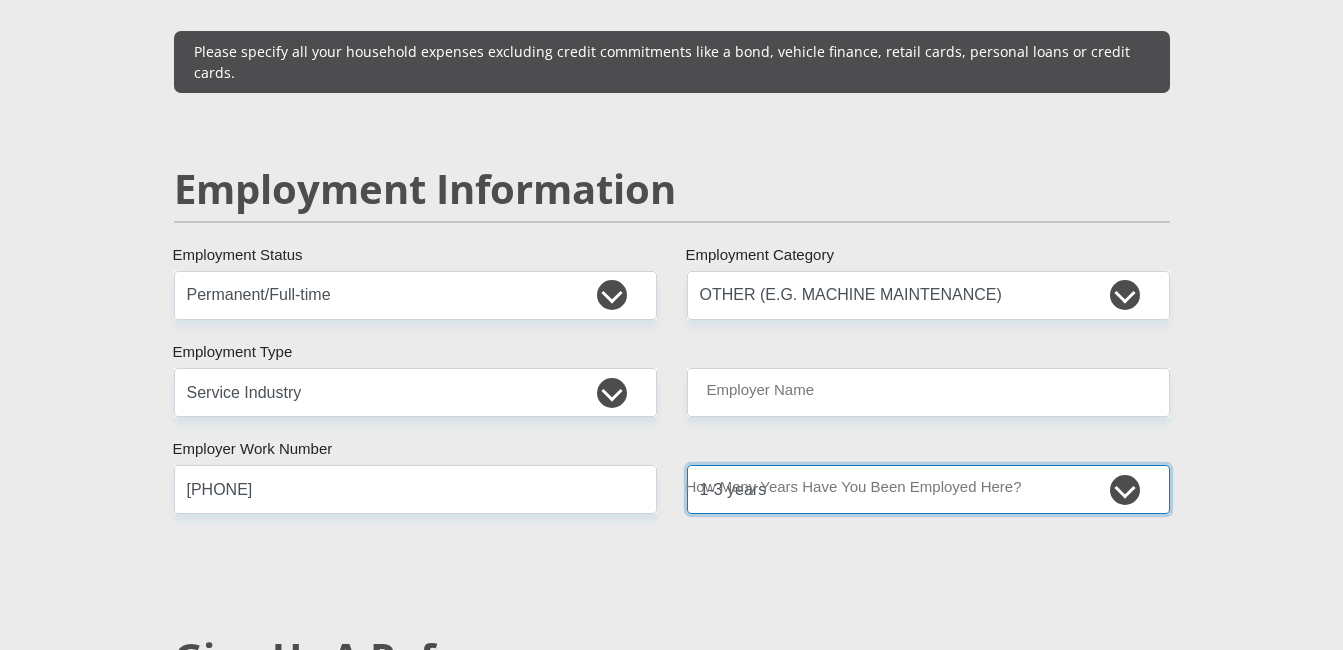 click on "less than 1 year
1-3 years
3-5 years
5+ years" at bounding box center [928, 489] 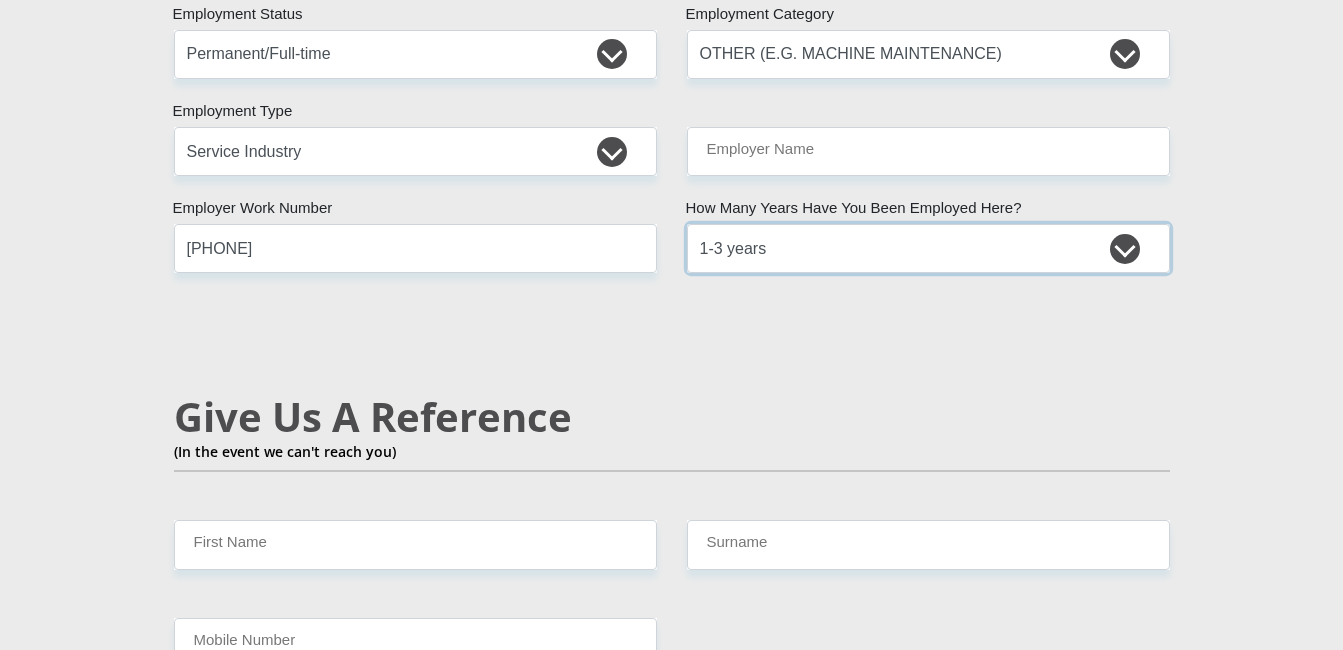 scroll, scrollTop: 3381, scrollLeft: 0, axis: vertical 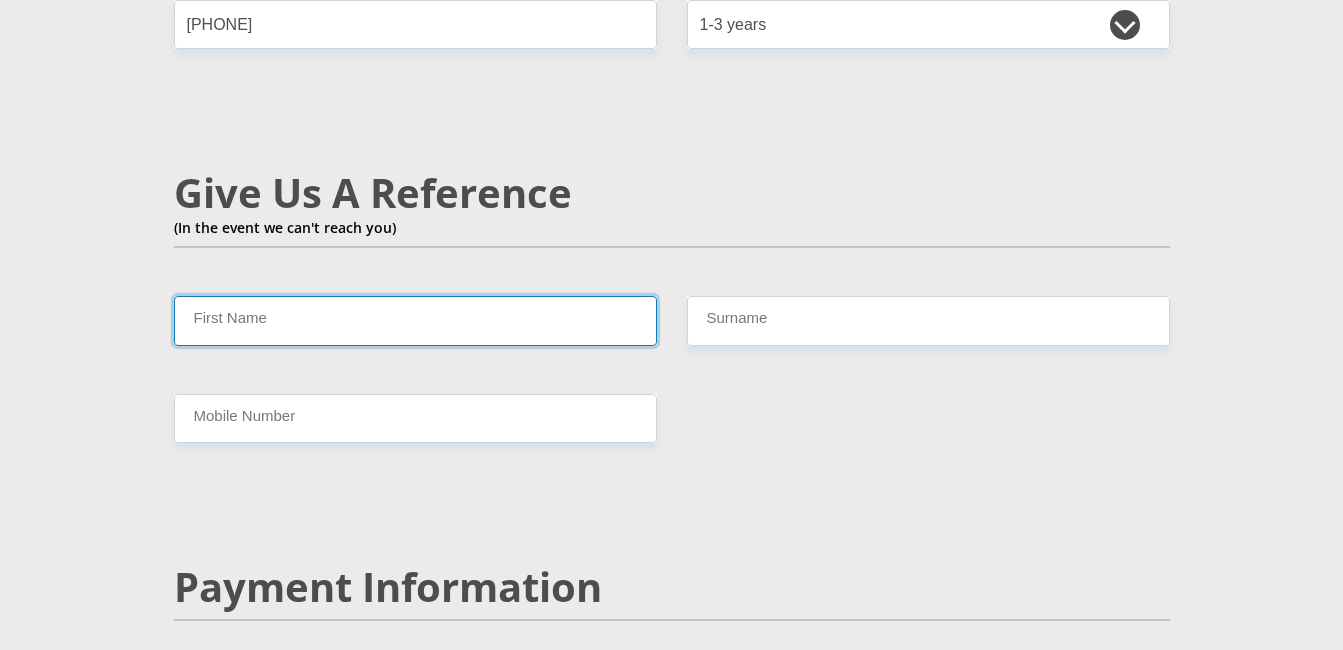 click on "First Name" at bounding box center (415, 320) 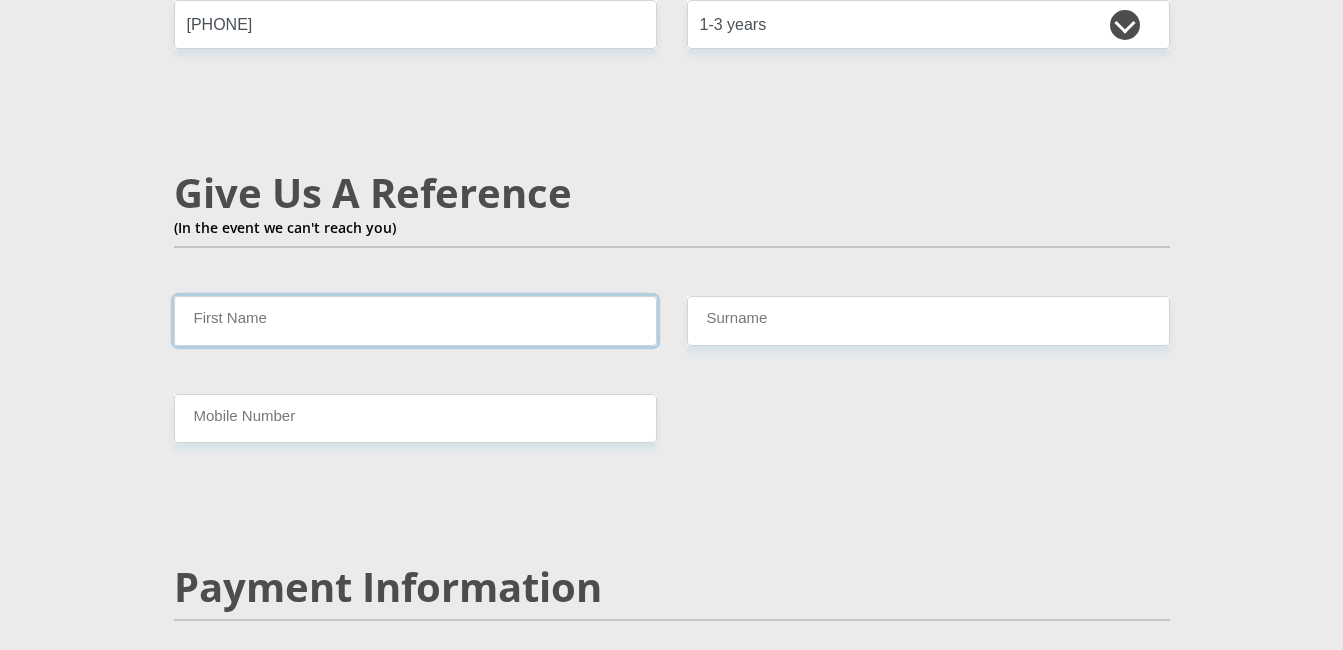 type on "C" 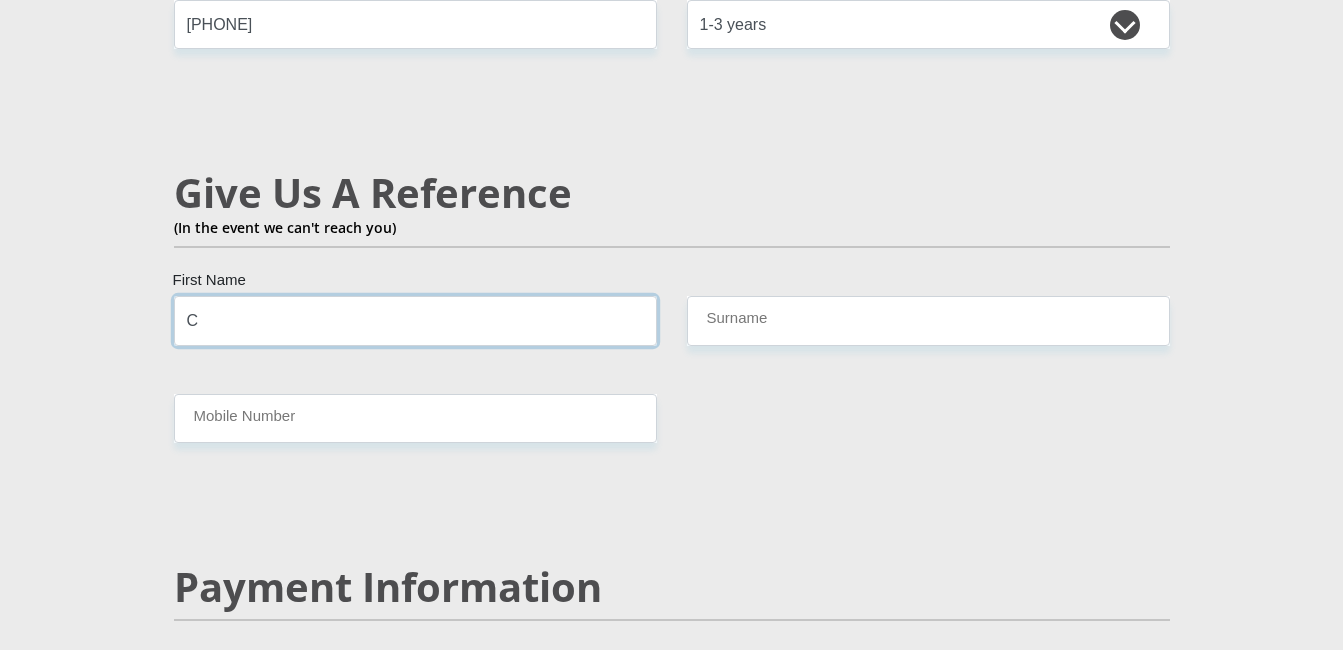 type 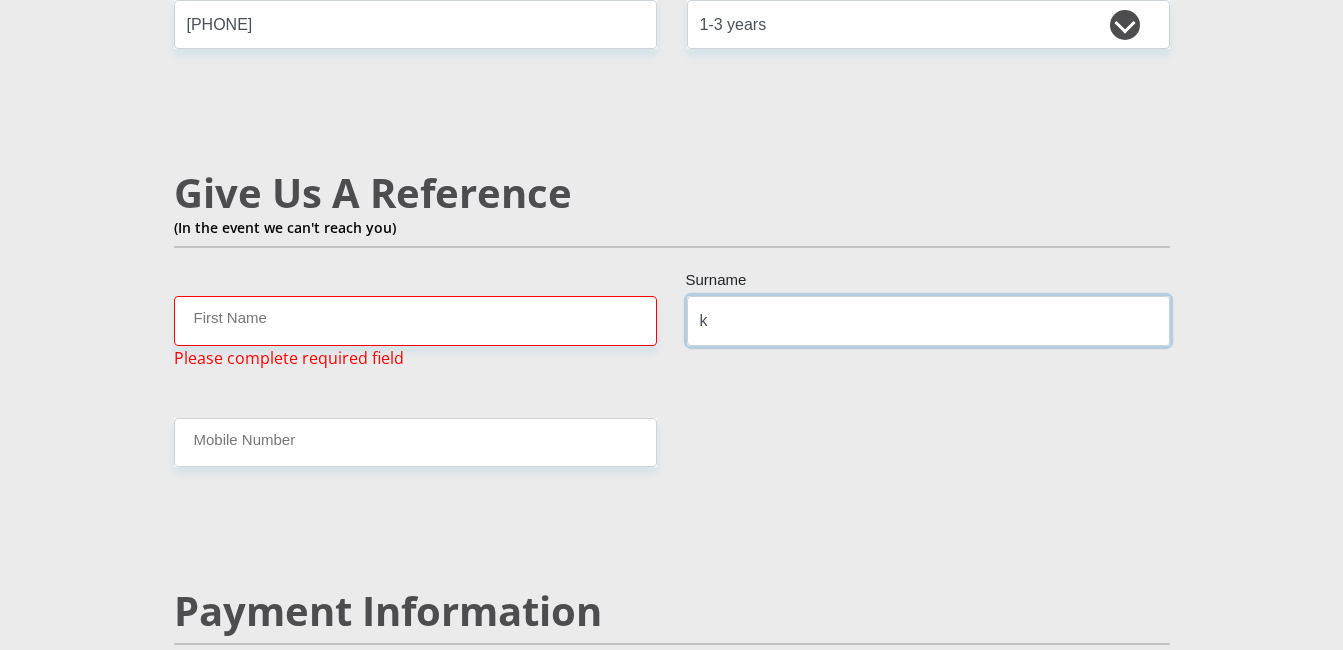 type on "k" 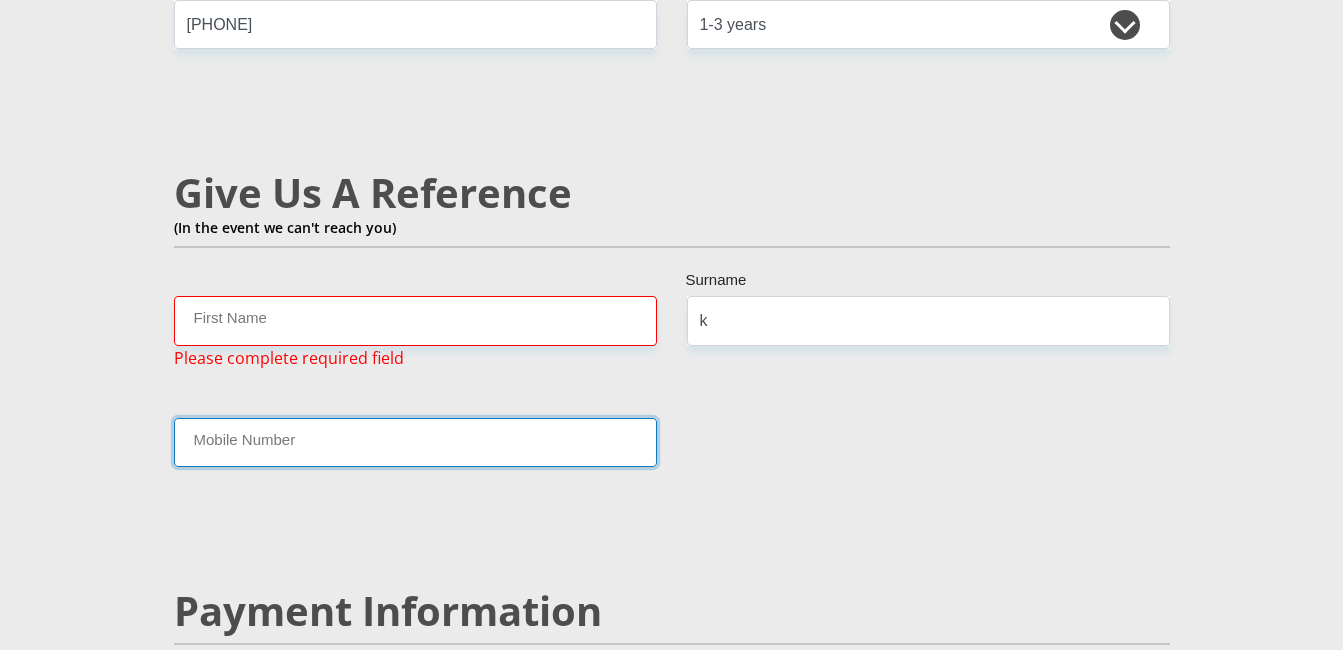 type on "=" 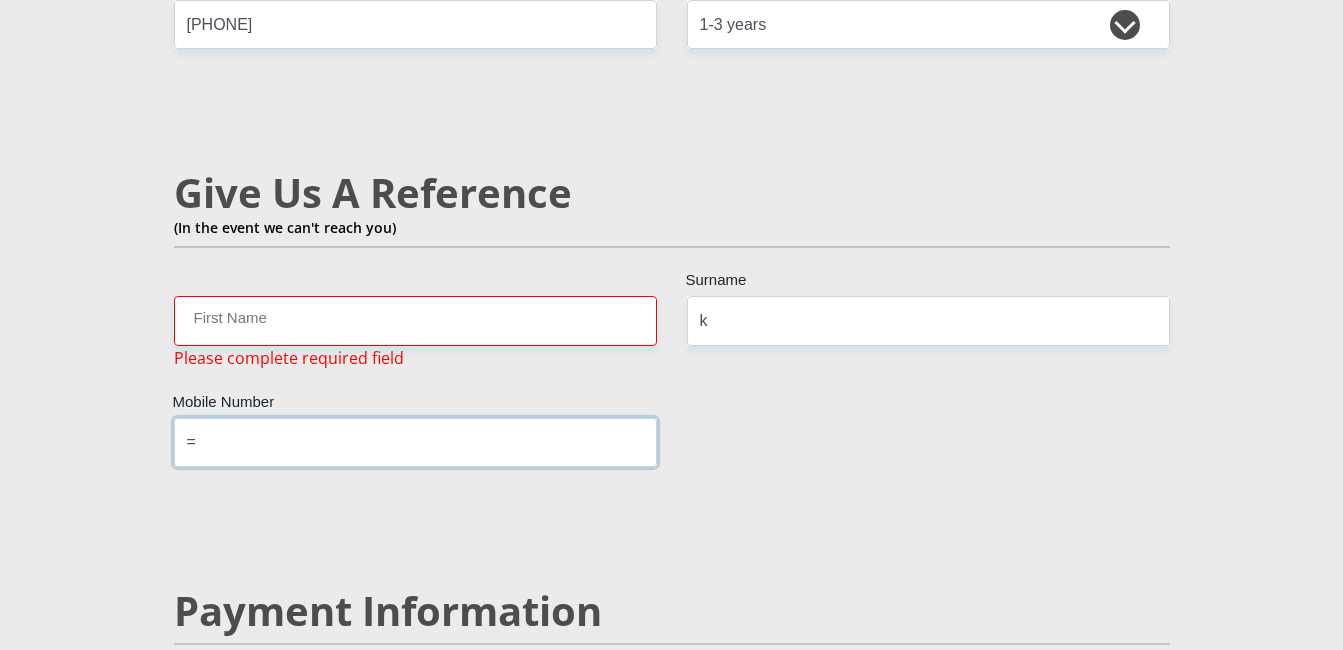type 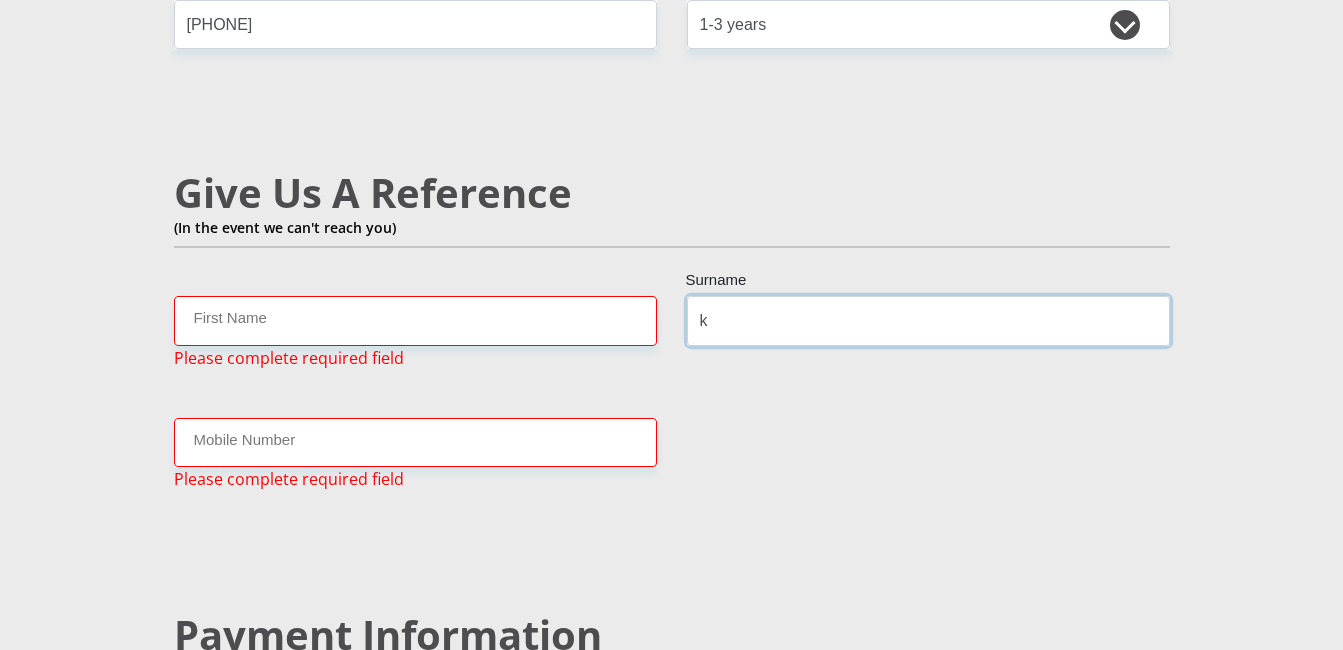 click on "k" at bounding box center [928, 320] 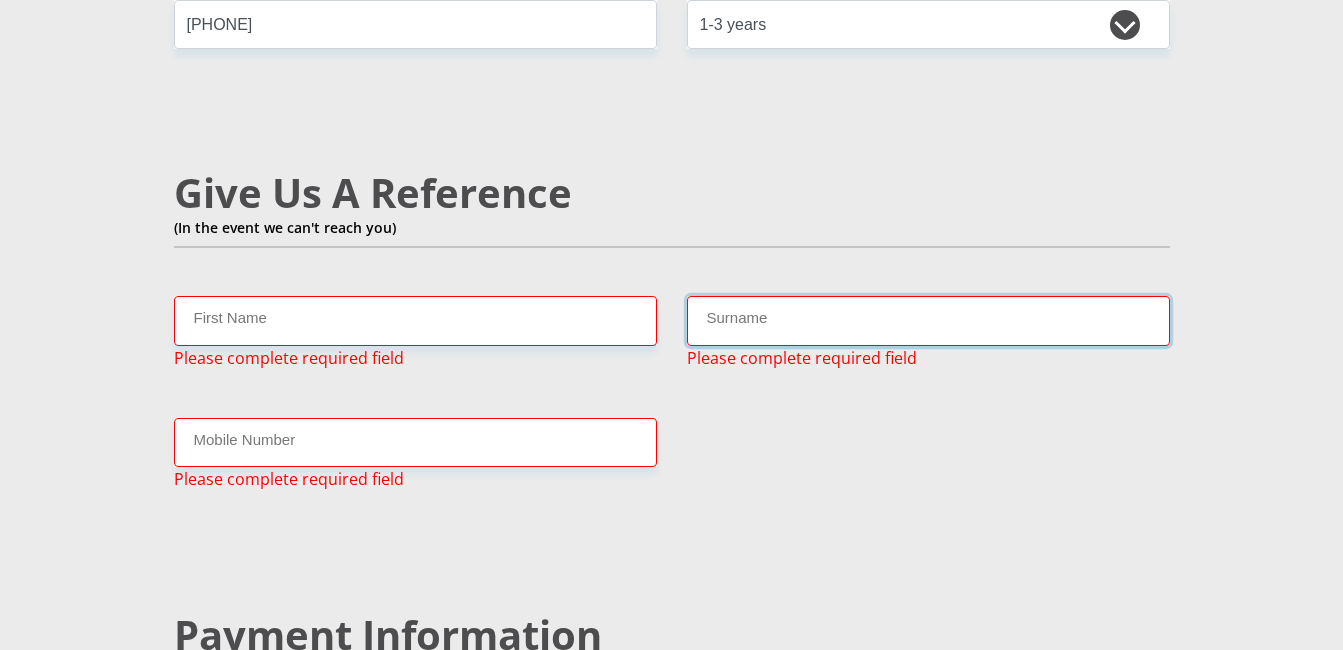 type 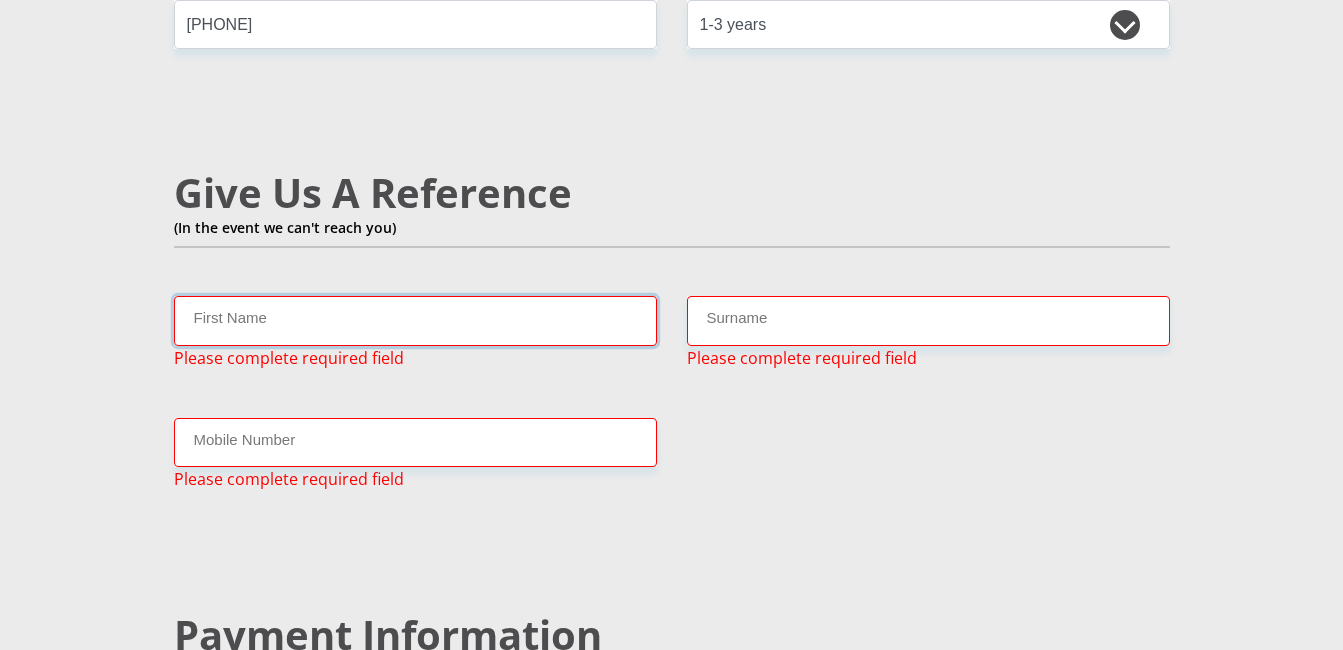 click on "First Name" at bounding box center [415, 320] 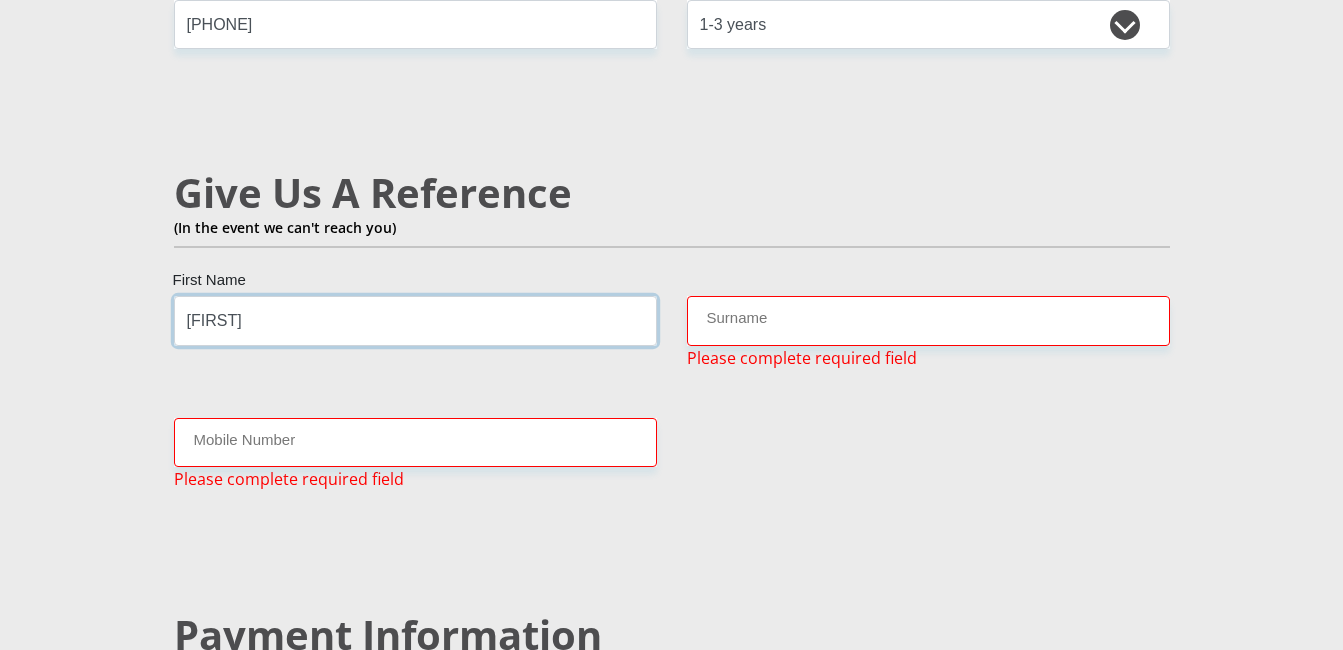 type on "Kyle" 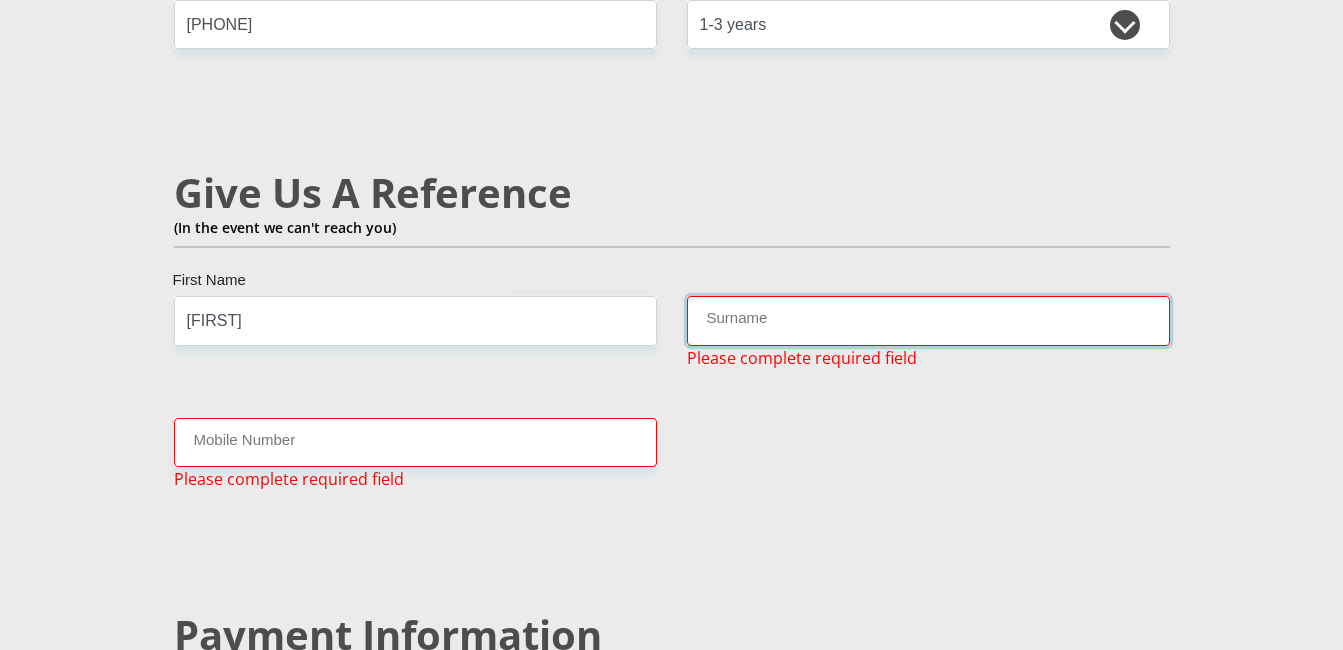 click on "Surname" at bounding box center (928, 320) 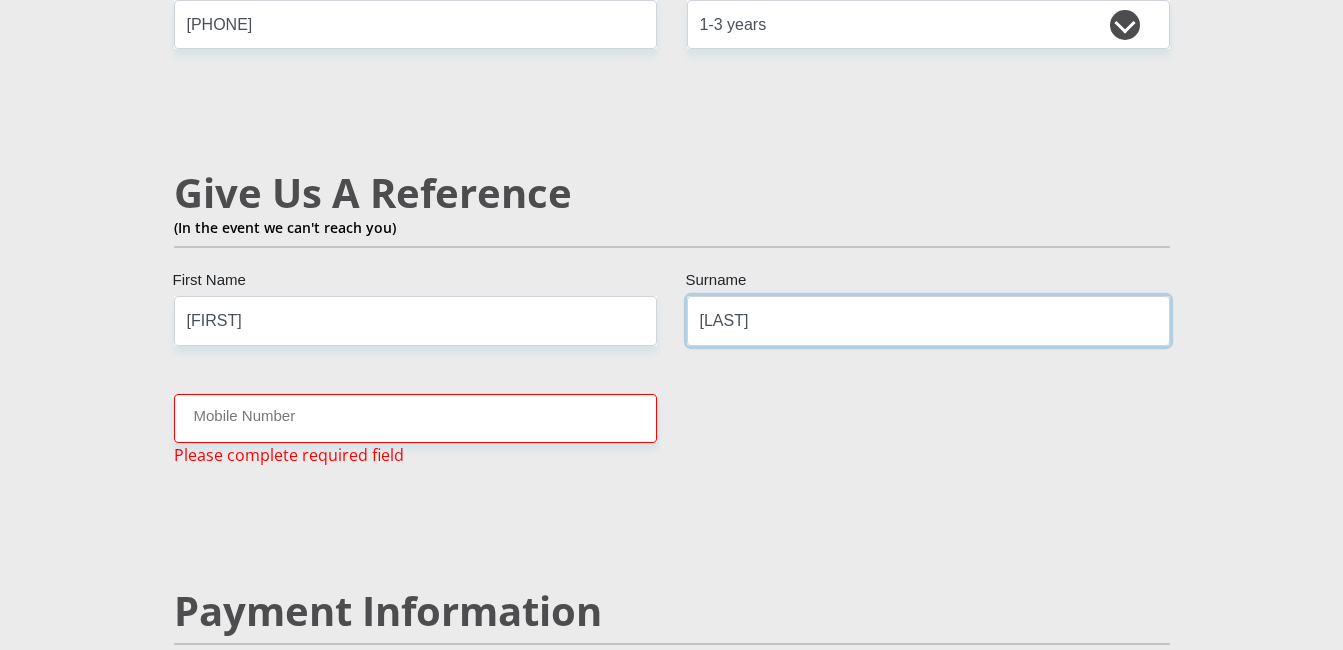 type on "Murray" 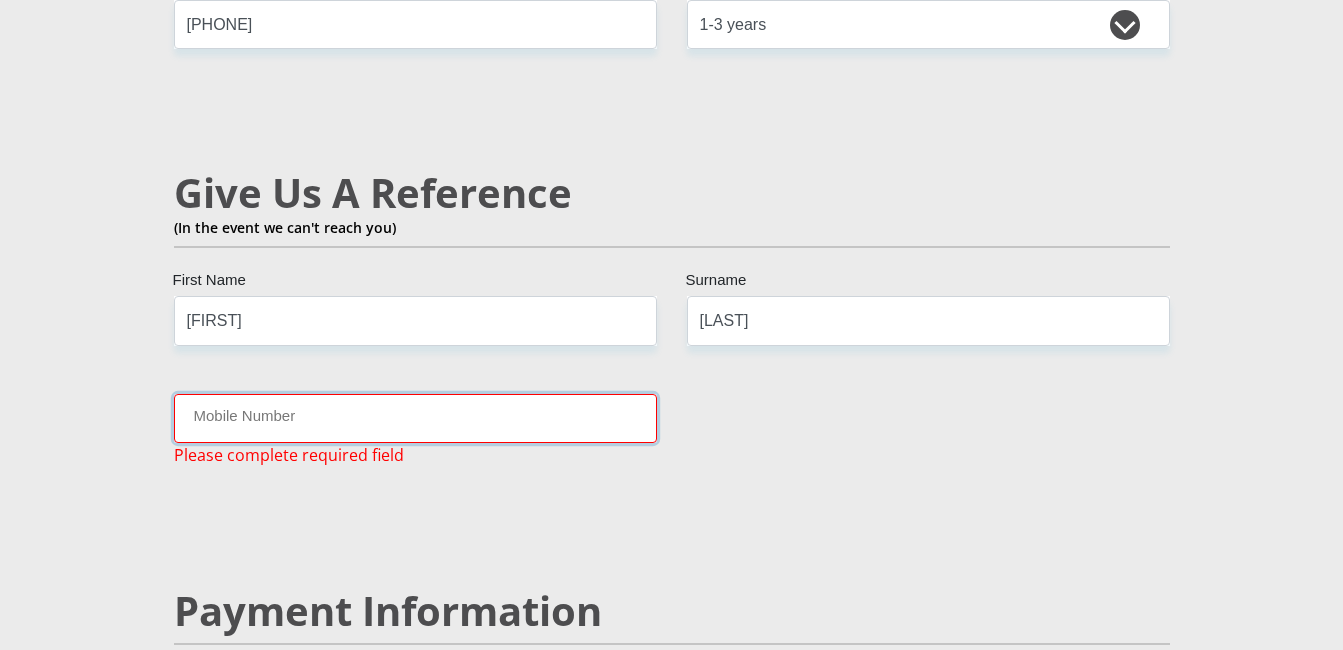 click on "Mobile Number" at bounding box center (415, 418) 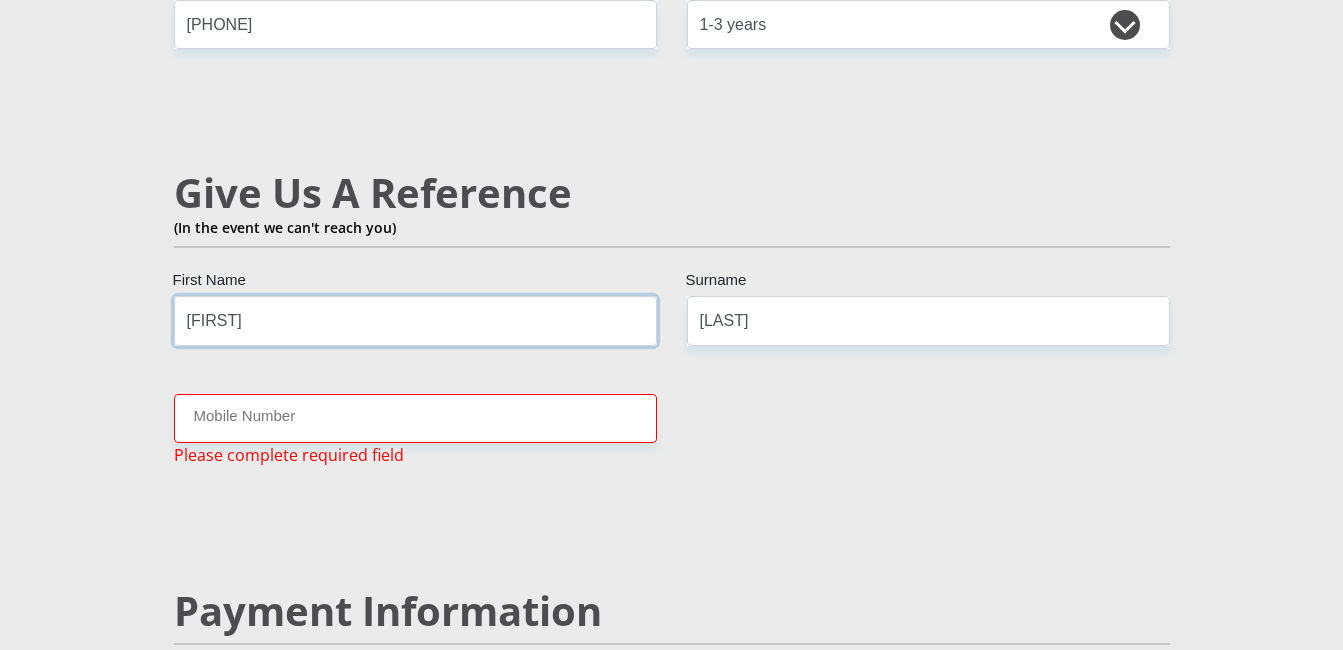 click on "Kyle" at bounding box center [415, 320] 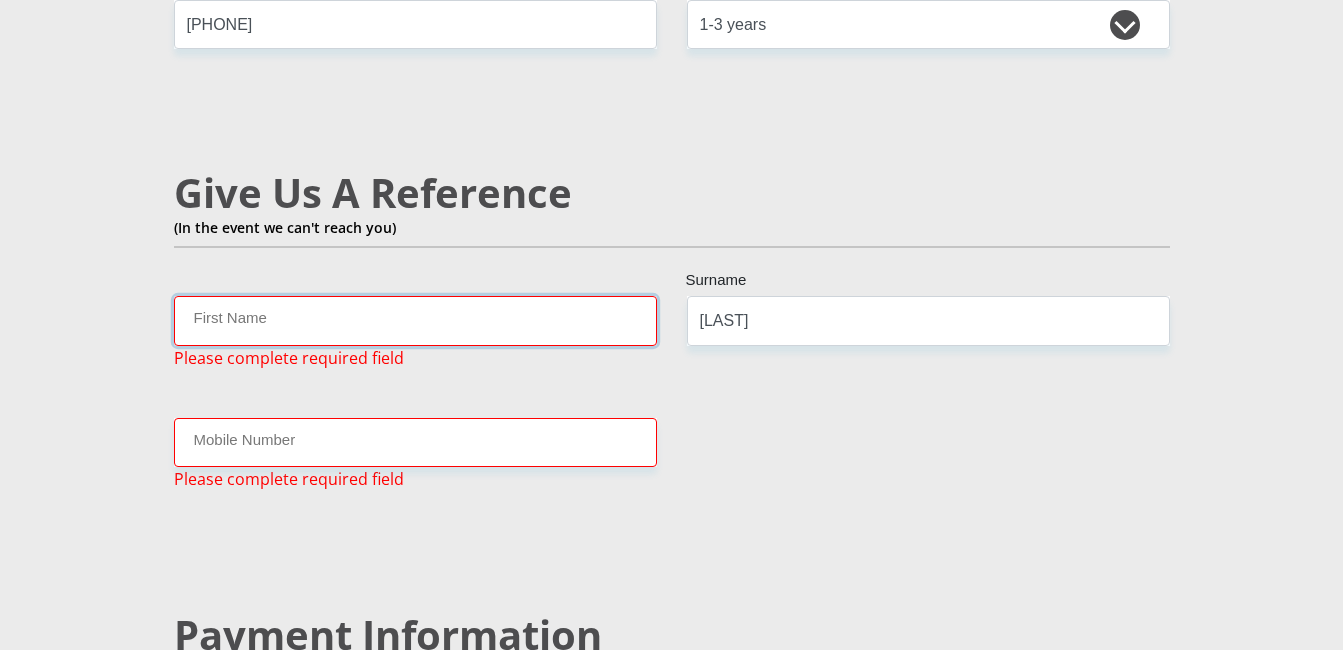 type 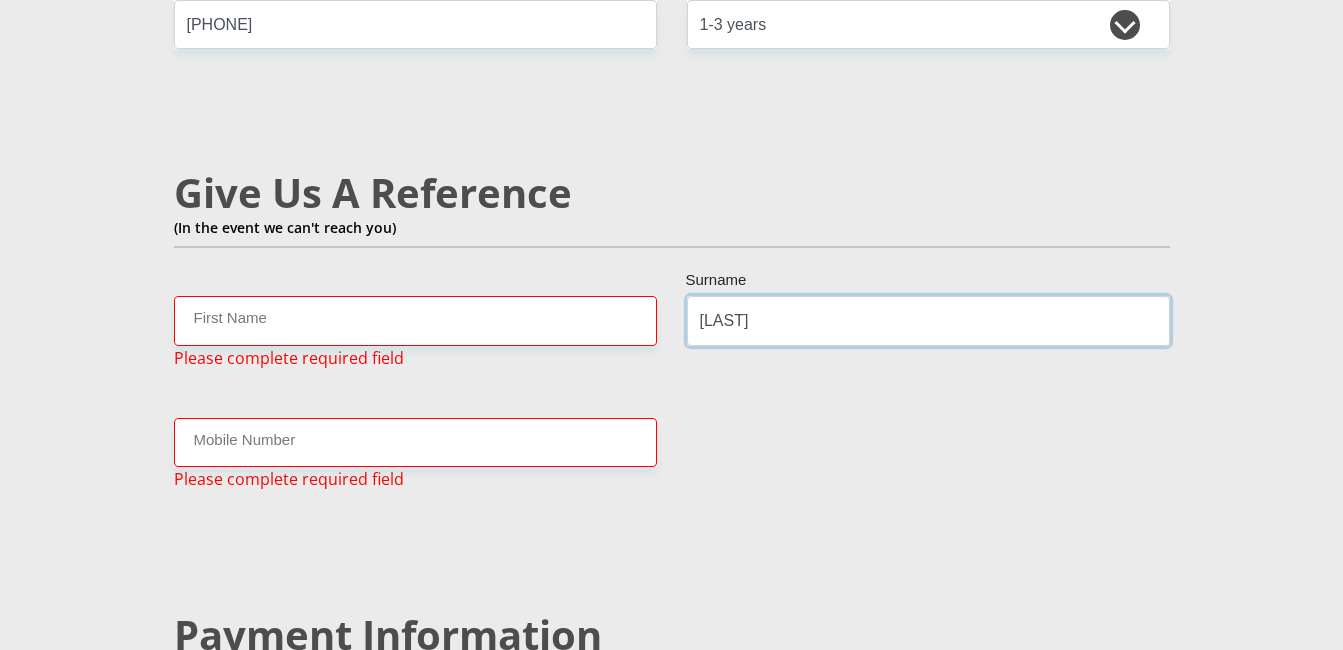 click on "Murray" at bounding box center [928, 320] 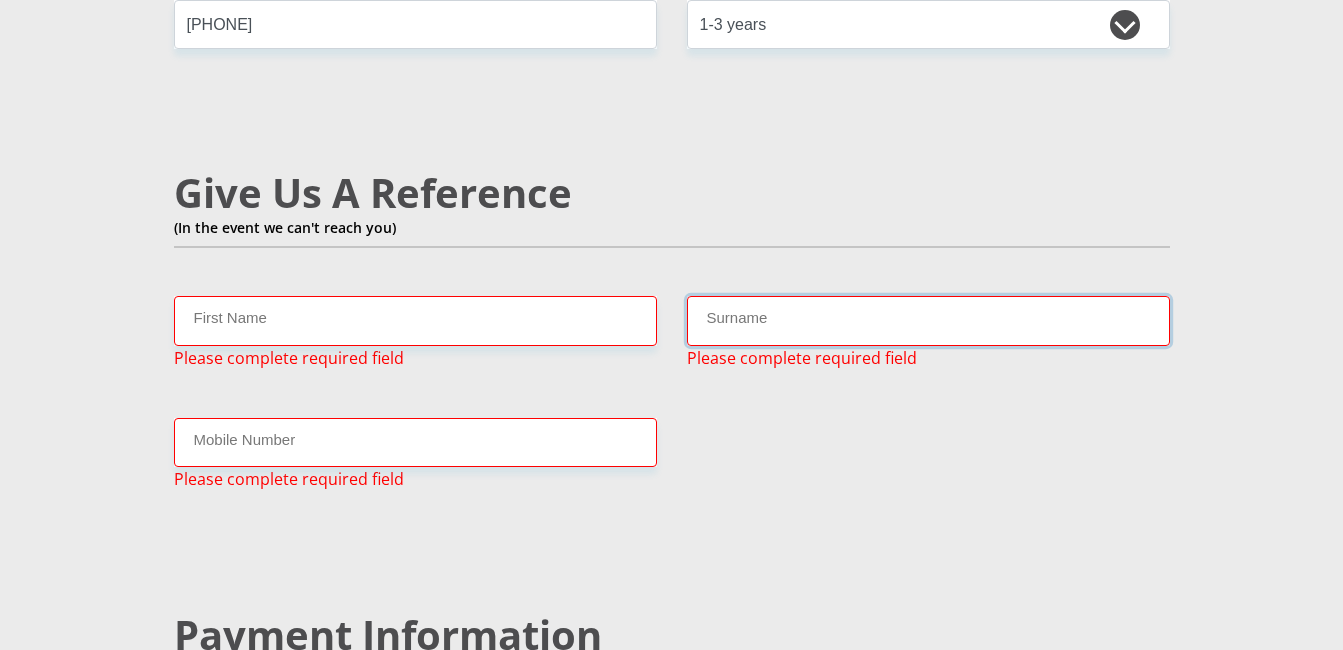 type 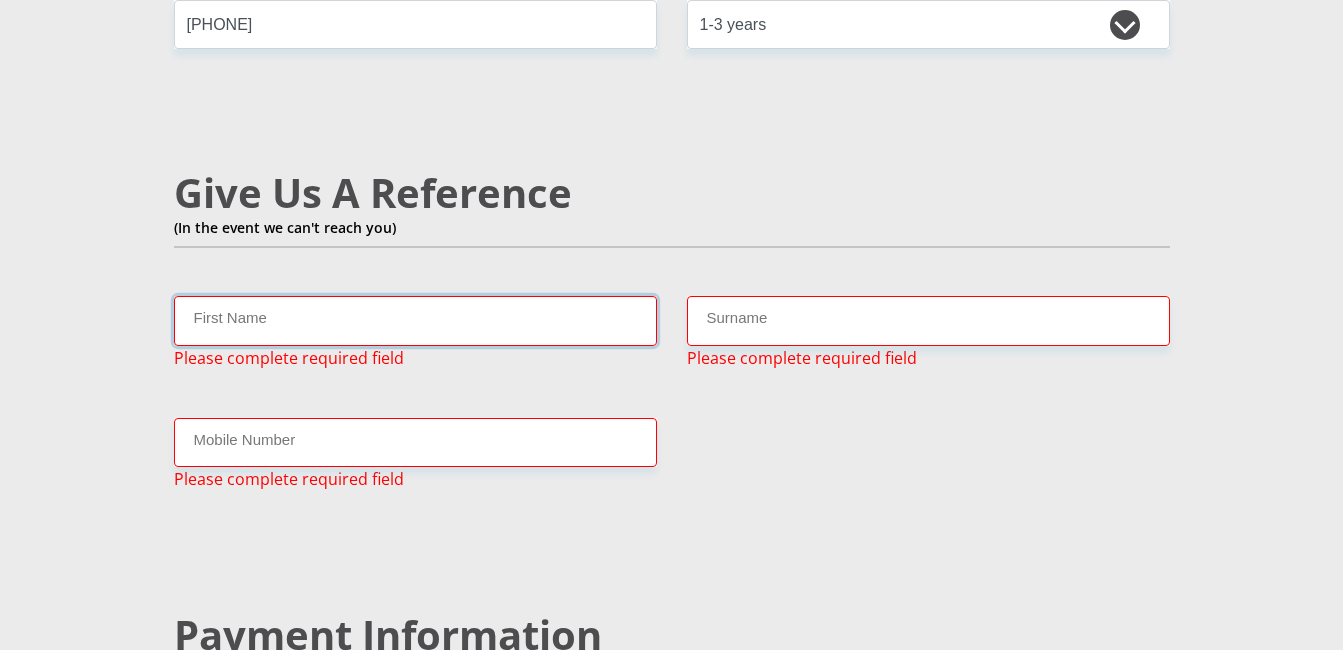 click on "First Name" at bounding box center (415, 320) 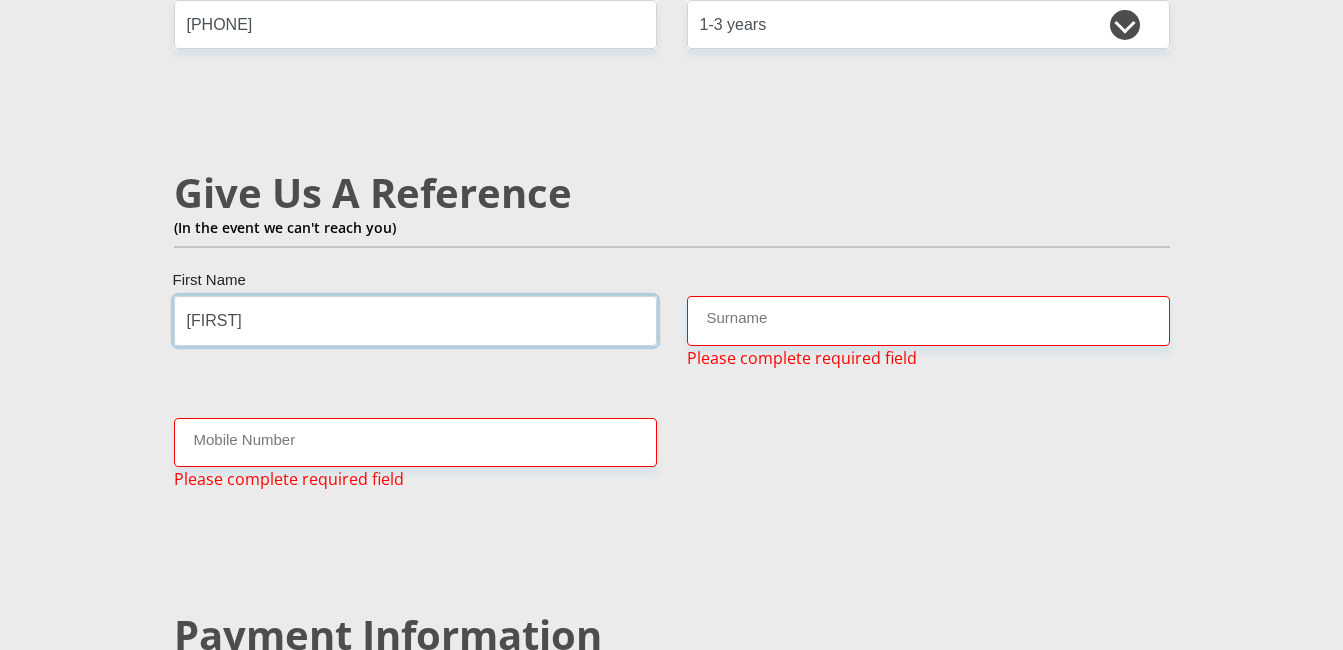 type on "Kyle" 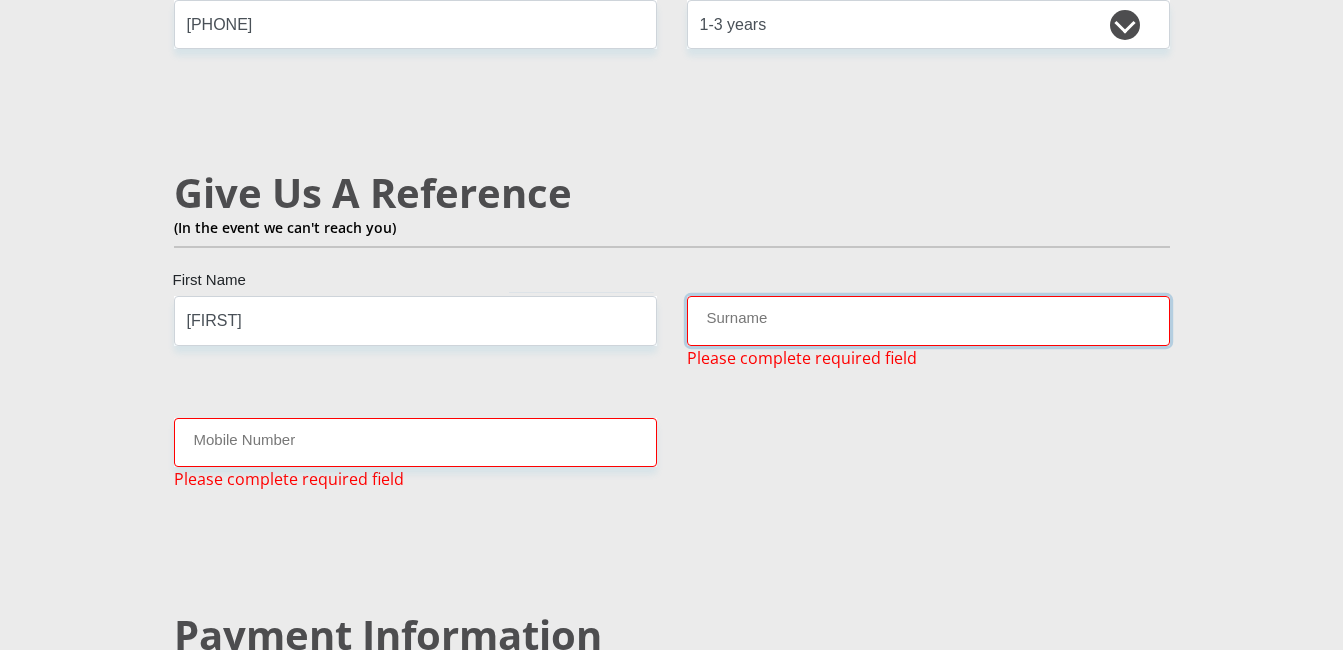 click on "Surname" at bounding box center [928, 320] 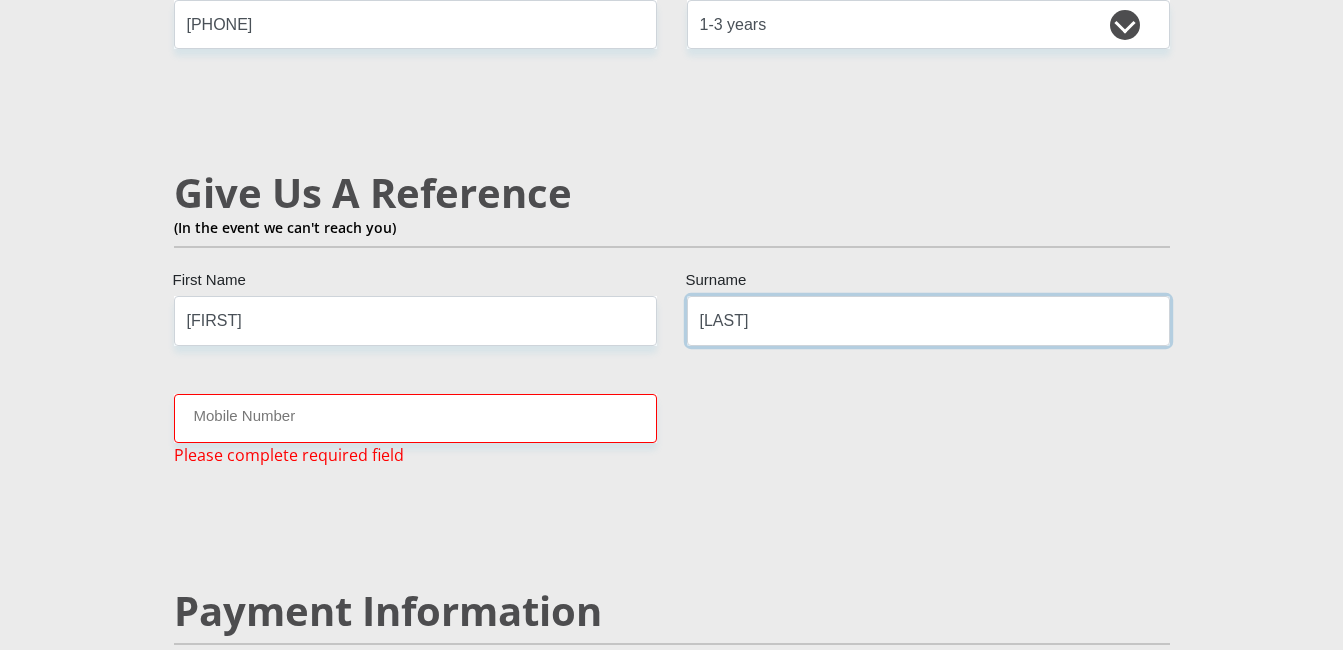 type on "Murray" 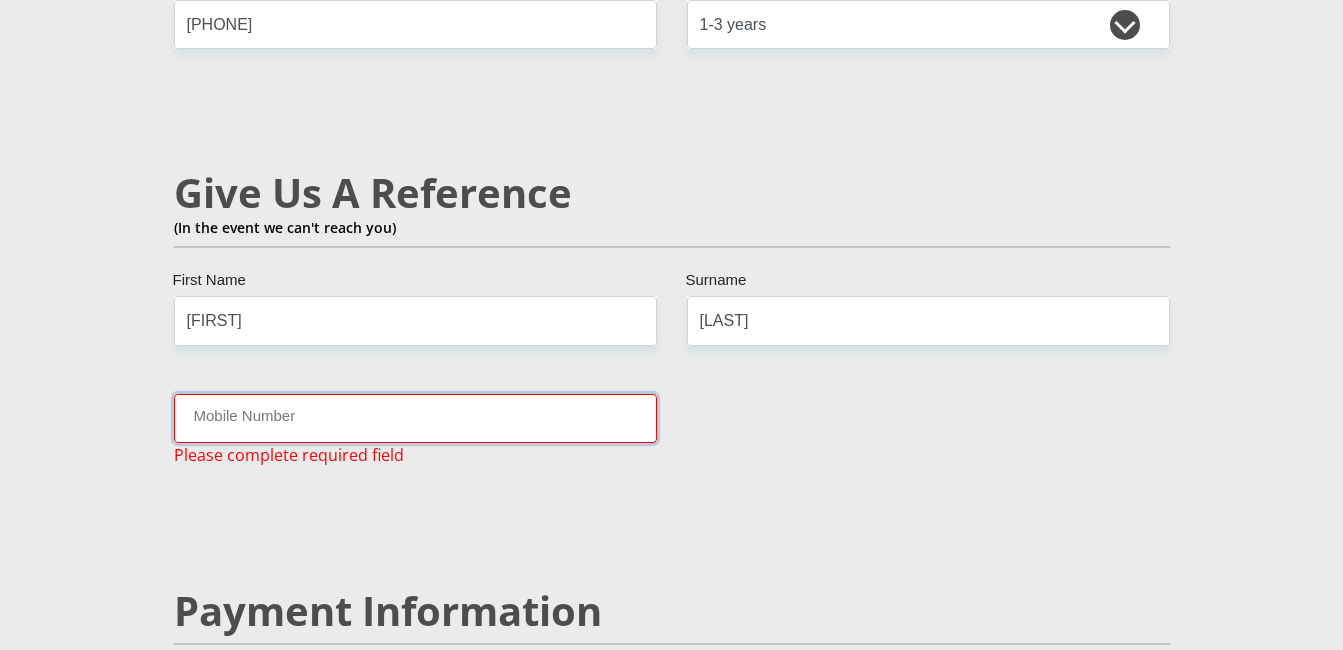 click on "Mobile Number" at bounding box center (415, 418) 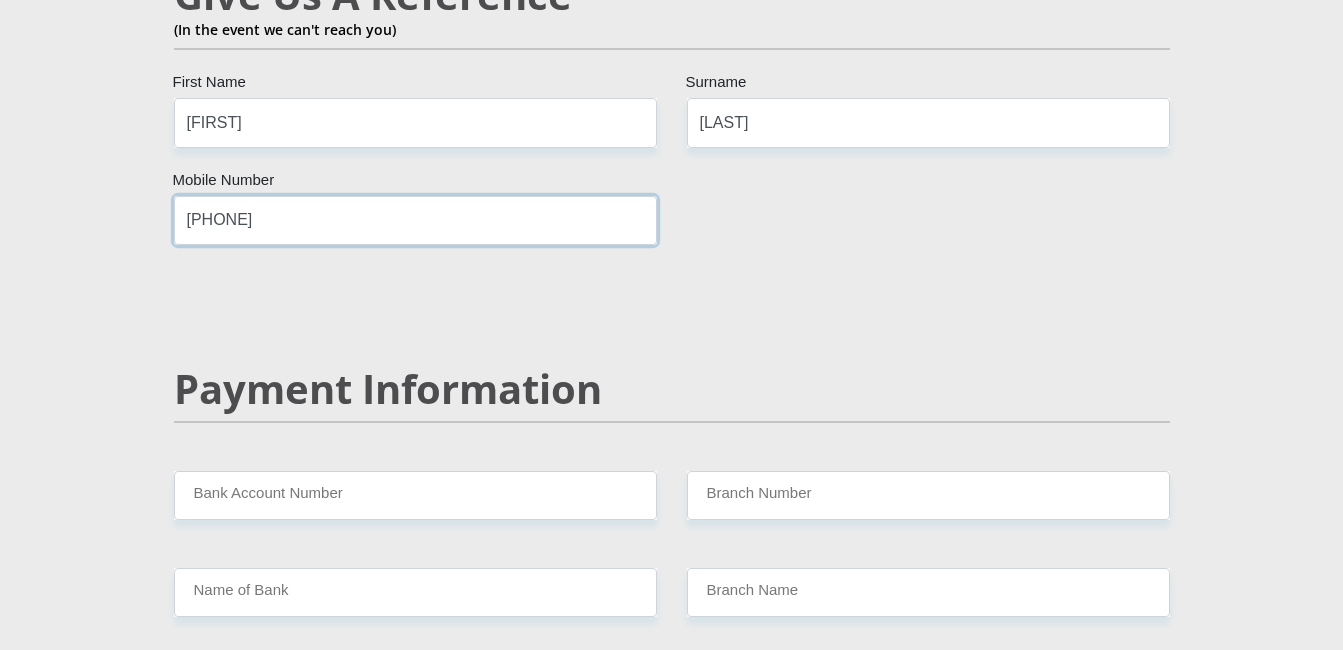 scroll, scrollTop: 3723, scrollLeft: 0, axis: vertical 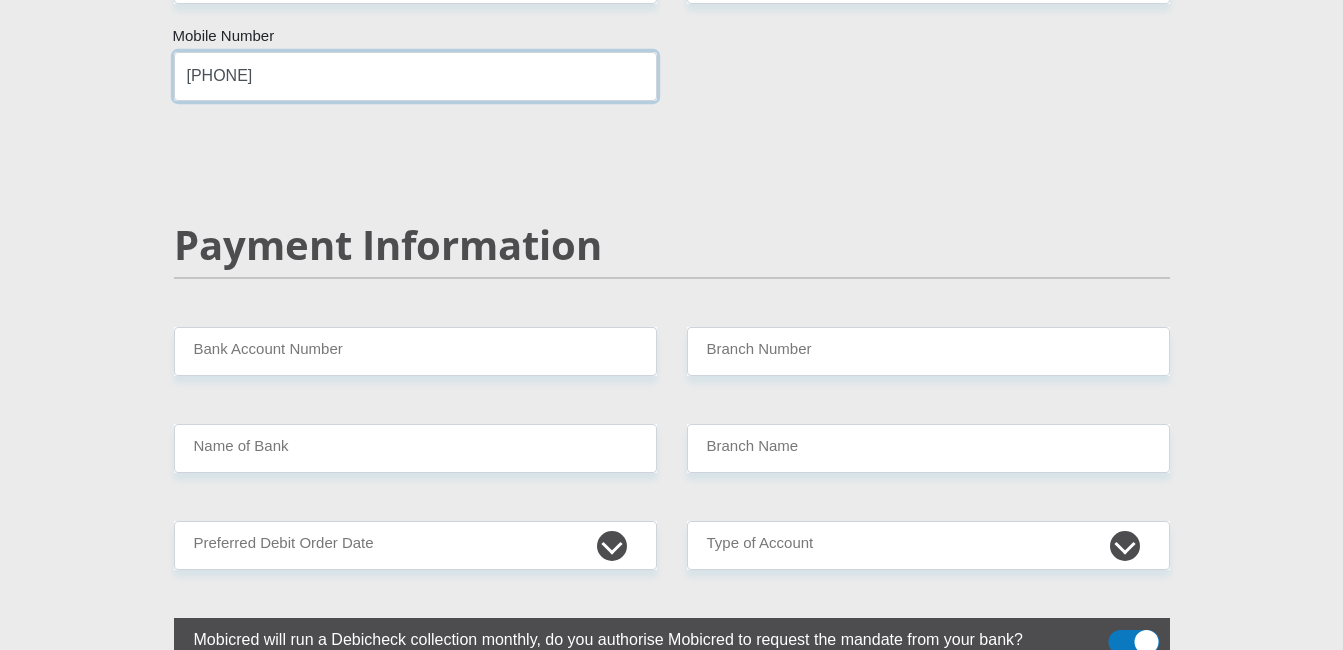 type on "0685124248" 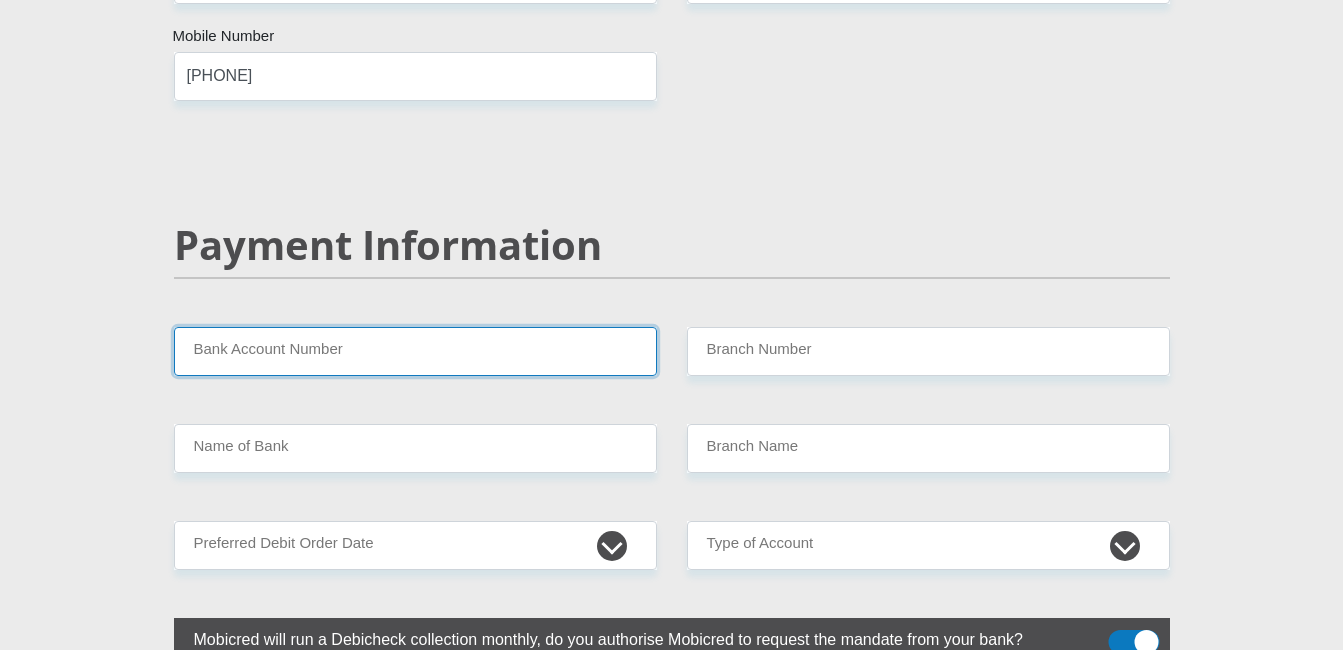 click on "Bank Account Number" at bounding box center [415, 351] 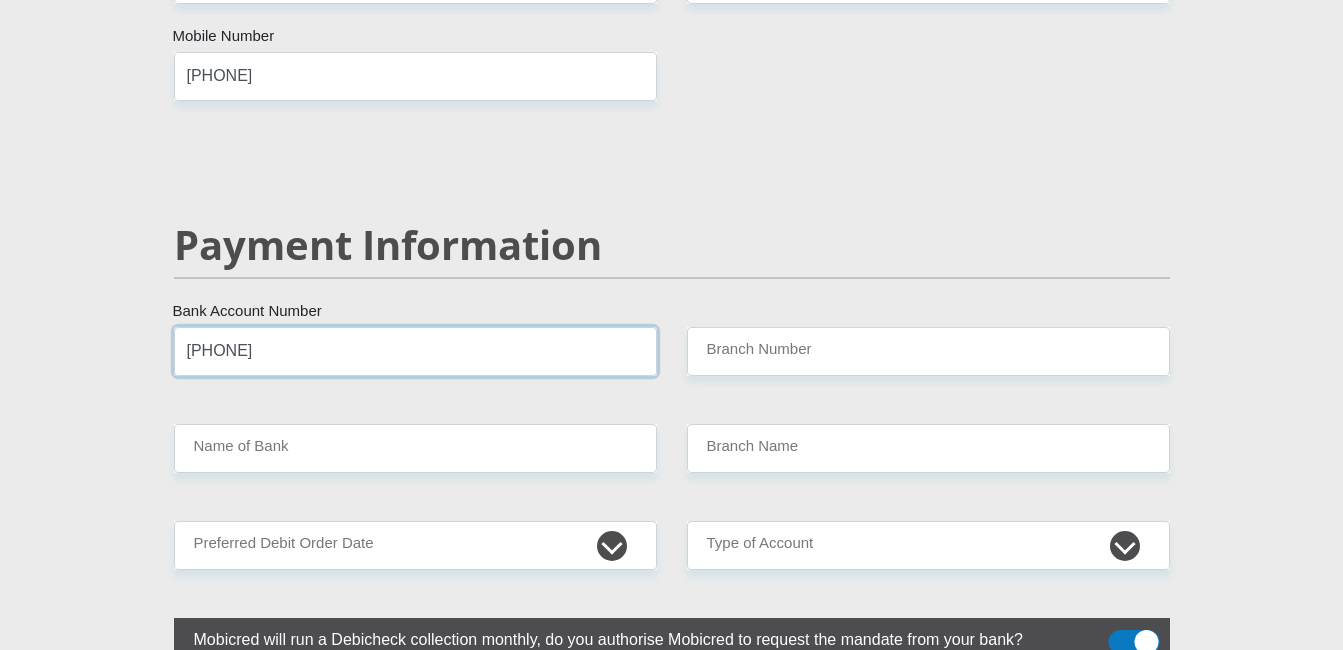 type on "63108163295" 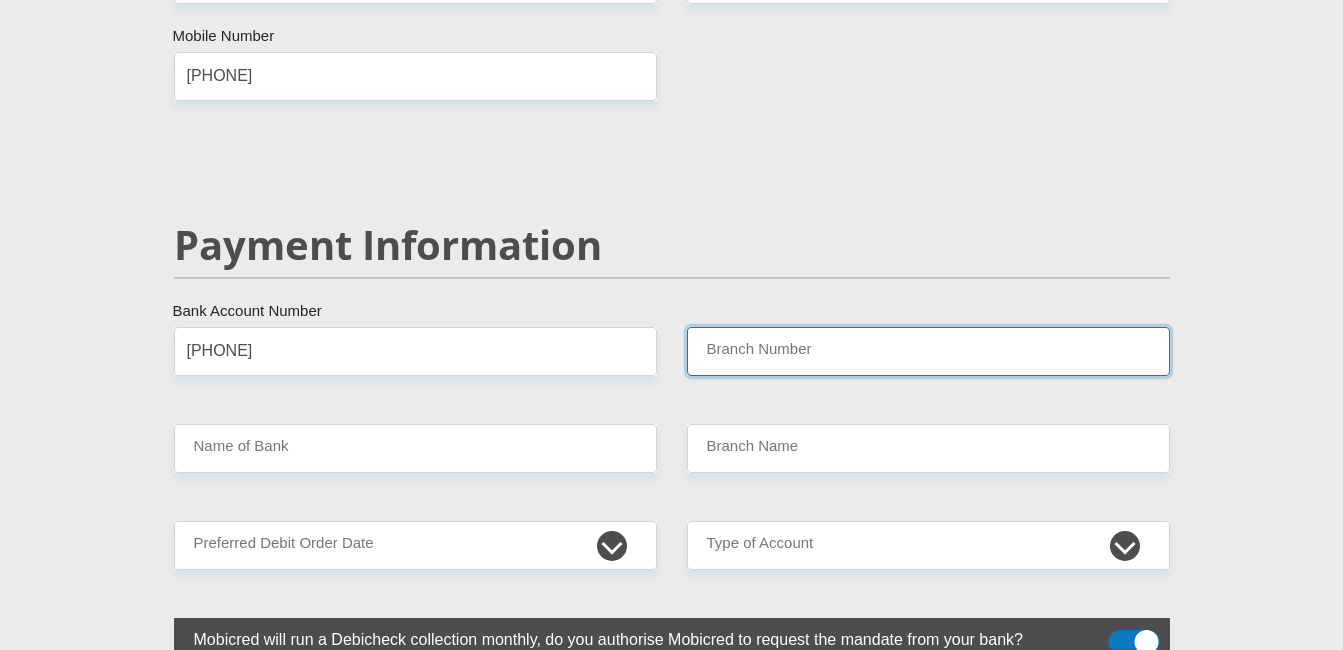 click on "Branch Number" at bounding box center [928, 351] 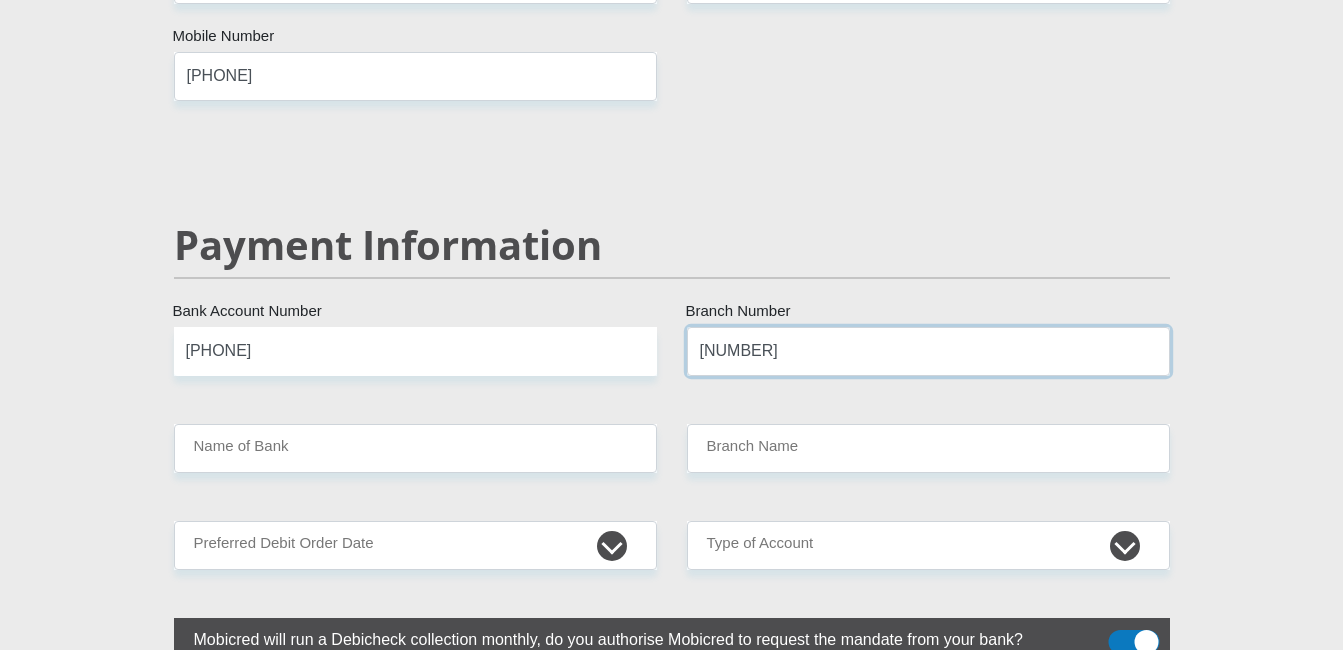 type on "250655" 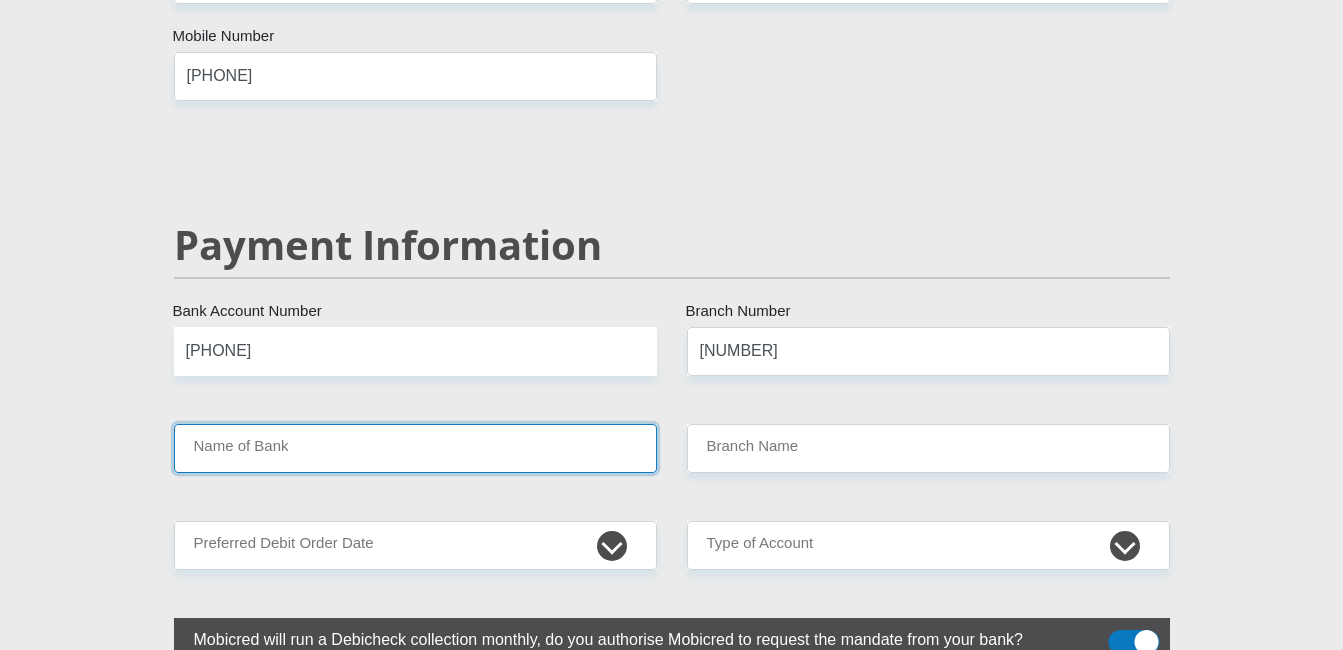 click on "Name of Bank" at bounding box center [415, 448] 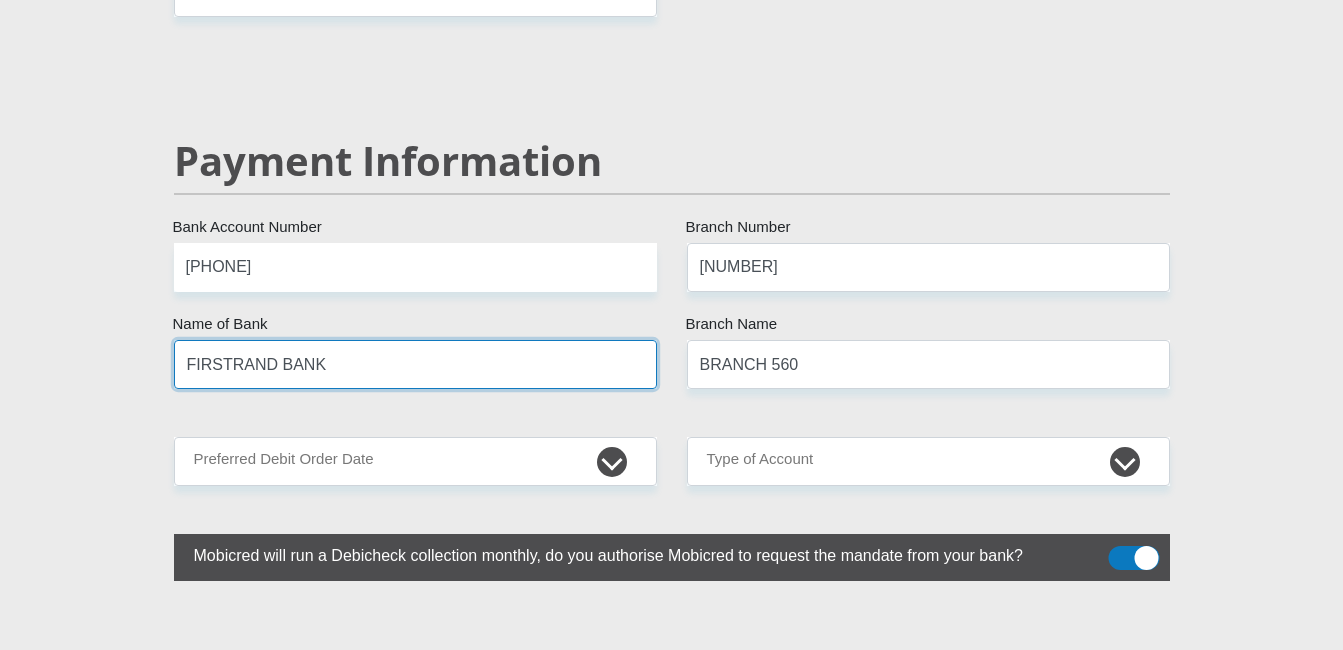 scroll, scrollTop: 3808, scrollLeft: 0, axis: vertical 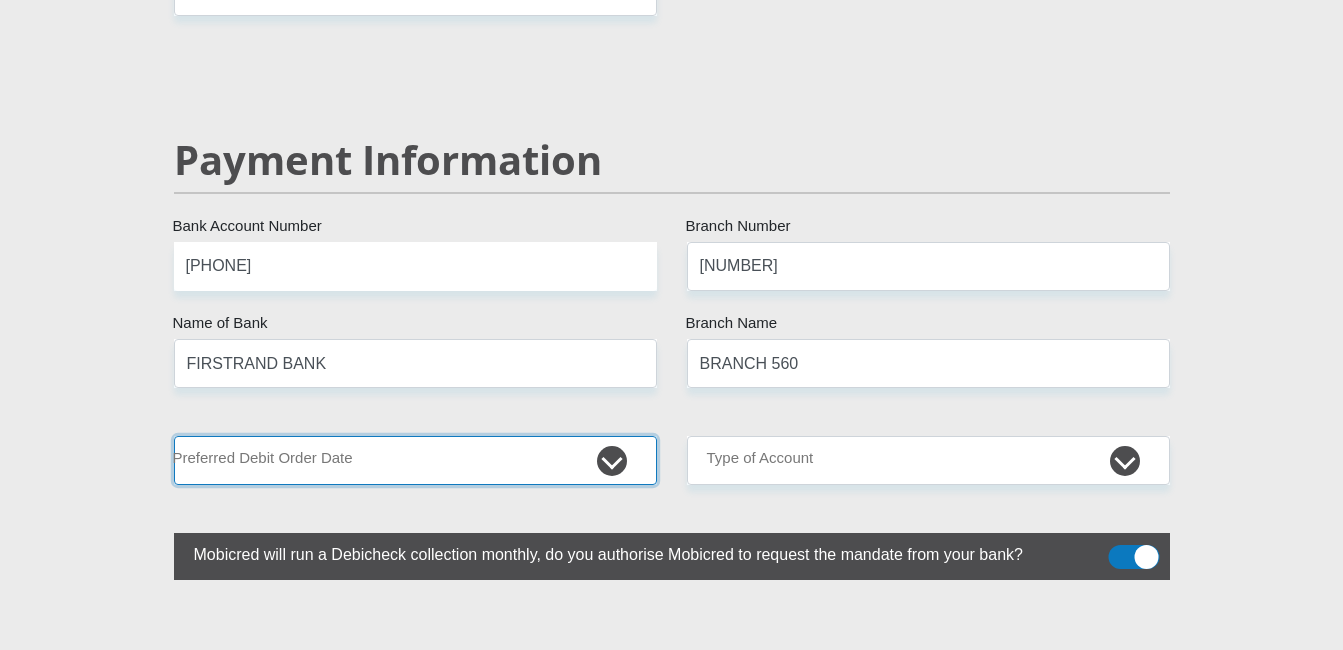 click on "1st
2nd
3rd
4th
5th
7th
18th
19th
20th
21st
22nd
23rd
24th
25th
26th
27th
28th
29th
30th" at bounding box center [415, 460] 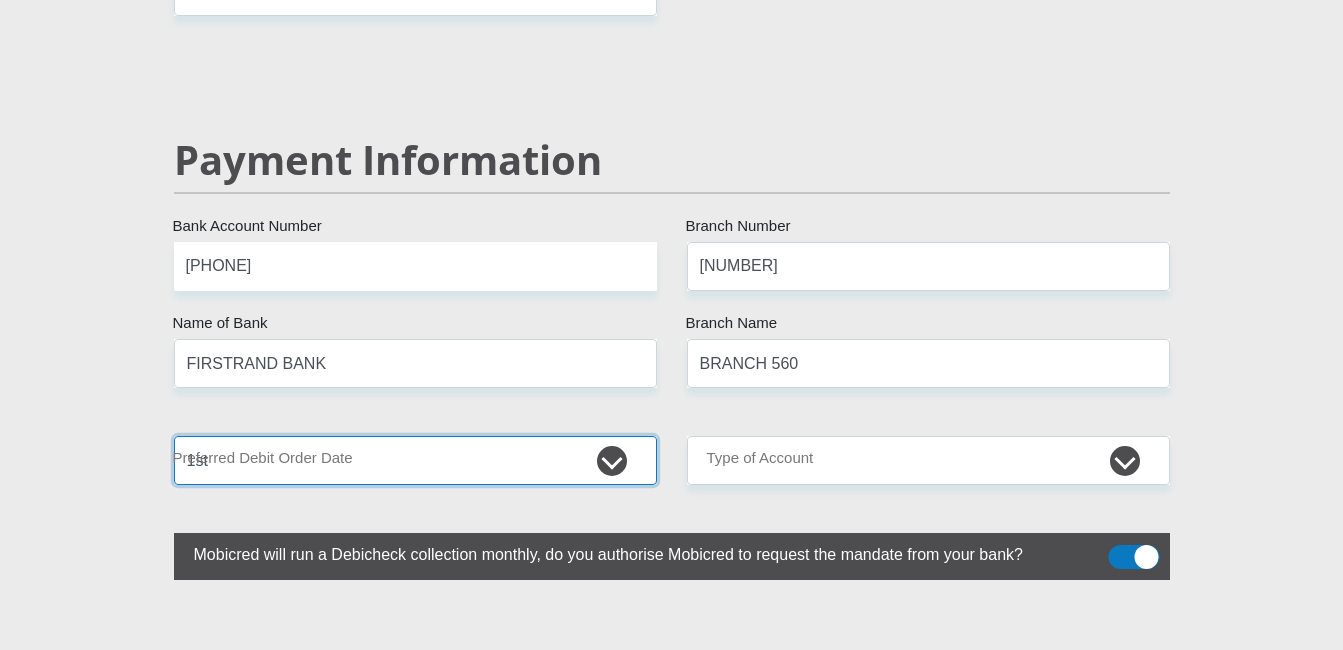 click on "1st
2nd
3rd
4th
5th
7th
18th
19th
20th
21st
22nd
23rd
24th
25th
26th
27th
28th
29th
30th" at bounding box center (415, 460) 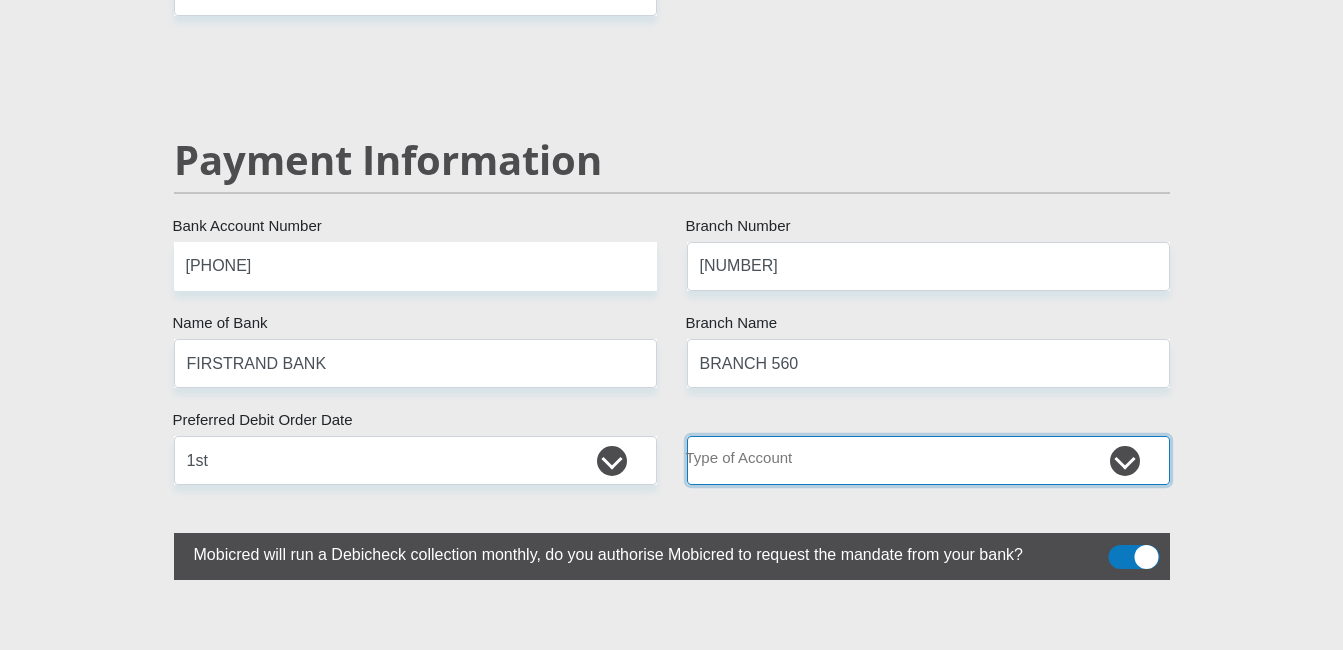 click on "Cheque
Savings" at bounding box center [928, 460] 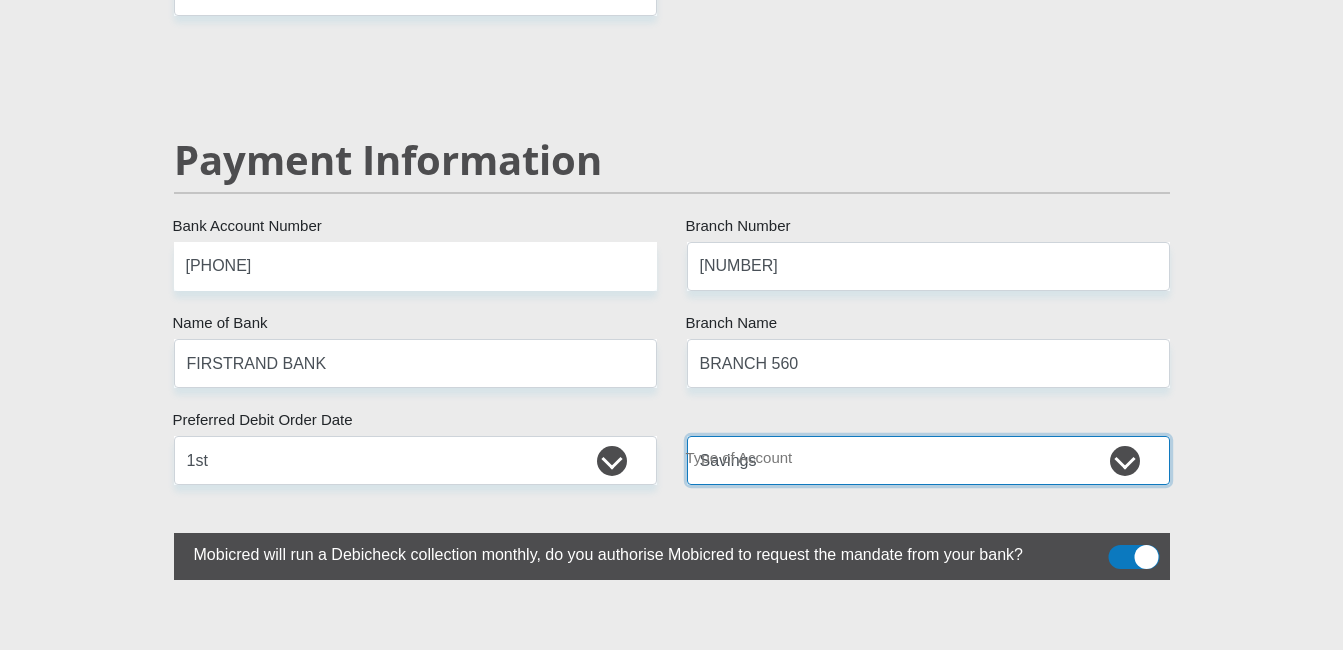 click on "Cheque
Savings" at bounding box center (928, 460) 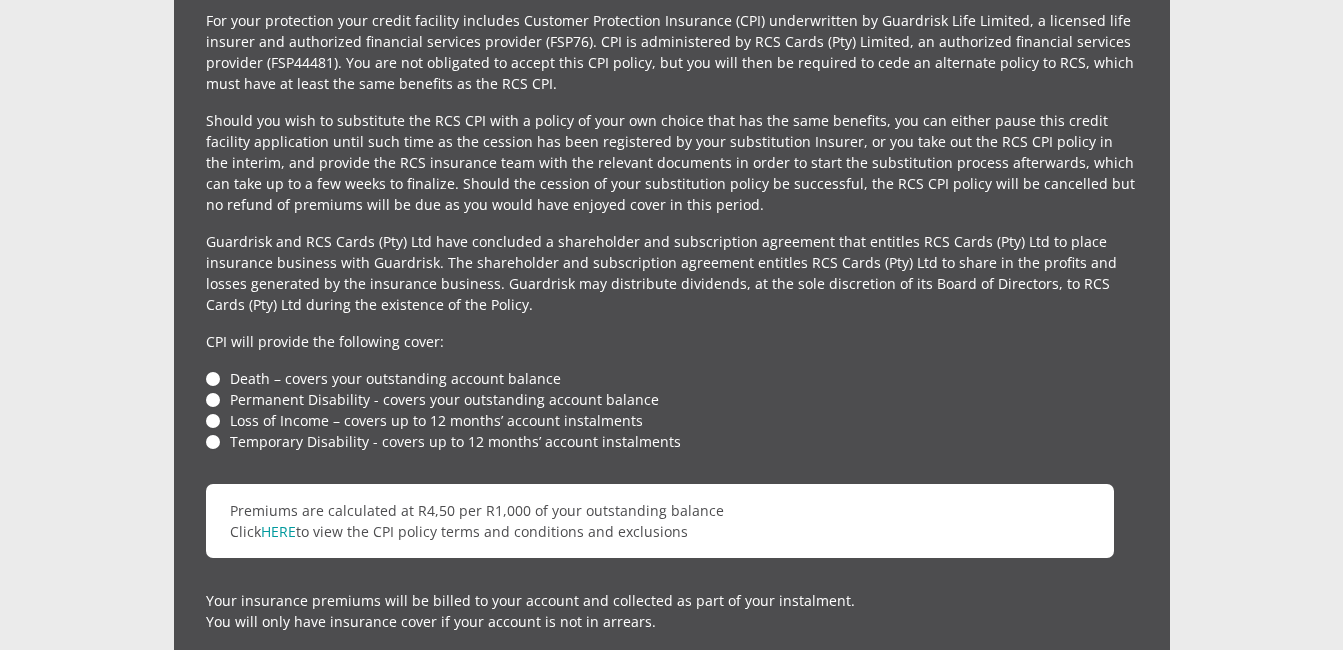 scroll, scrollTop: 4590, scrollLeft: 0, axis: vertical 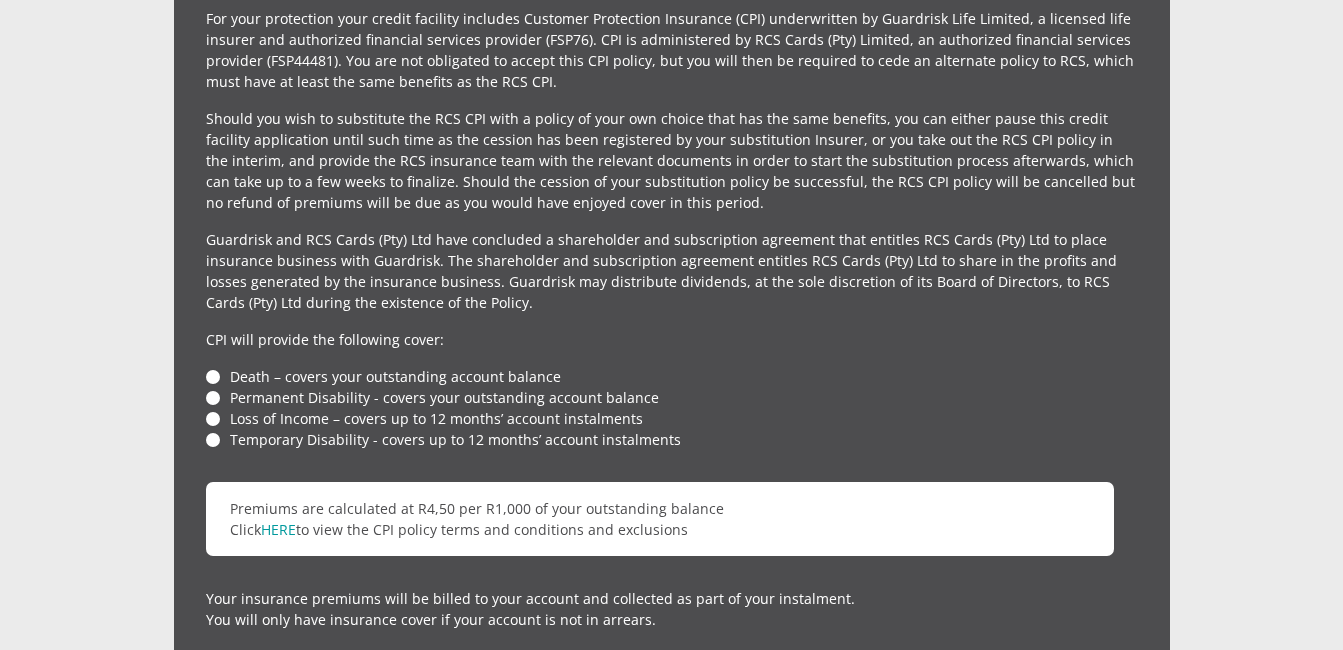 click on "Death – covers your outstanding account balance" at bounding box center [672, 376] 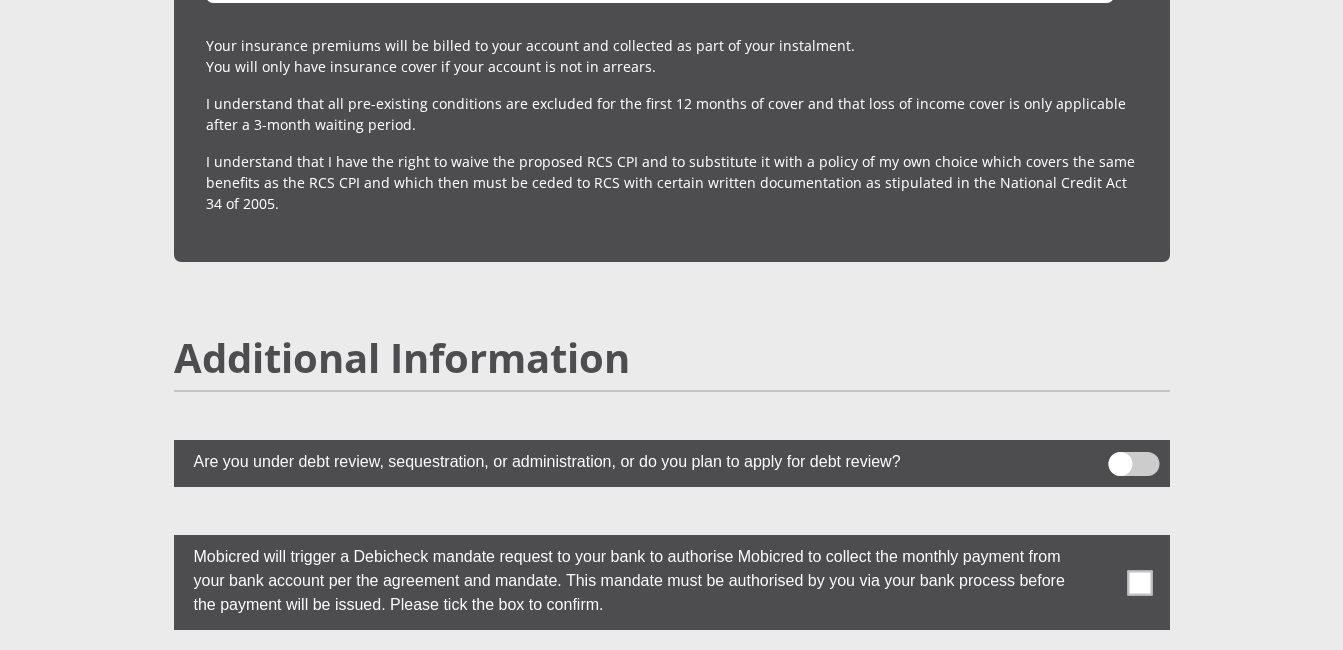 scroll, scrollTop: 5259, scrollLeft: 0, axis: vertical 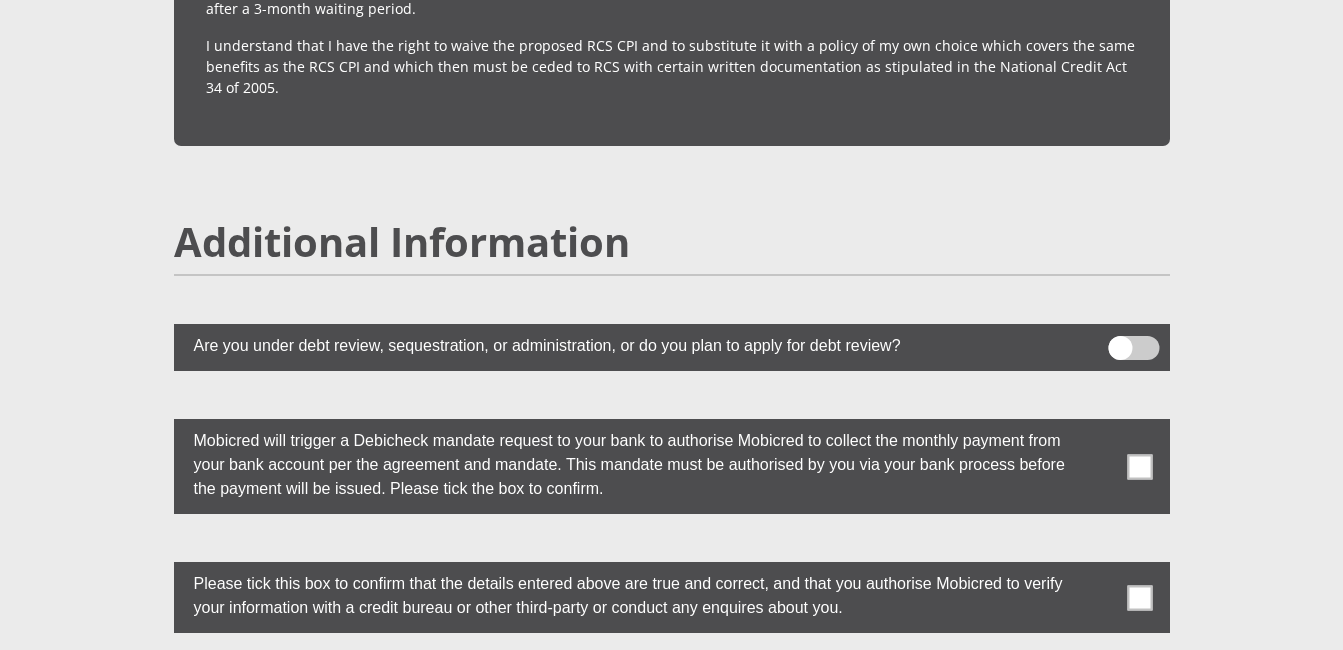 click at bounding box center [1139, 466] 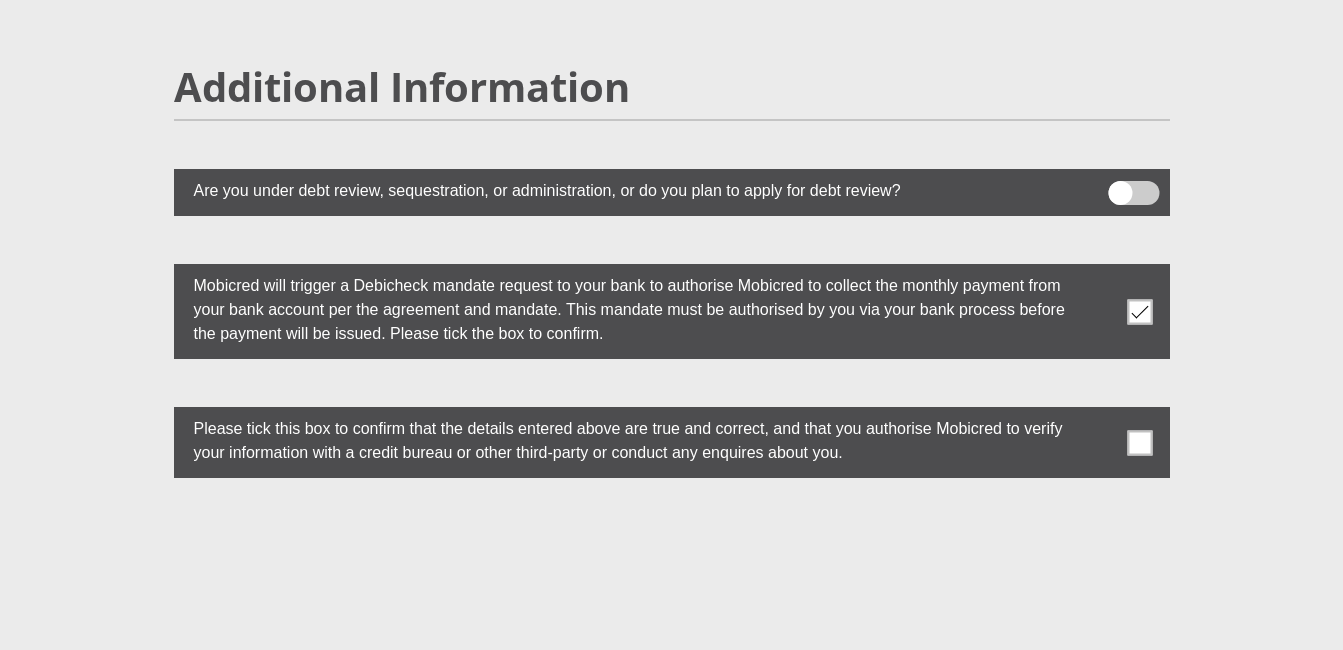 scroll, scrollTop: 5439, scrollLeft: 0, axis: vertical 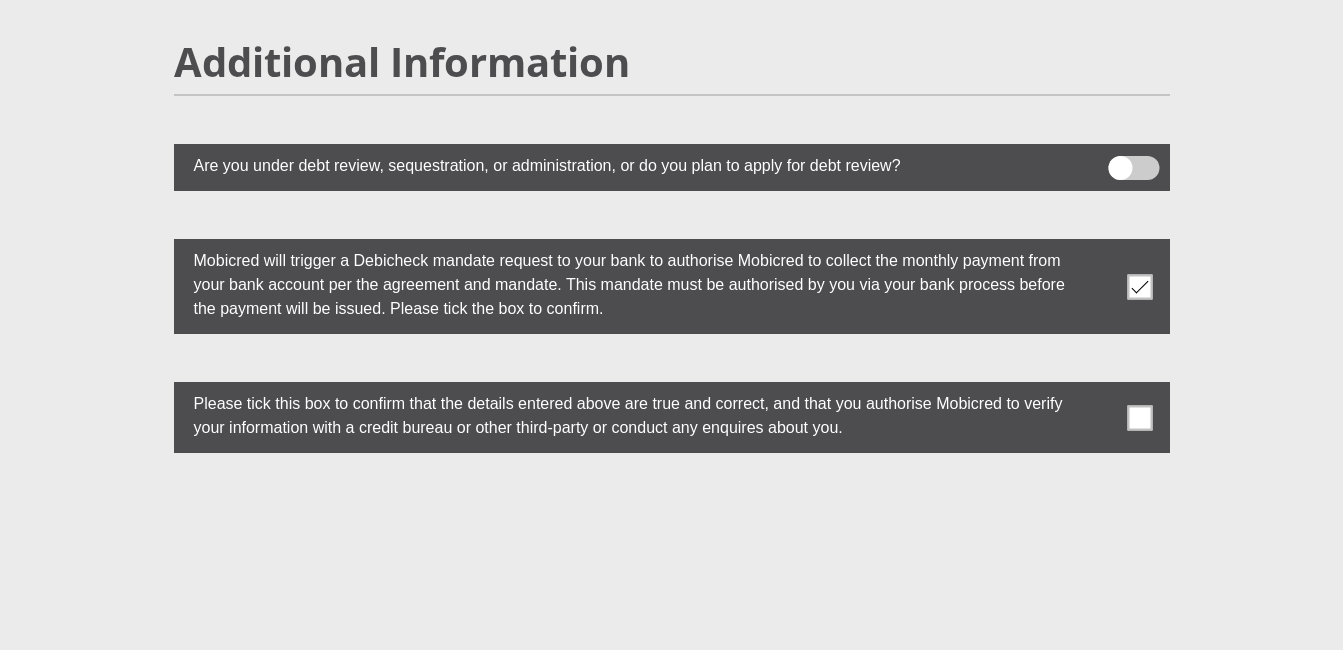 click at bounding box center (1139, 417) 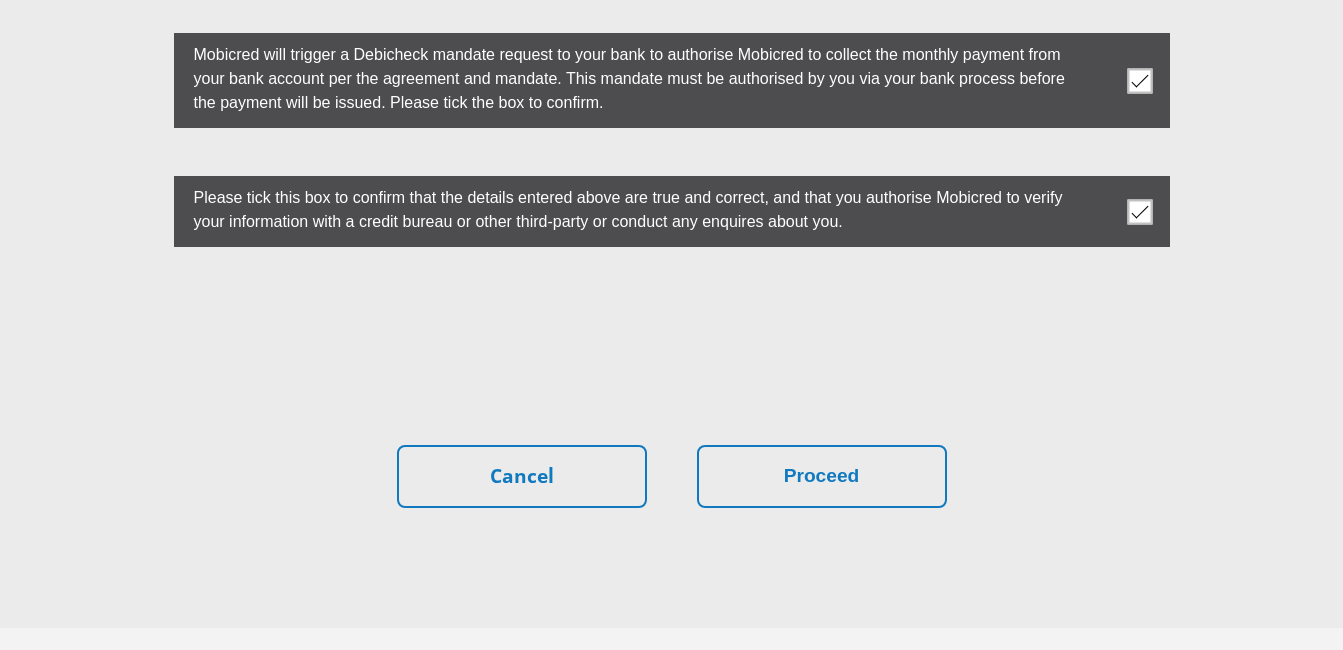 scroll, scrollTop: 5646, scrollLeft: 0, axis: vertical 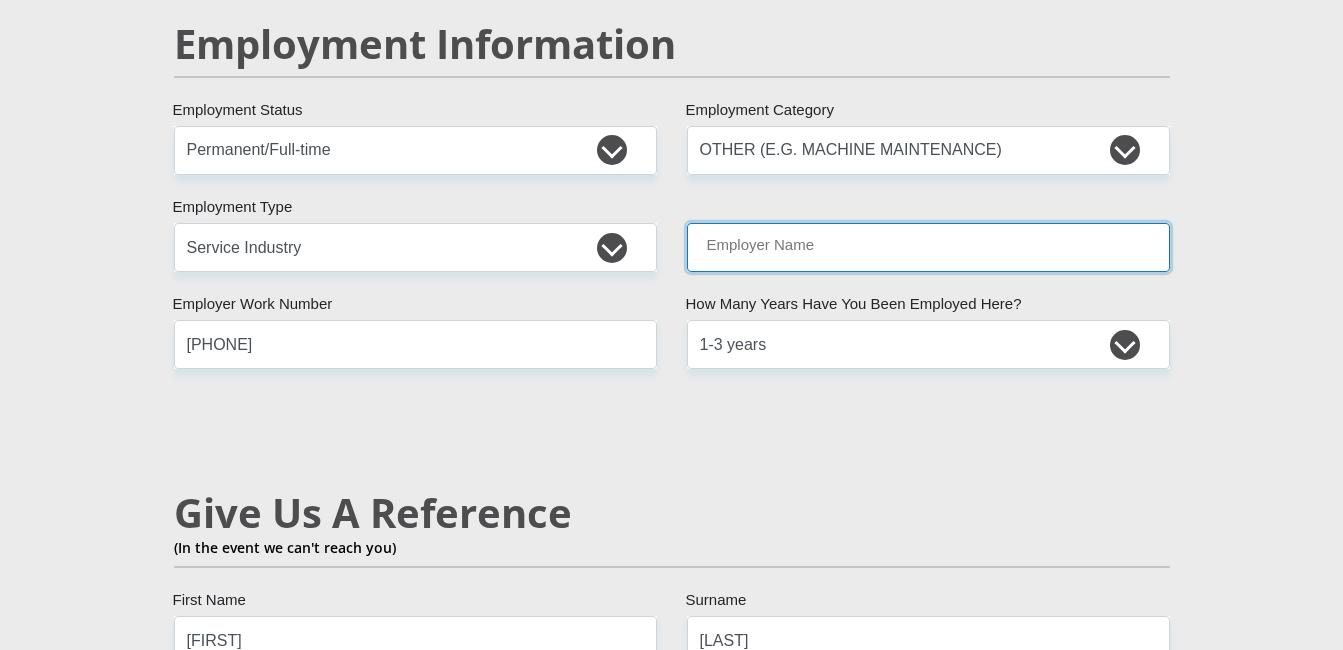 click on "Employer Name" at bounding box center (928, 247) 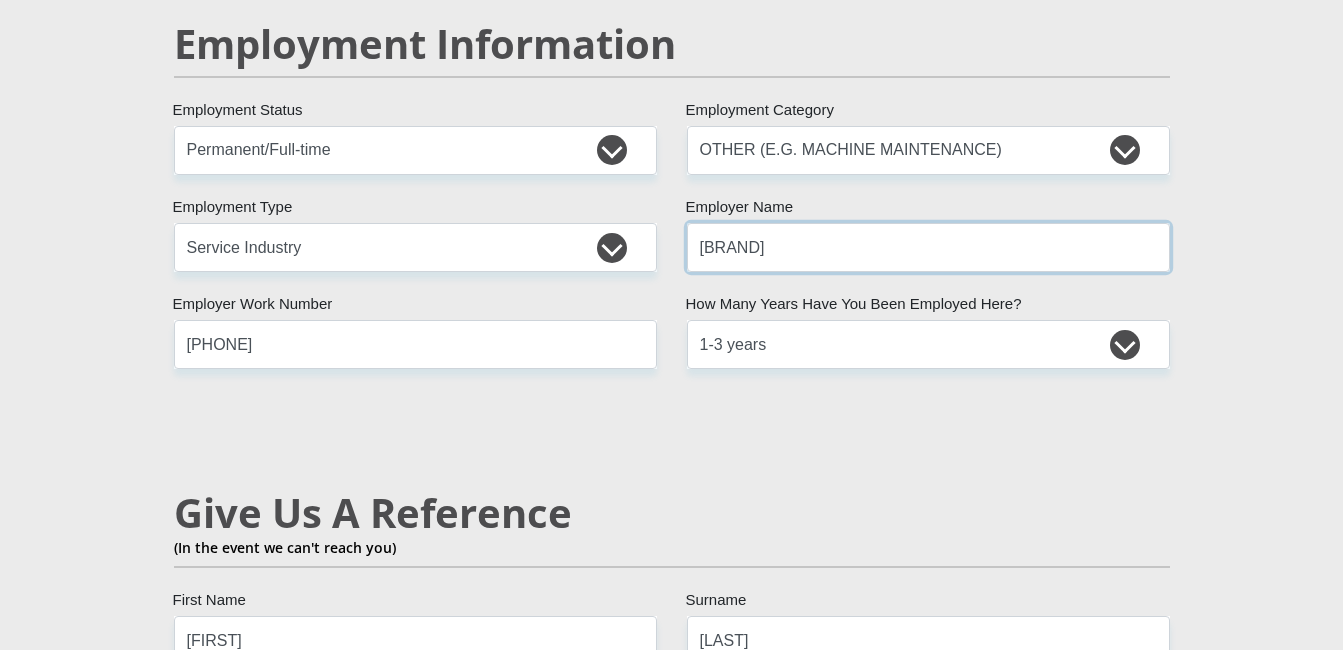 type on "v" 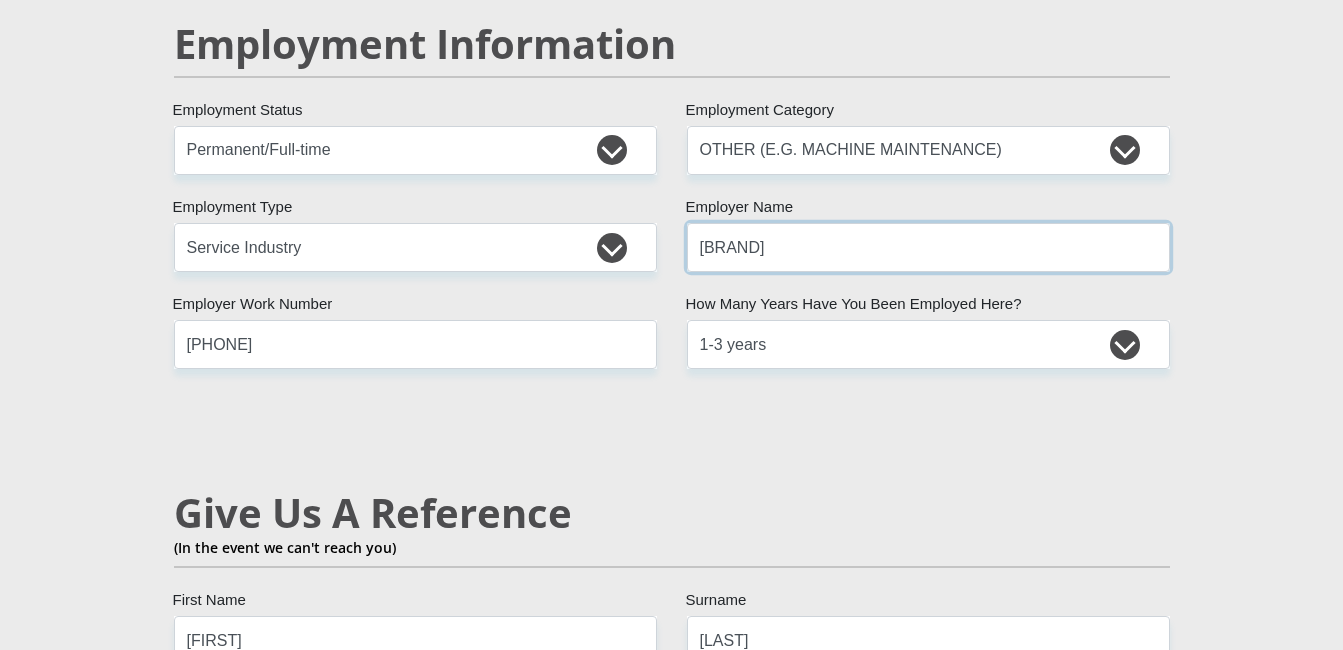 type on "v" 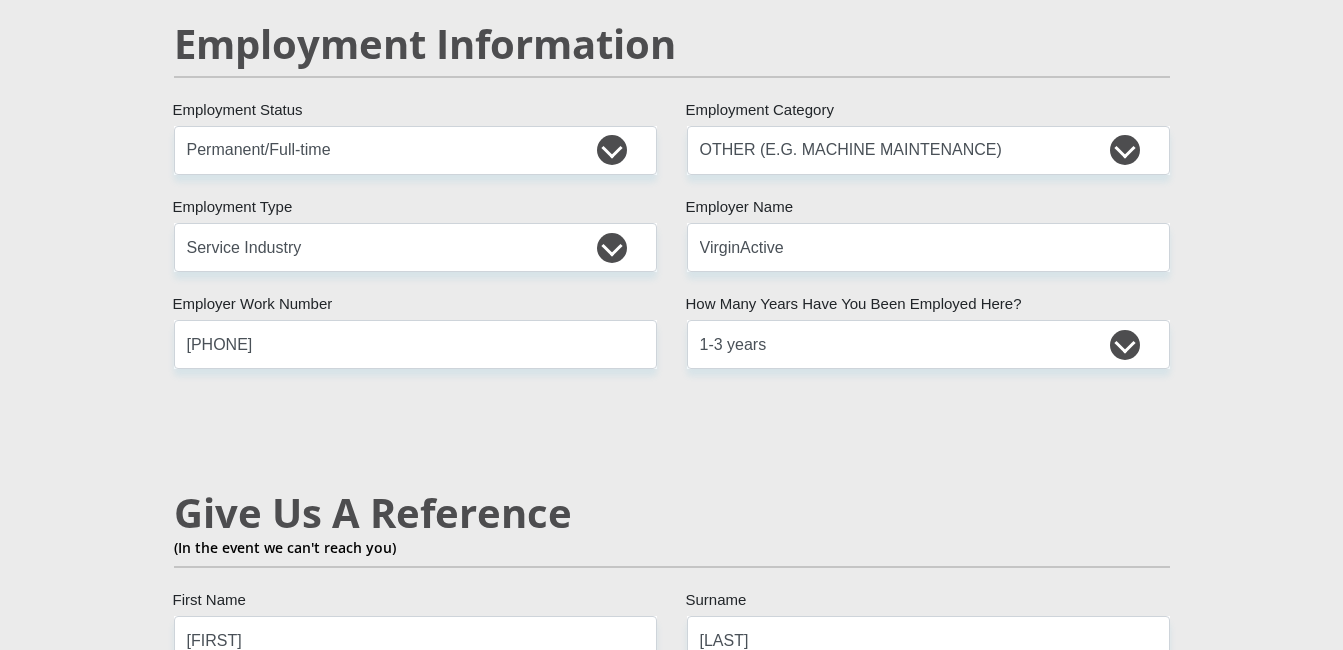 click on "Mr
Ms
Mrs
Dr
Other
Title
Jael
First Name
Lamberts
Surname
0208125131085
South African ID Number
Please input valid ID number
South Africa
Afghanistan
Aland Islands
Albania
Algeria
America Samoa
American Virgin Islands
Andorra
Angola
Anguilla
Antarctica
Antigua and Barbuda
Argentina" at bounding box center (672, 117) 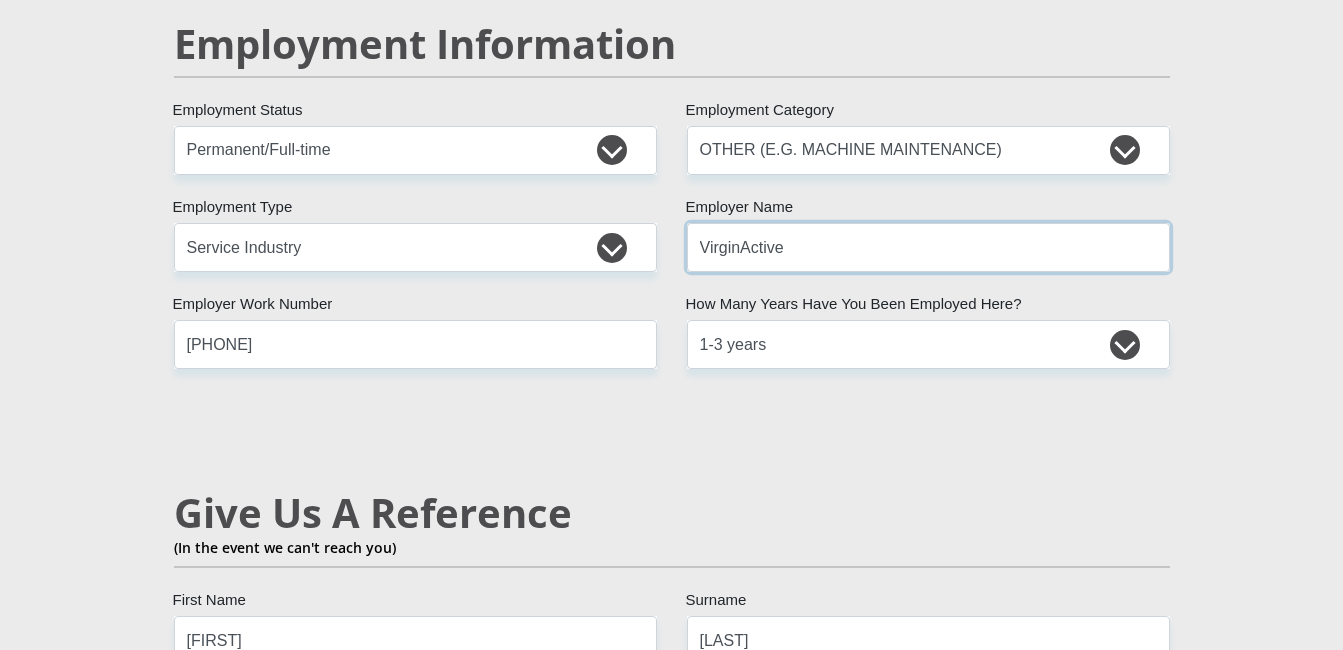click on "VirginActive" at bounding box center [928, 247] 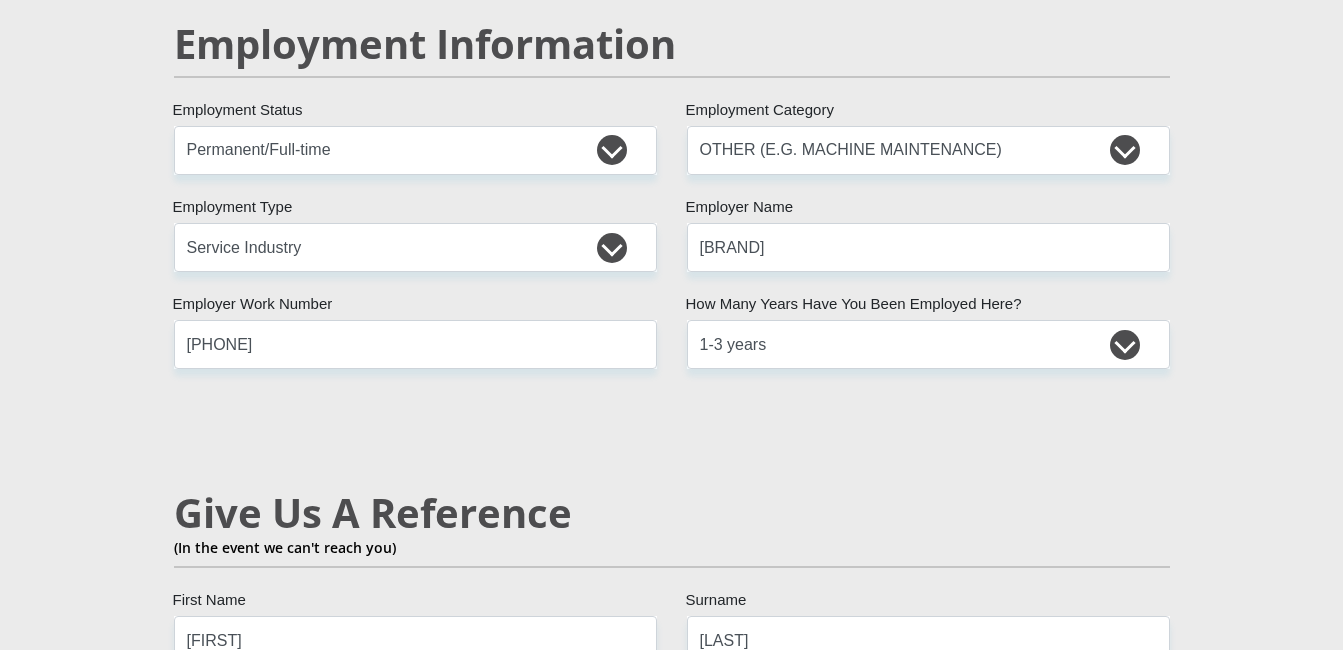 scroll, scrollTop: 5640, scrollLeft: 0, axis: vertical 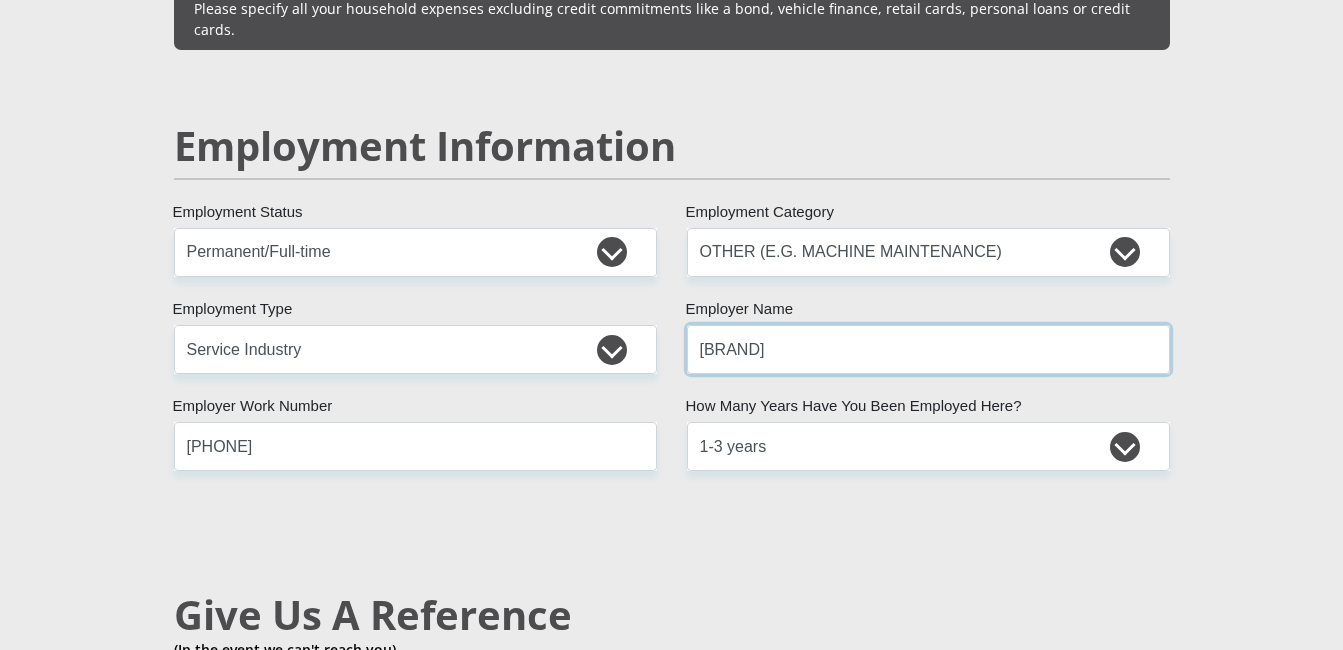 click on "VirginAc" at bounding box center (928, 349) 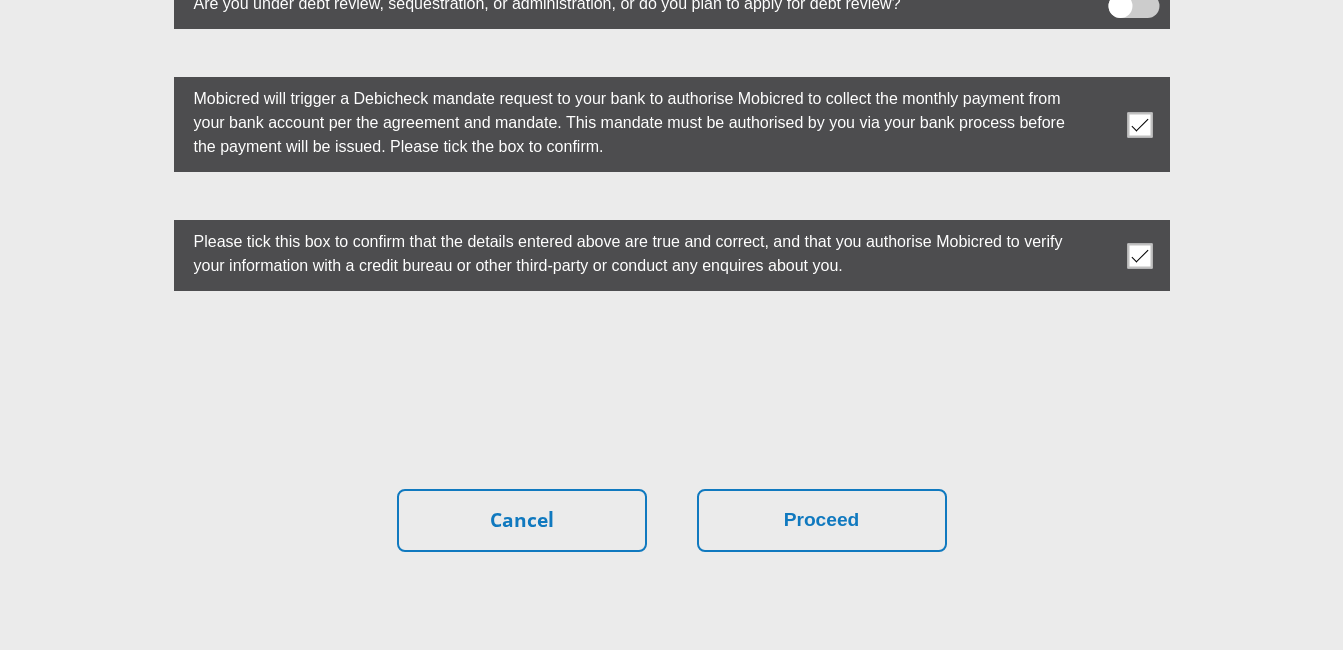 scroll, scrollTop: 5632, scrollLeft: 0, axis: vertical 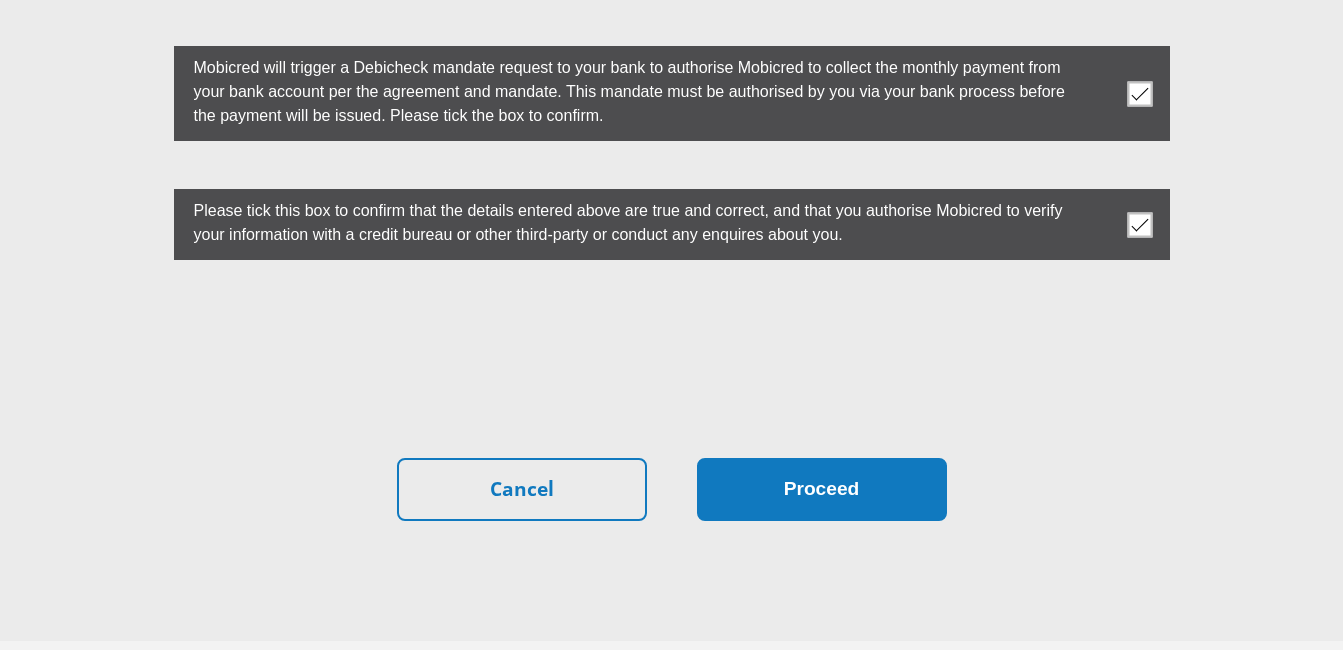 type on "VirginActive" 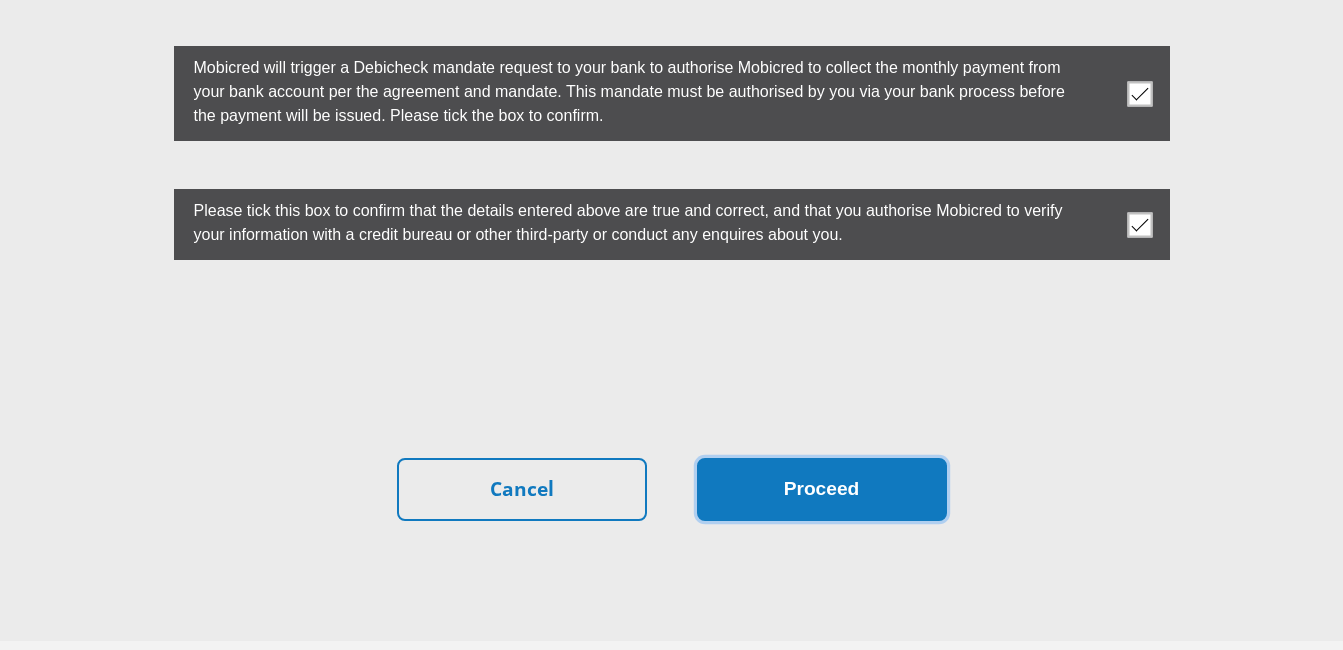 click on "Proceed" at bounding box center [822, 489] 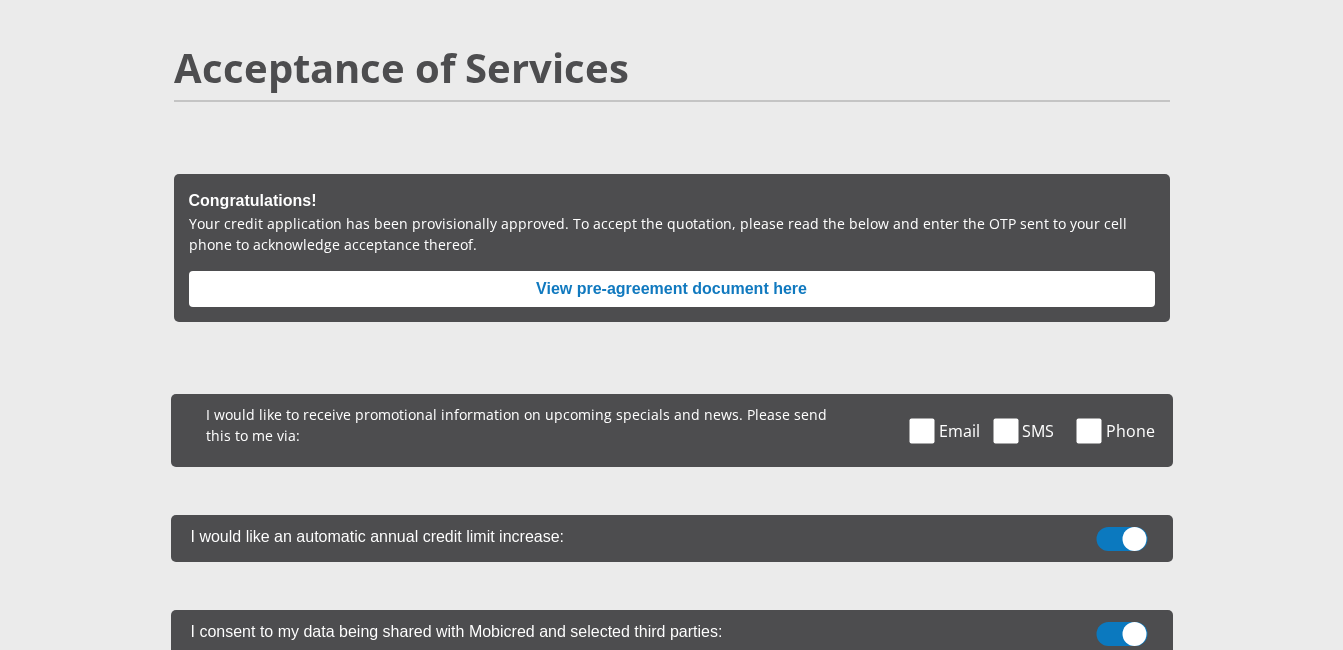 scroll, scrollTop: 116, scrollLeft: 0, axis: vertical 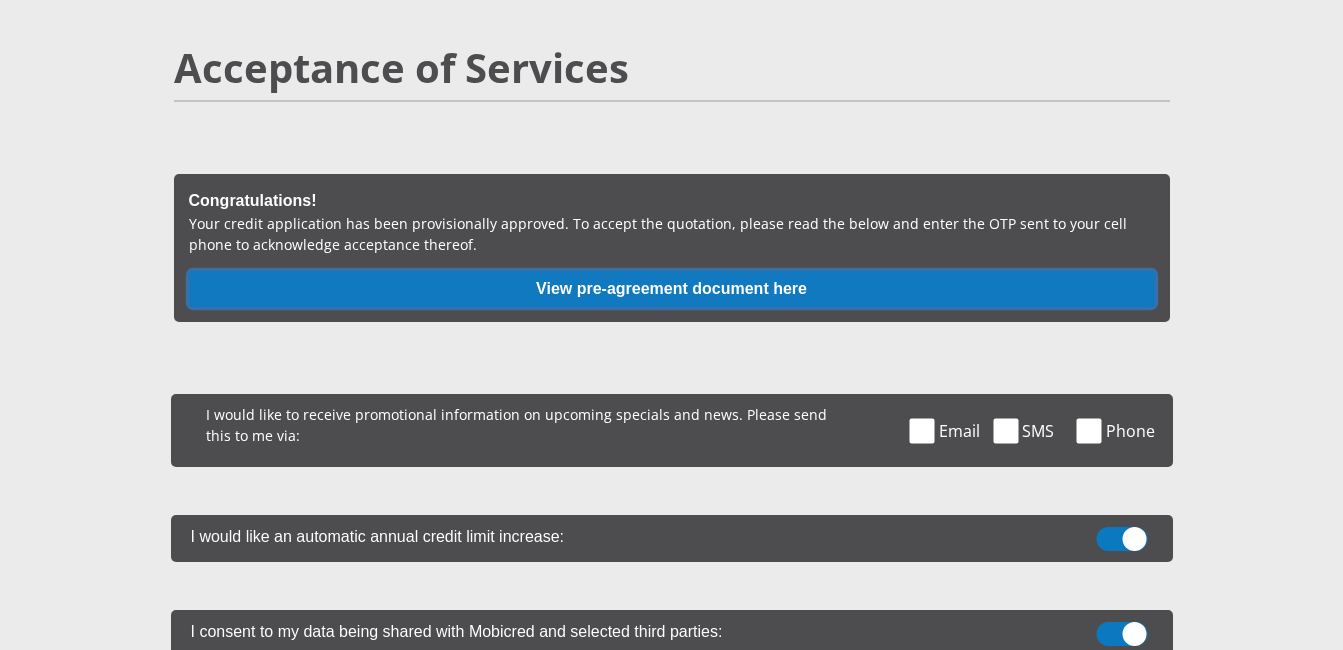 click on "View pre-agreement document here" at bounding box center [672, 289] 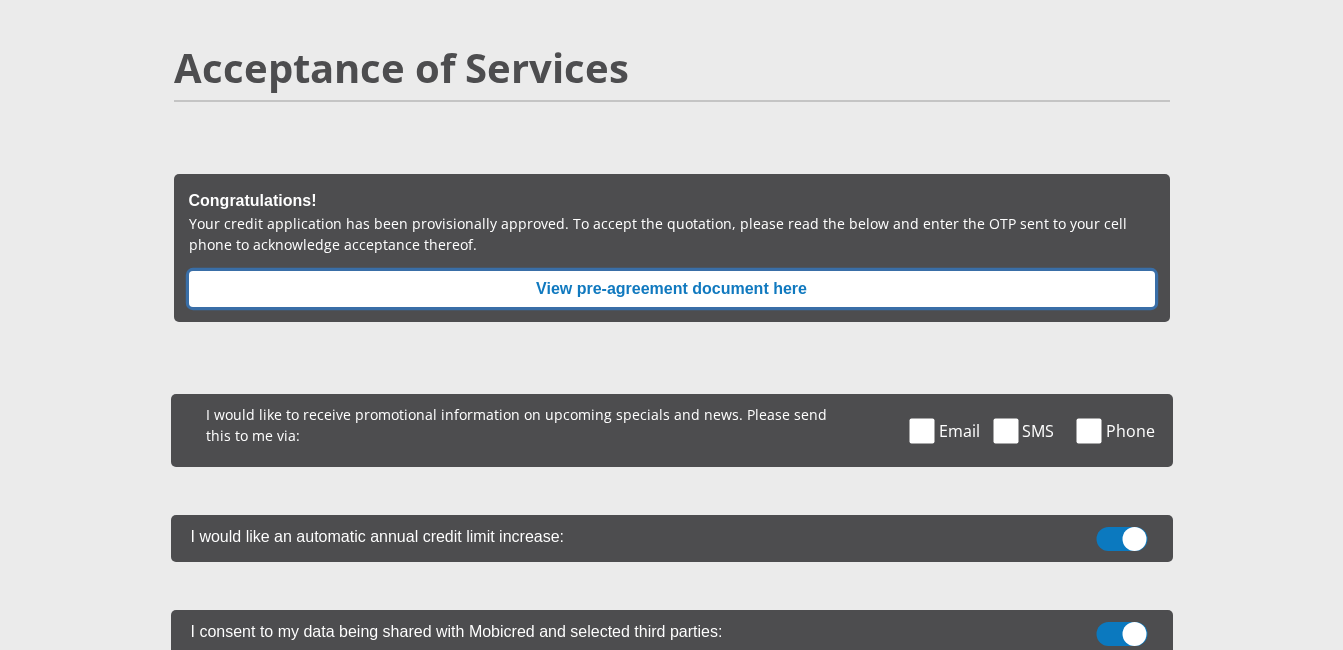 scroll, scrollTop: 326, scrollLeft: 0, axis: vertical 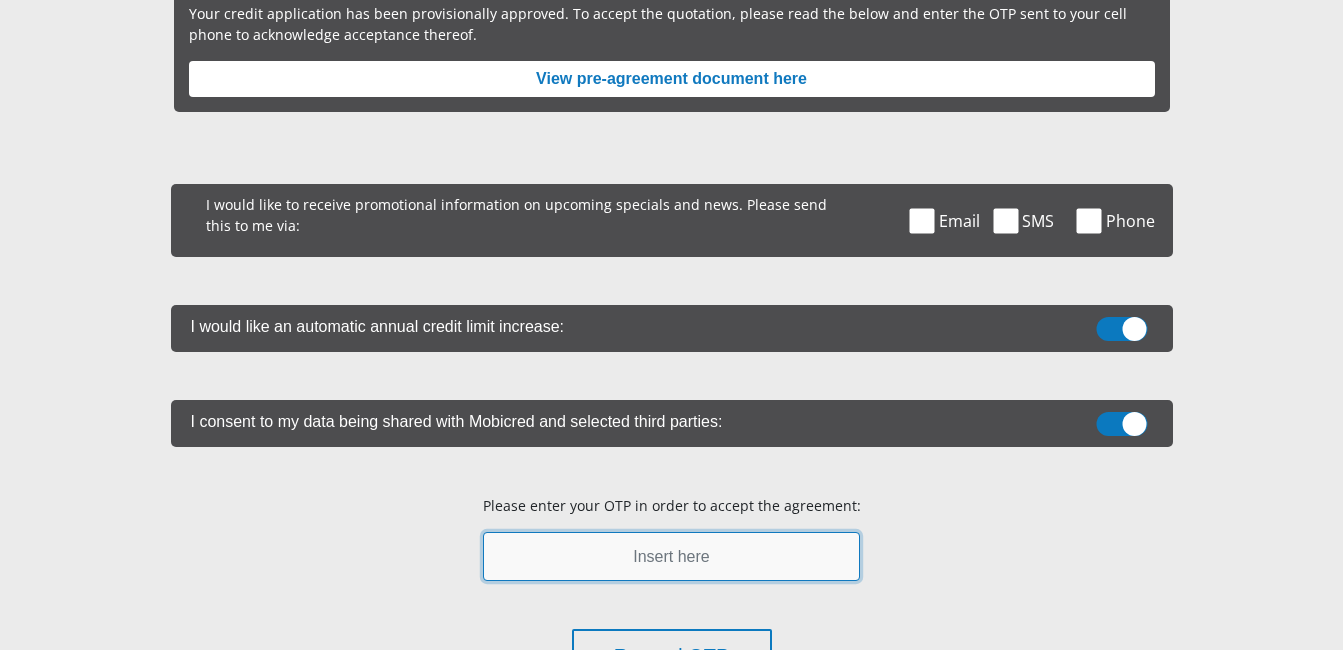 click at bounding box center (671, 556) 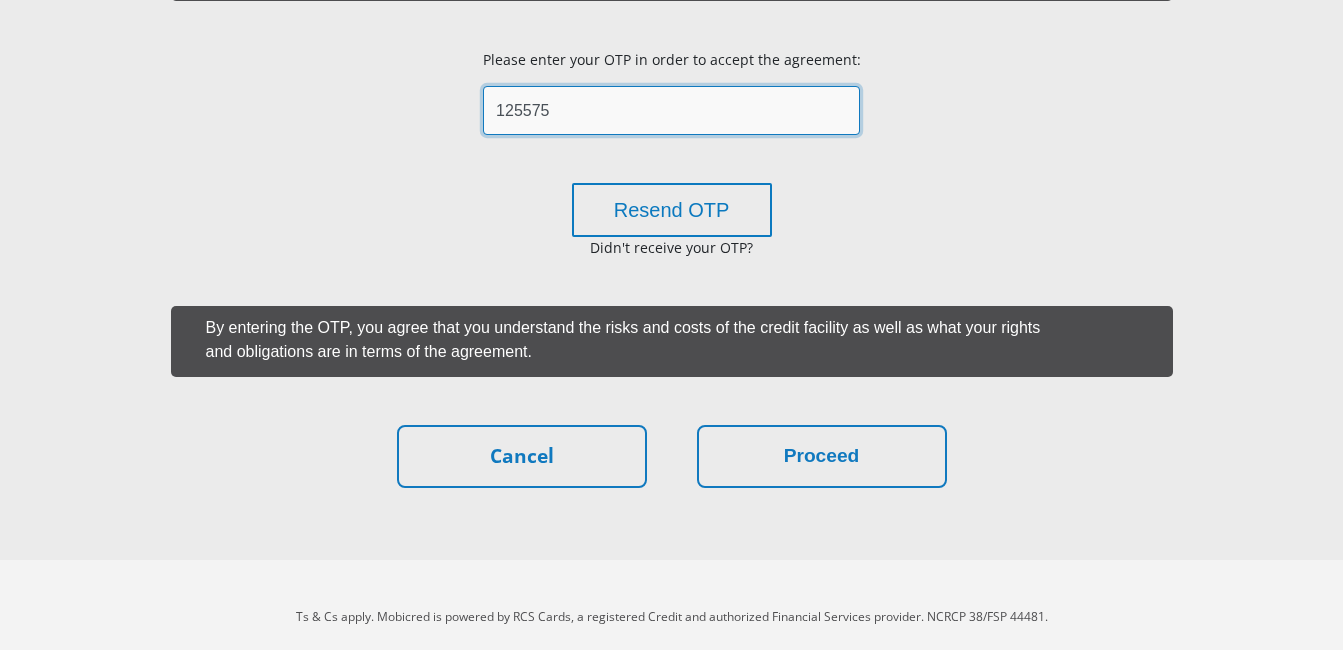 scroll, scrollTop: 796, scrollLeft: 0, axis: vertical 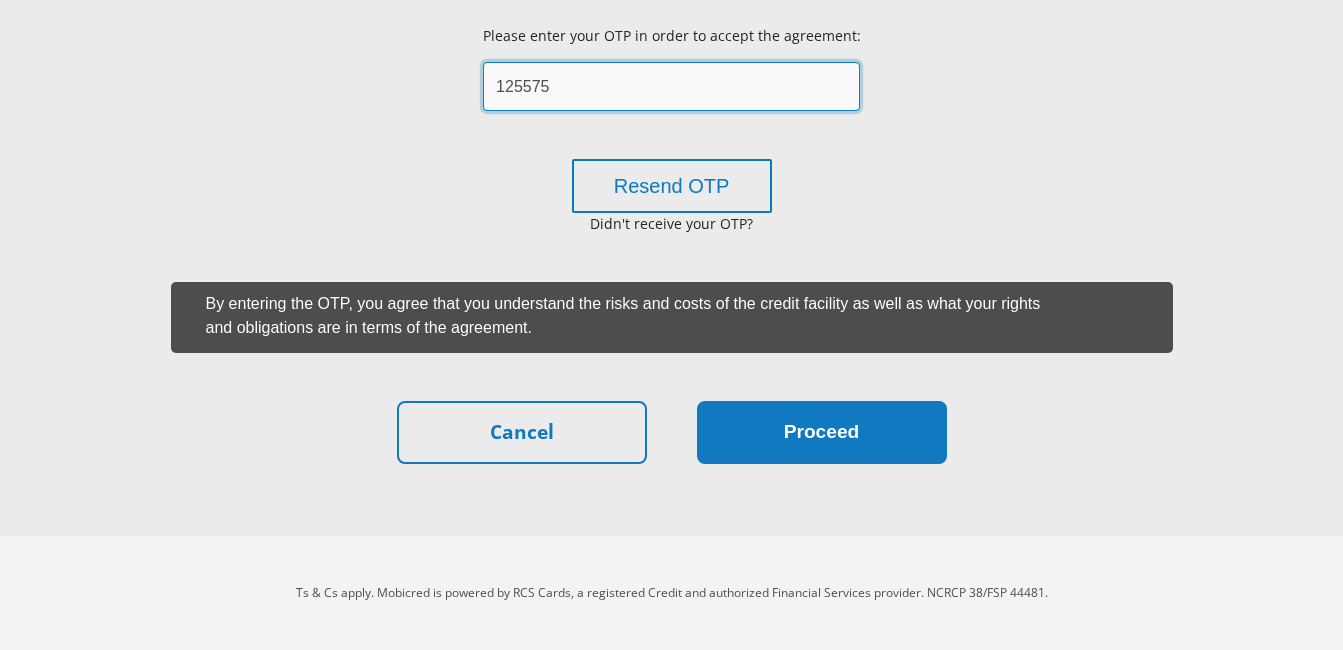 type on "125575" 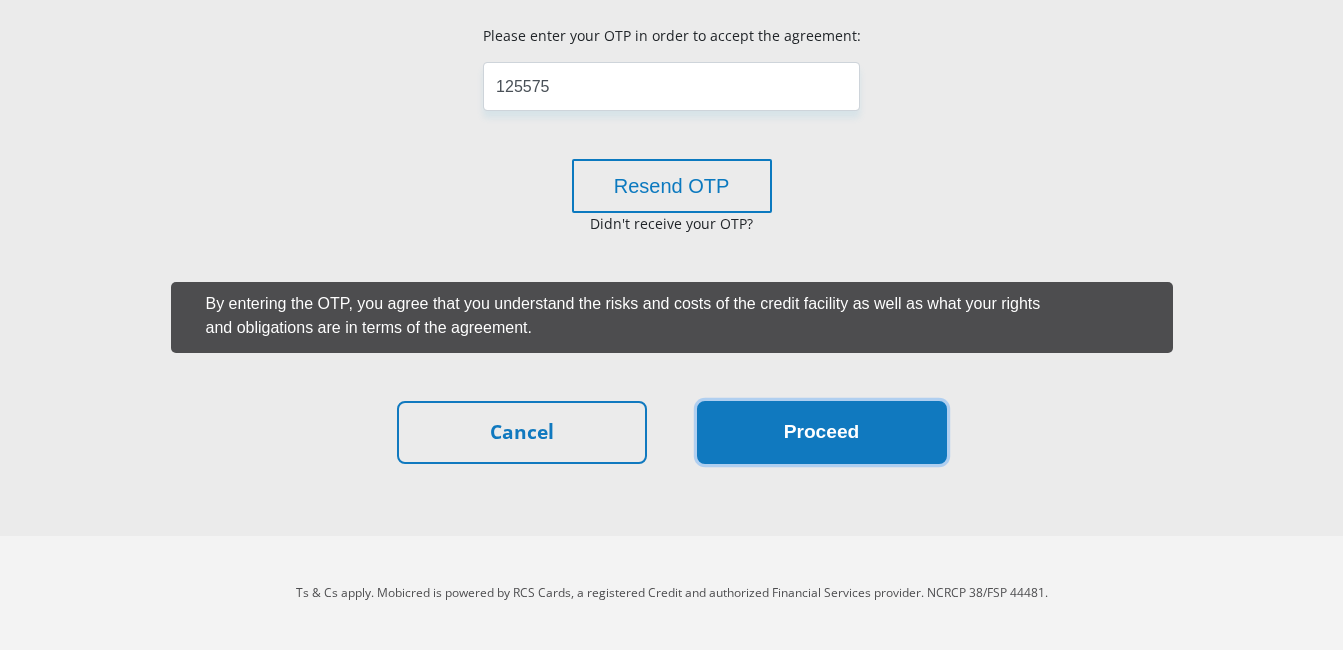 click on "Proceed" at bounding box center [822, 432] 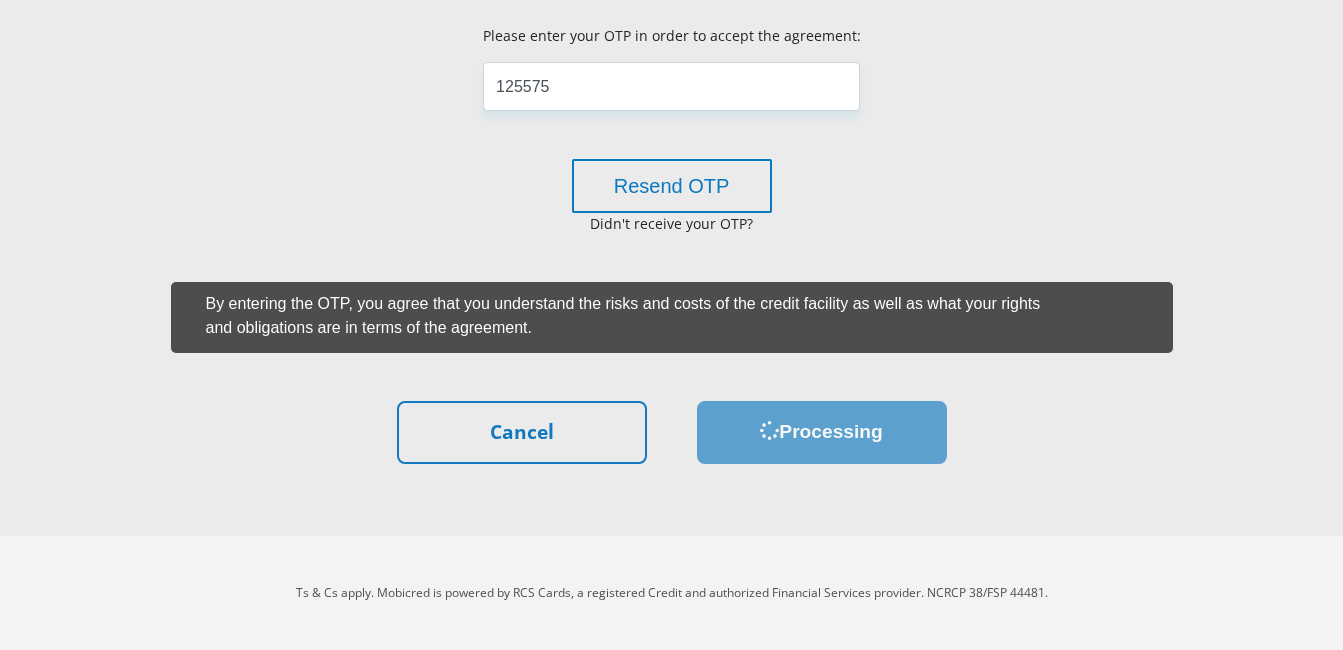 scroll, scrollTop: 0, scrollLeft: 0, axis: both 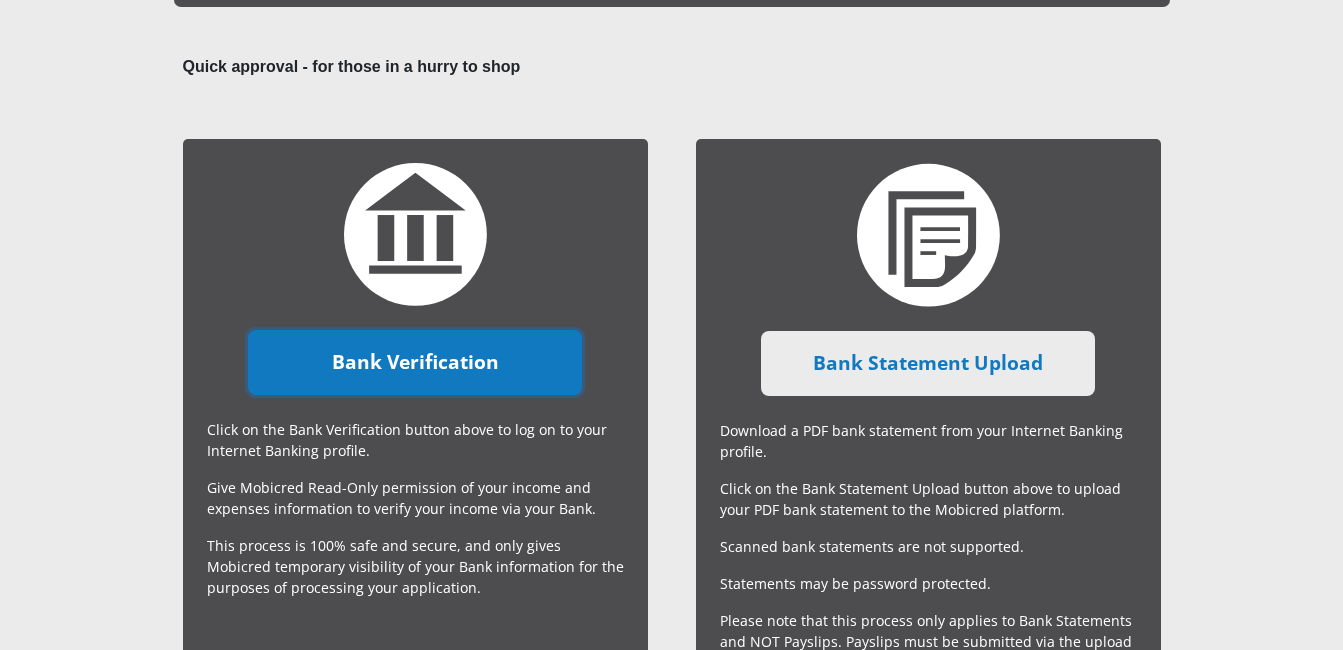 click on "Bank Verification" at bounding box center (415, 362) 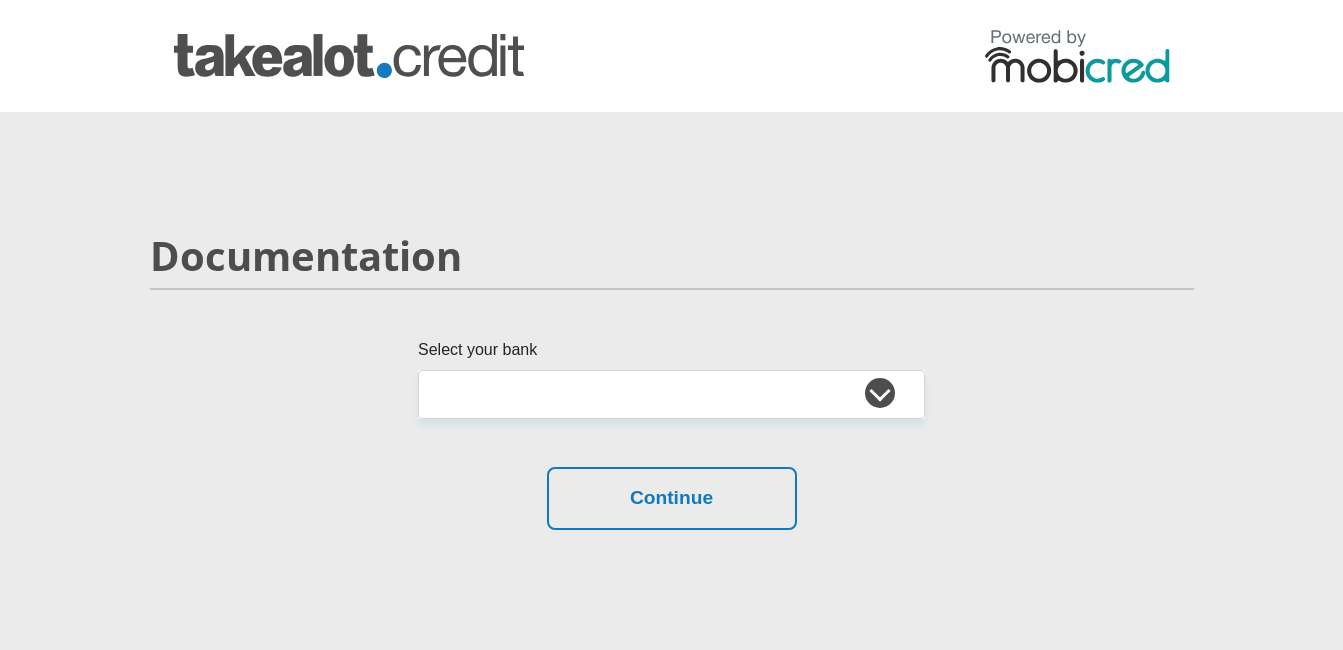 scroll, scrollTop: 186, scrollLeft: 0, axis: vertical 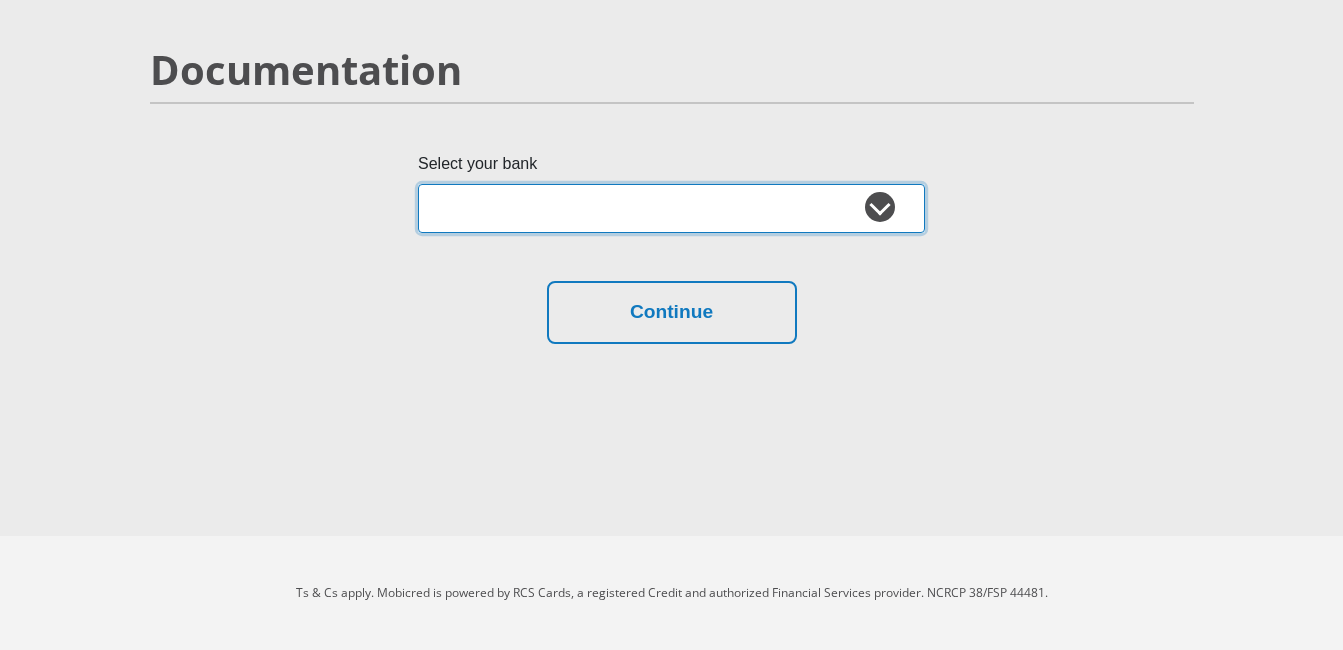 click on "Absa
Capitec Bank
Discovery Bank
First National Bank
Nedbank
Standard Bank
TymeBank" at bounding box center [671, 208] 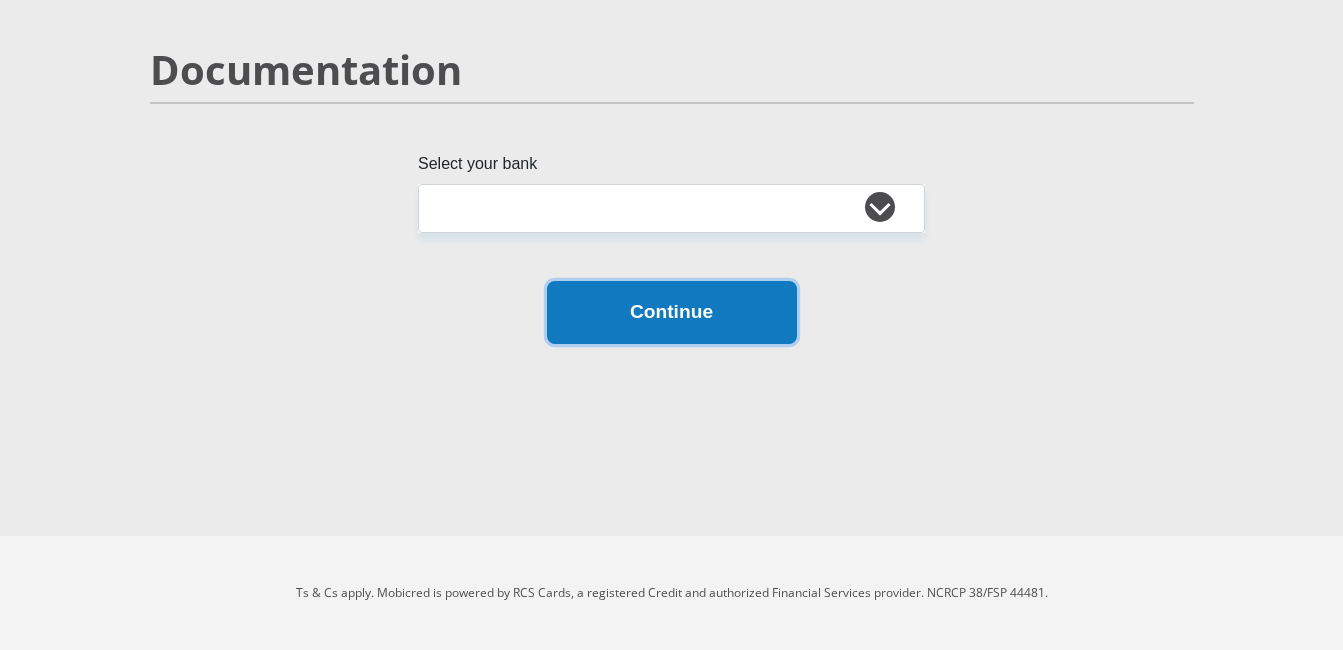click on "Continue" at bounding box center [672, 312] 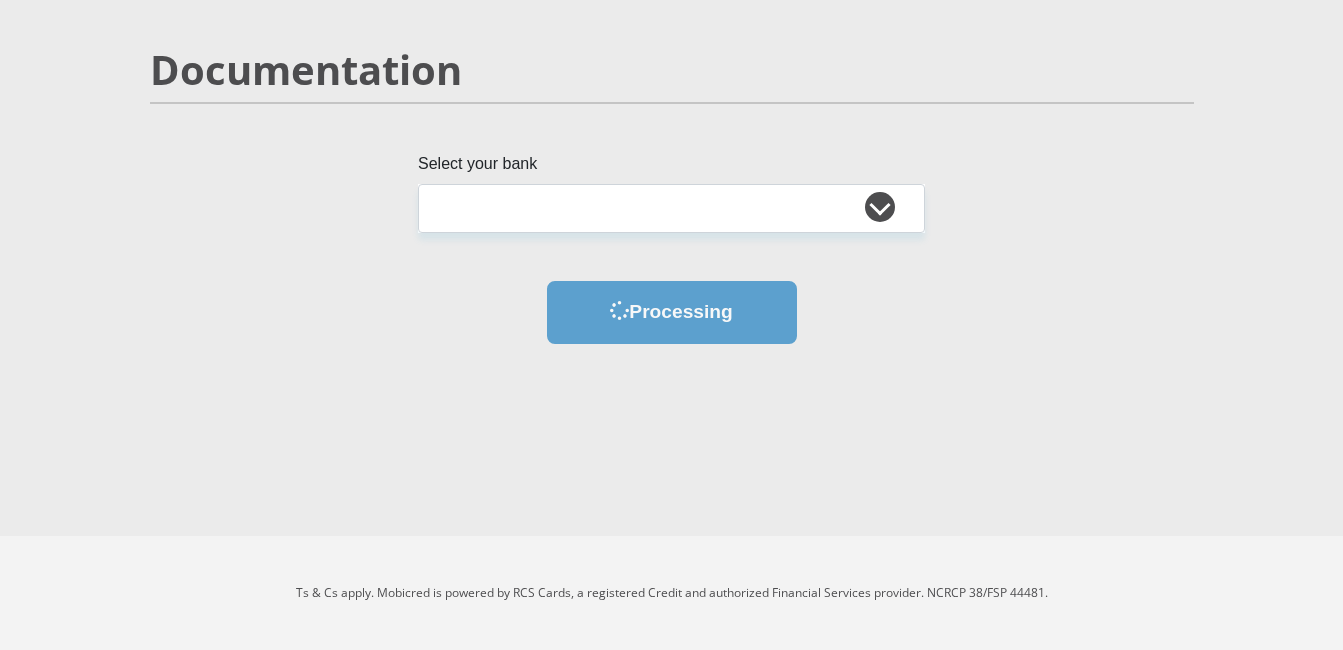 scroll, scrollTop: 0, scrollLeft: 0, axis: both 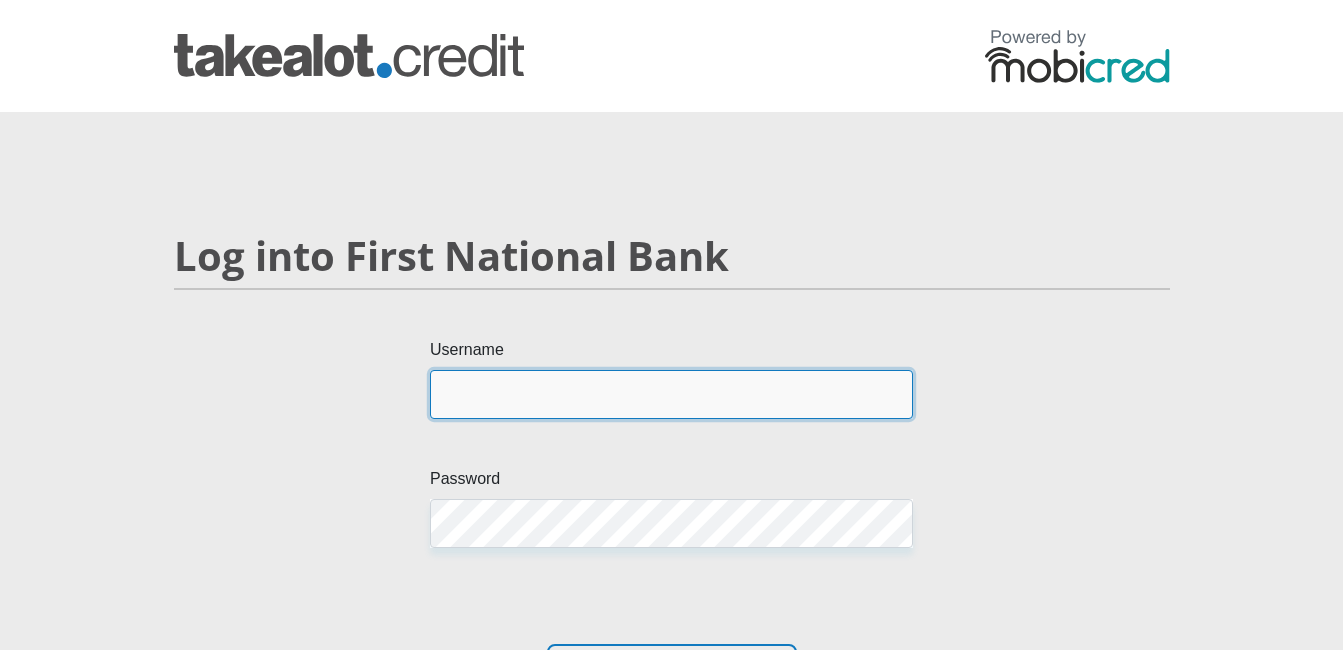 click on "Username" at bounding box center [671, 394] 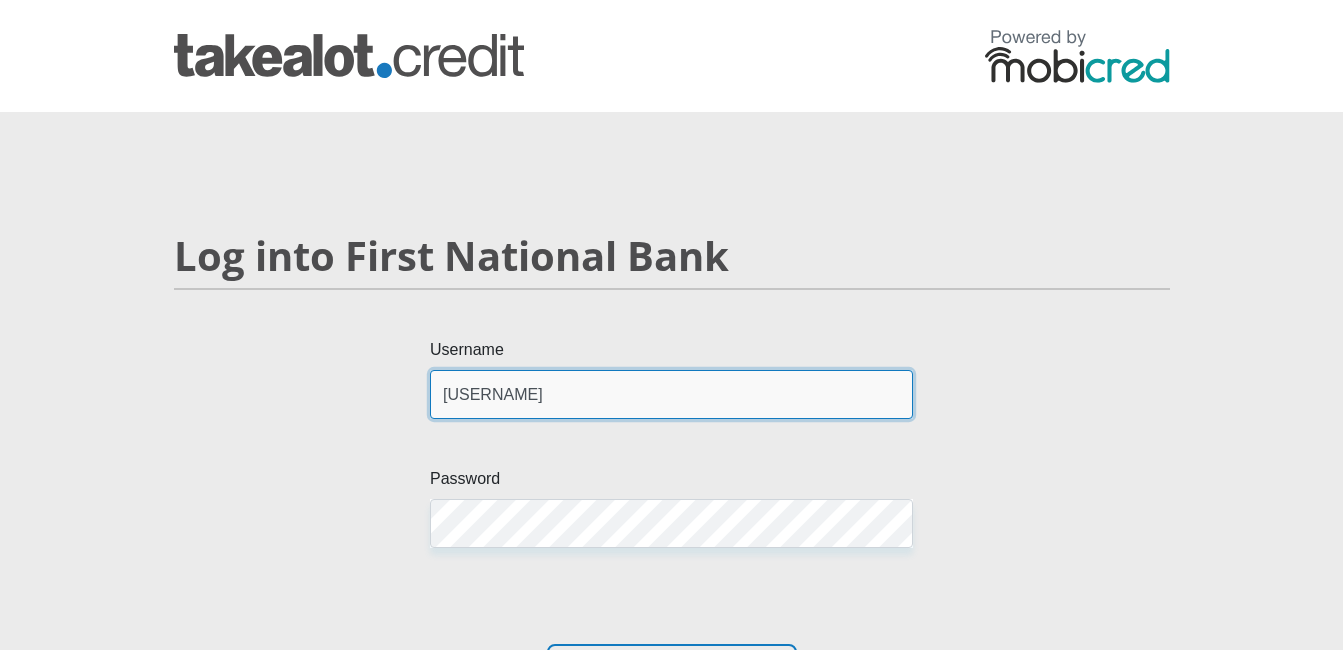 type on "[USERNAME]" 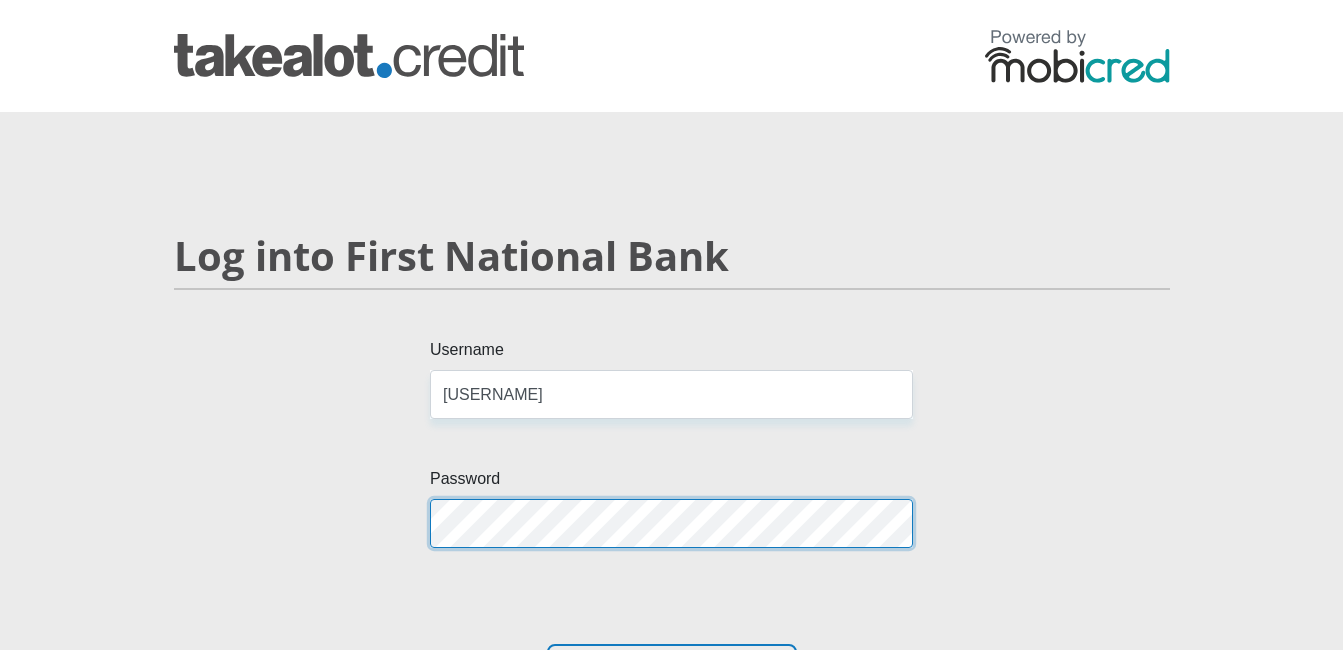 scroll, scrollTop: 138, scrollLeft: 0, axis: vertical 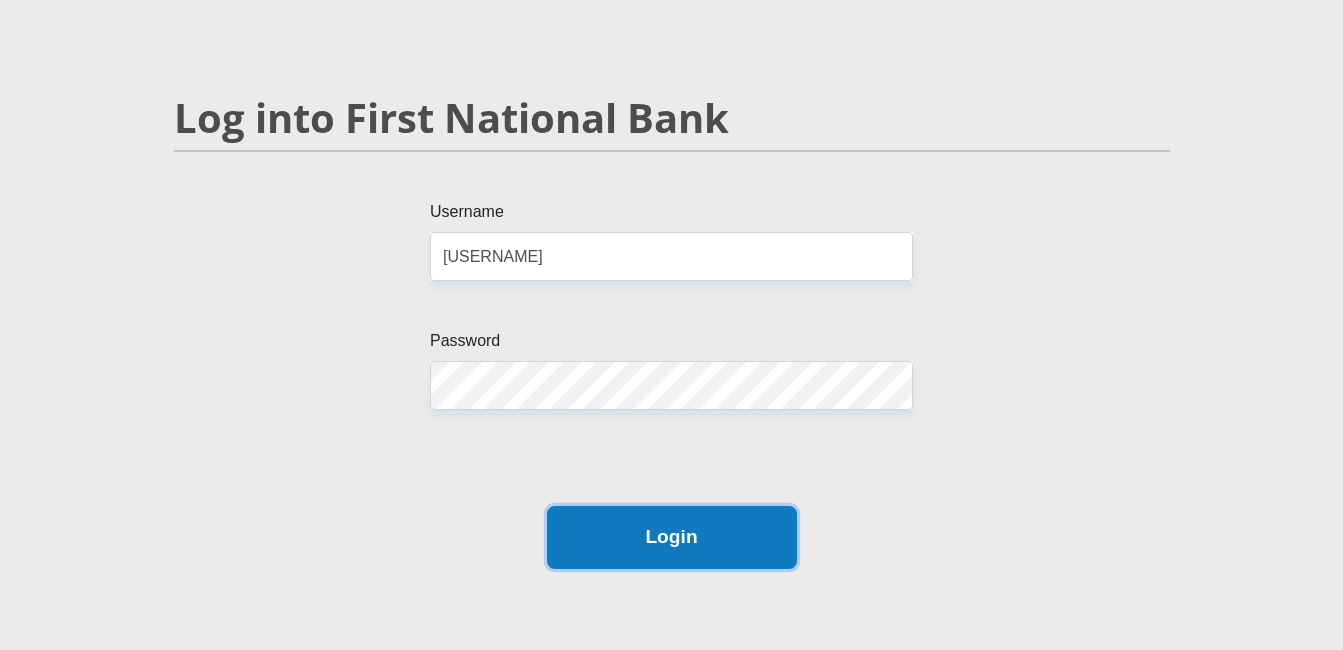 click on "Login" at bounding box center [672, 537] 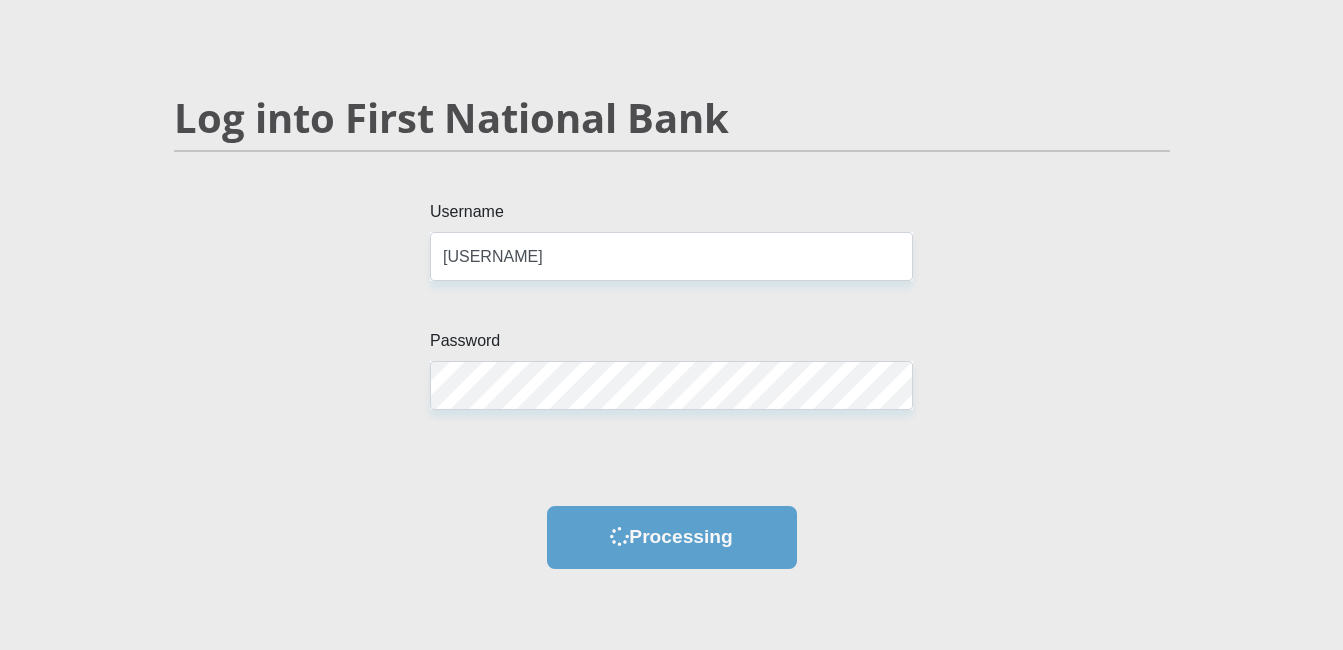 scroll, scrollTop: 0, scrollLeft: 0, axis: both 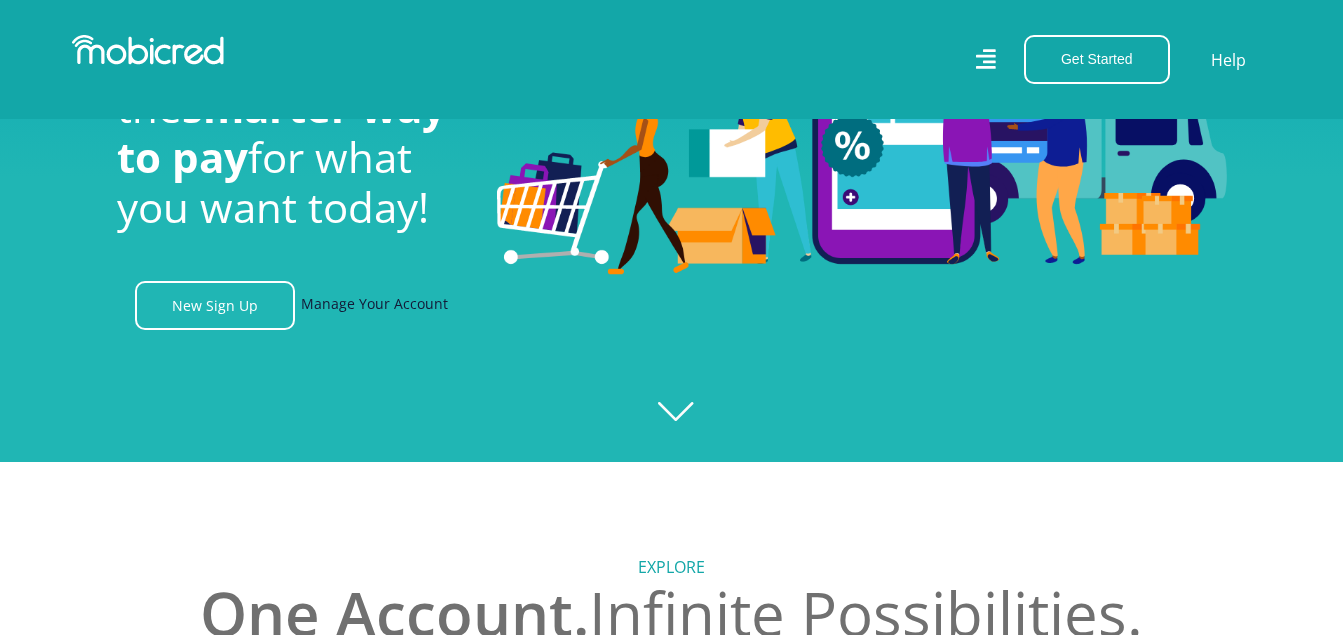click on "Manage Your Account" at bounding box center (374, 305) 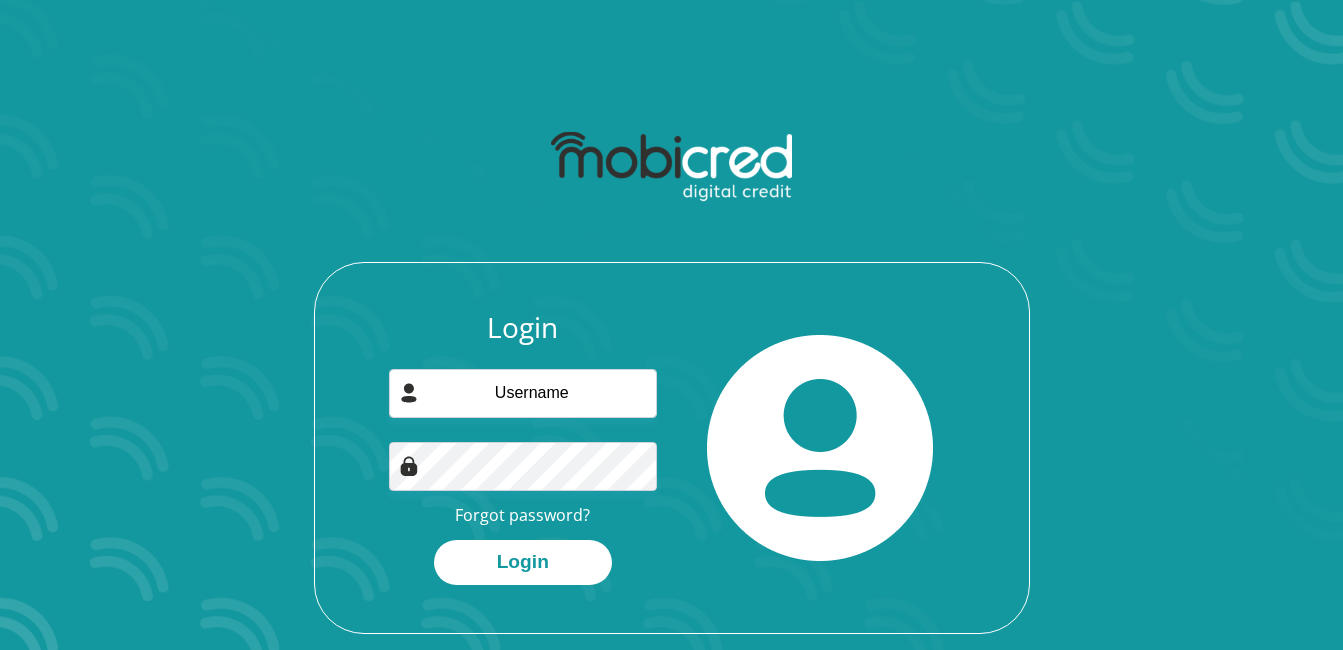 scroll, scrollTop: 114, scrollLeft: 0, axis: vertical 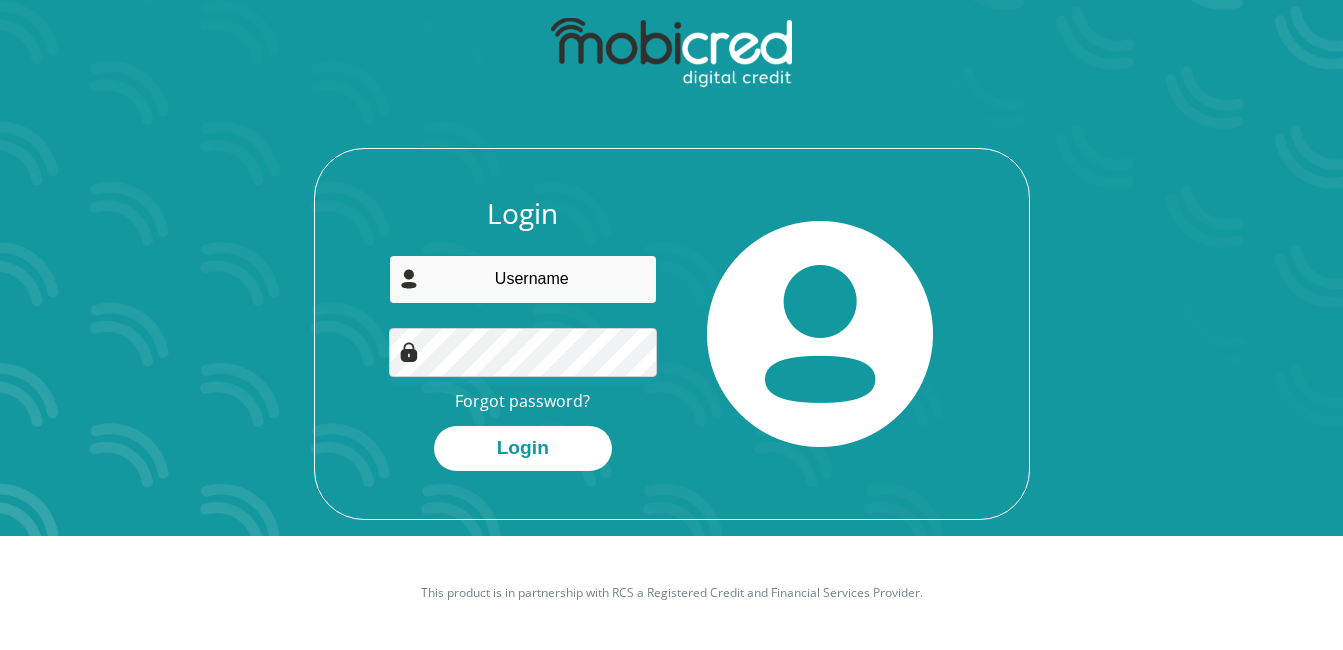 click at bounding box center [523, 279] 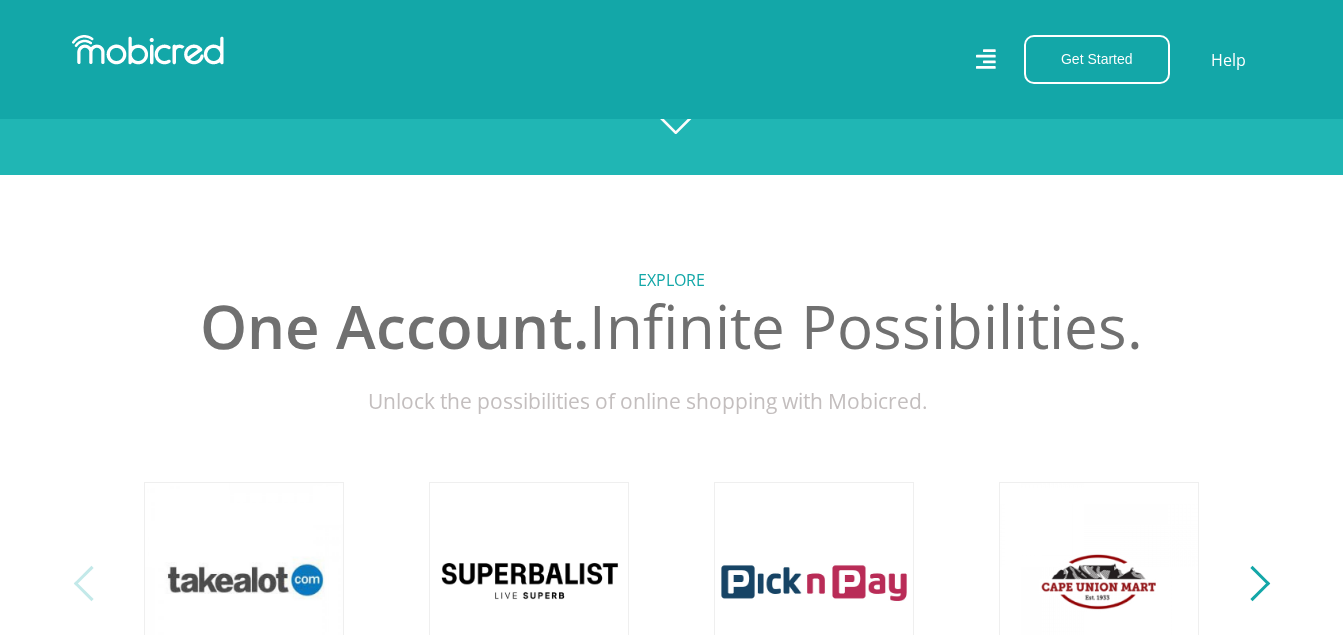 scroll, scrollTop: 616, scrollLeft: 0, axis: vertical 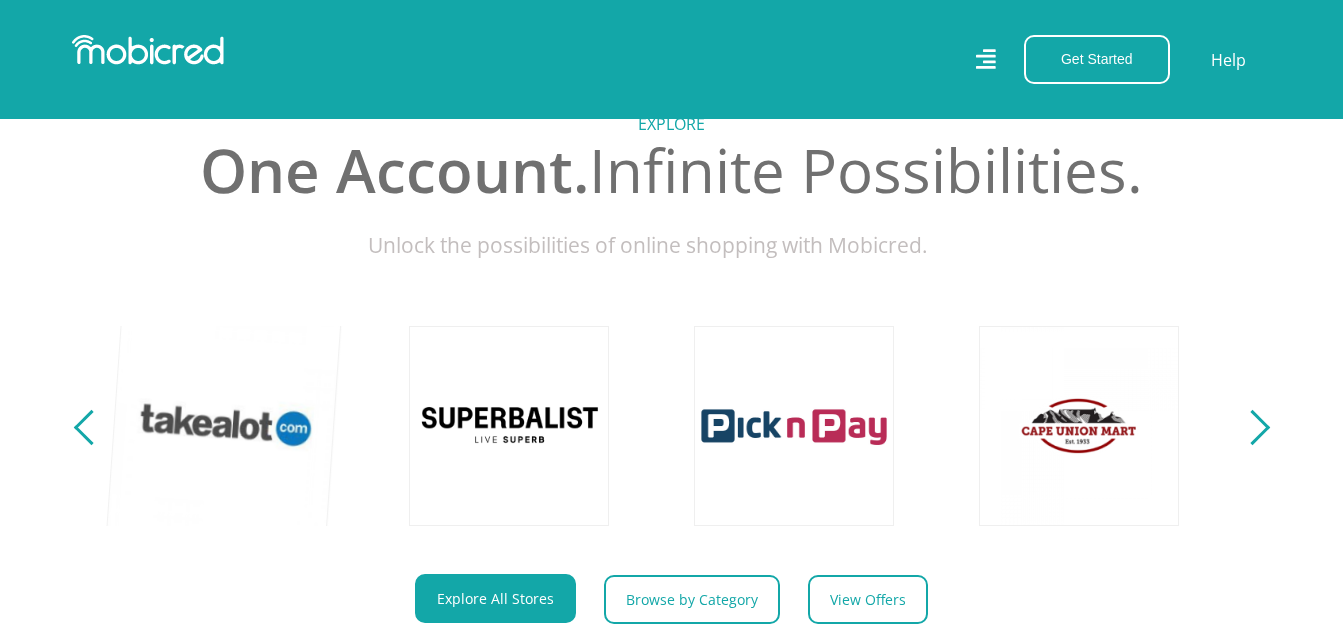 click at bounding box center (224, 425) 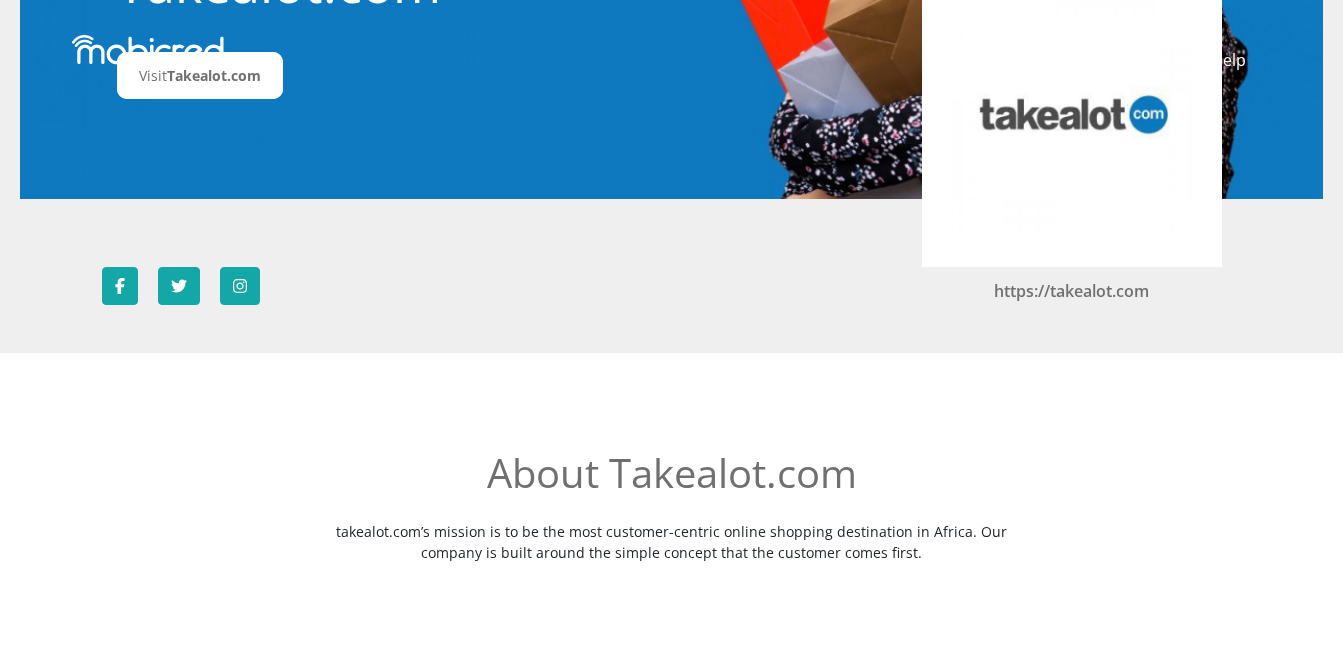 scroll, scrollTop: 0, scrollLeft: 0, axis: both 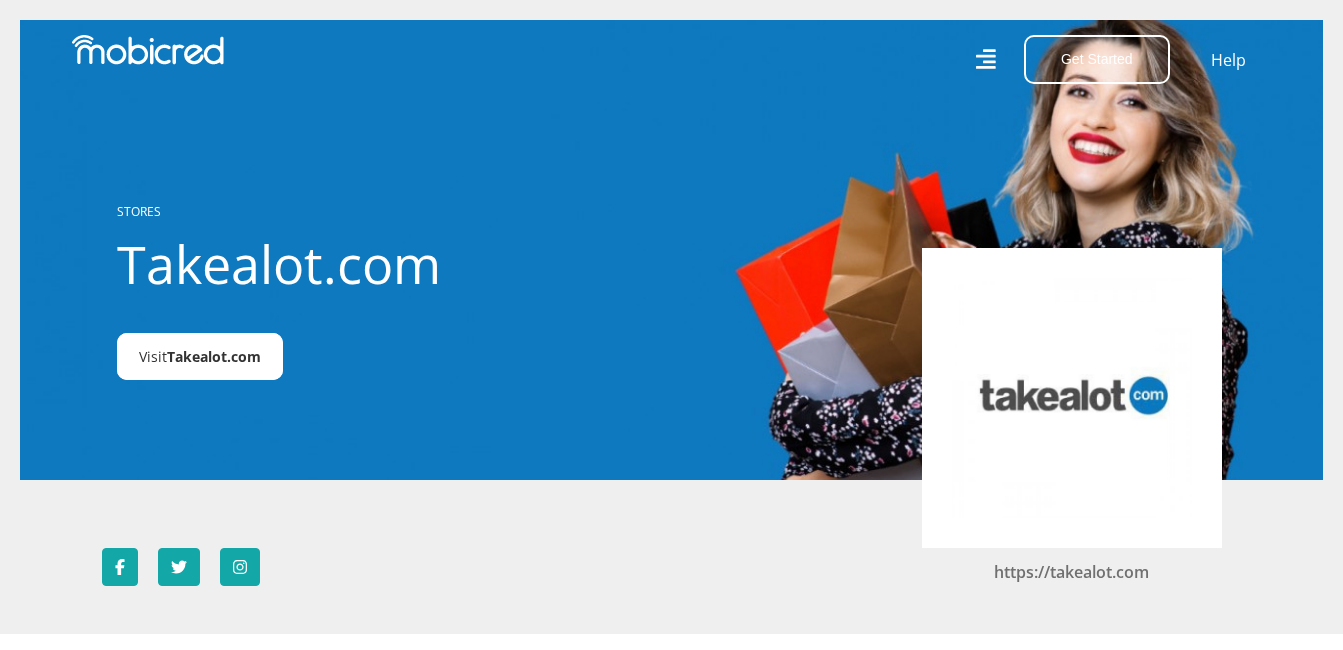 click on "Takealot.com" at bounding box center [214, 356] 